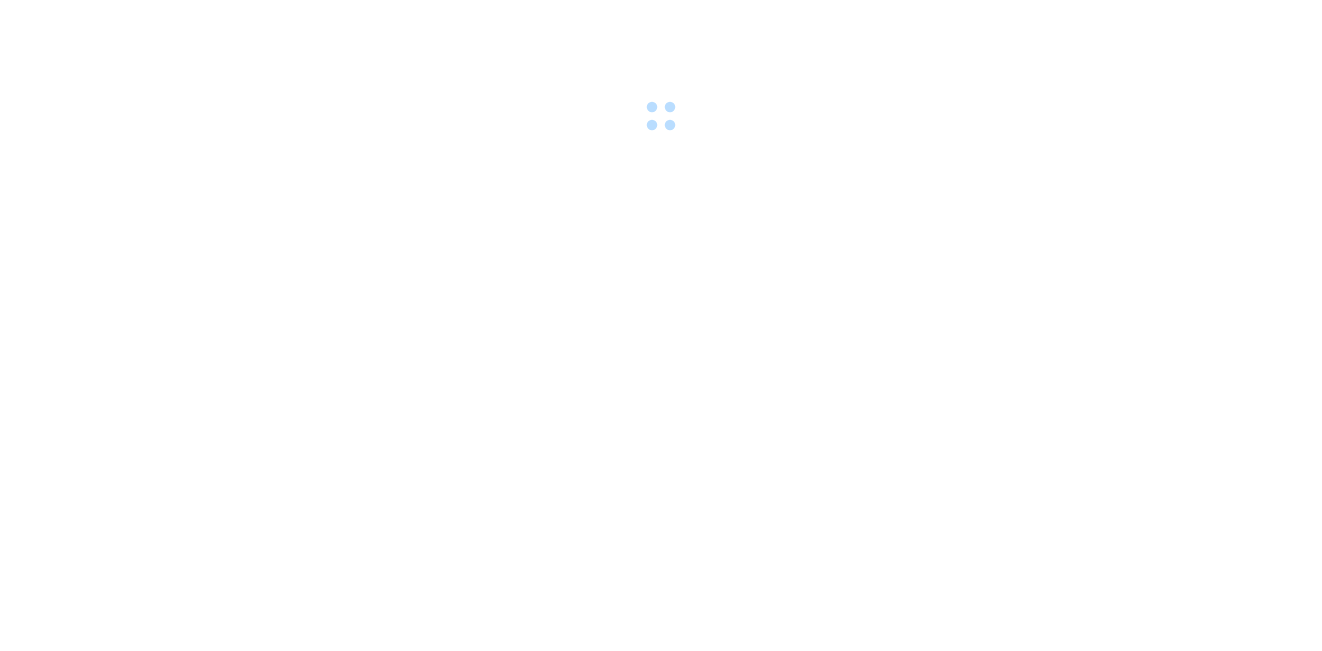 scroll, scrollTop: 0, scrollLeft: 0, axis: both 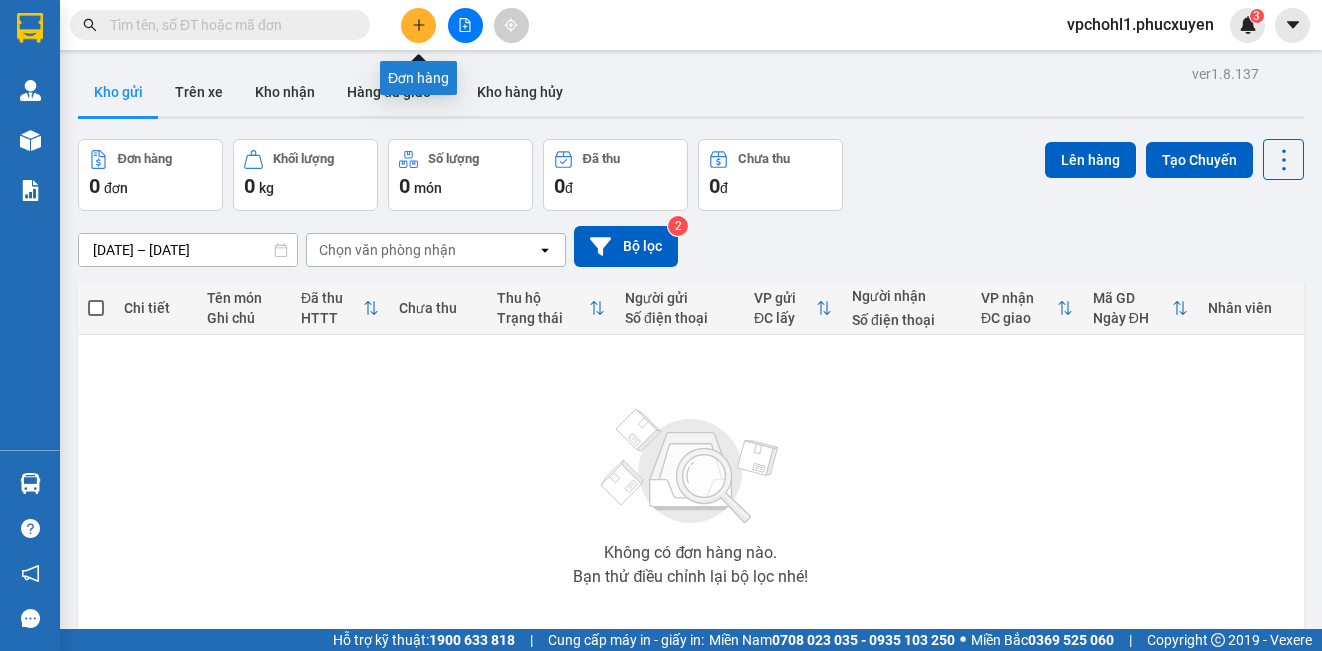 click at bounding box center [418, 25] 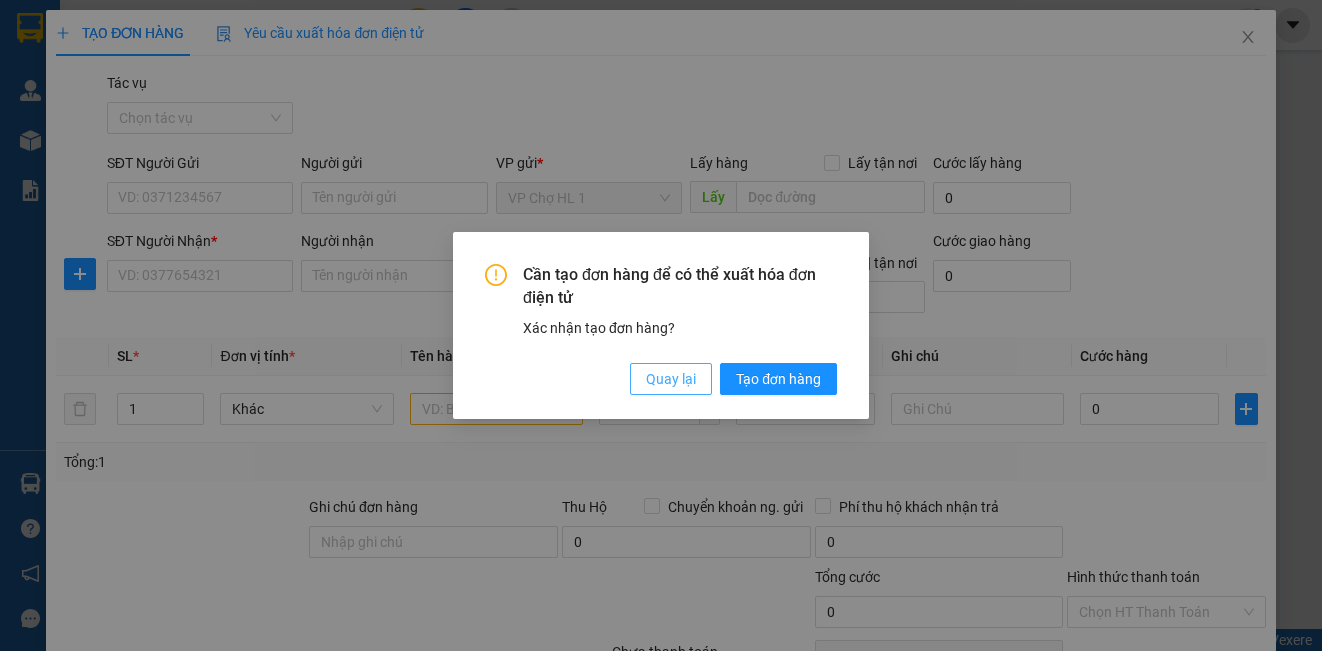 click on "Quay lại" at bounding box center [671, 379] 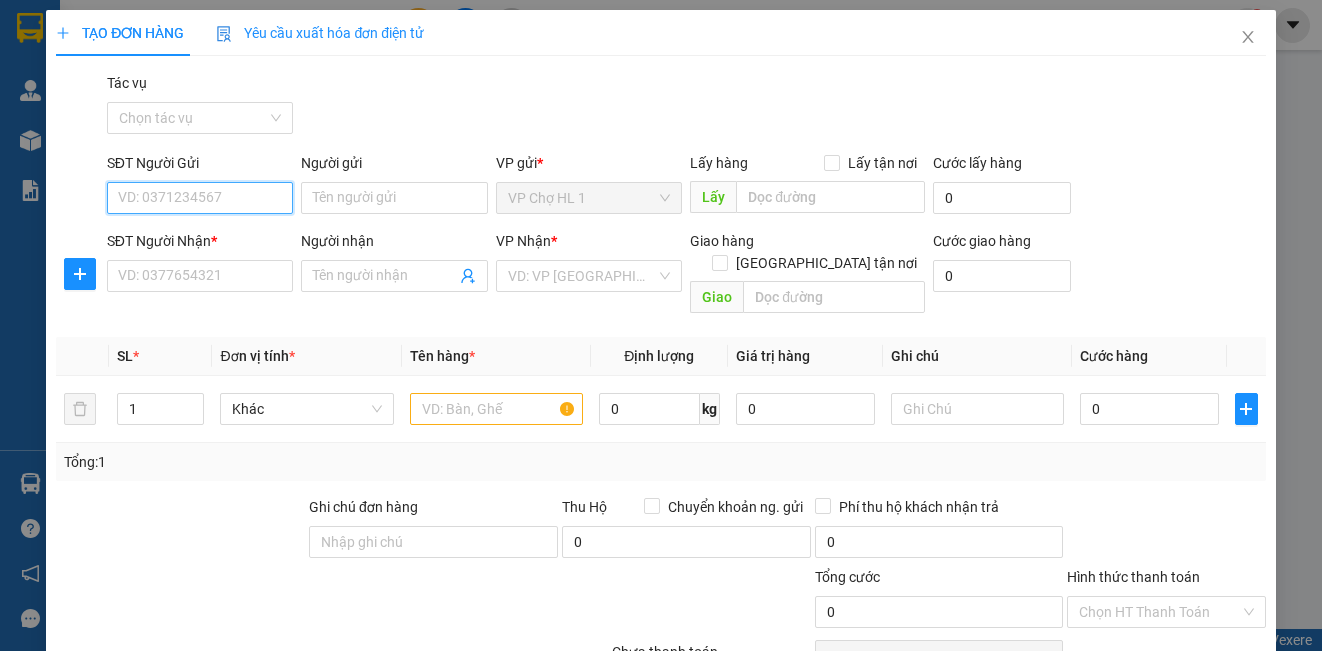 click on "SĐT Người Gửi" at bounding box center (200, 198) 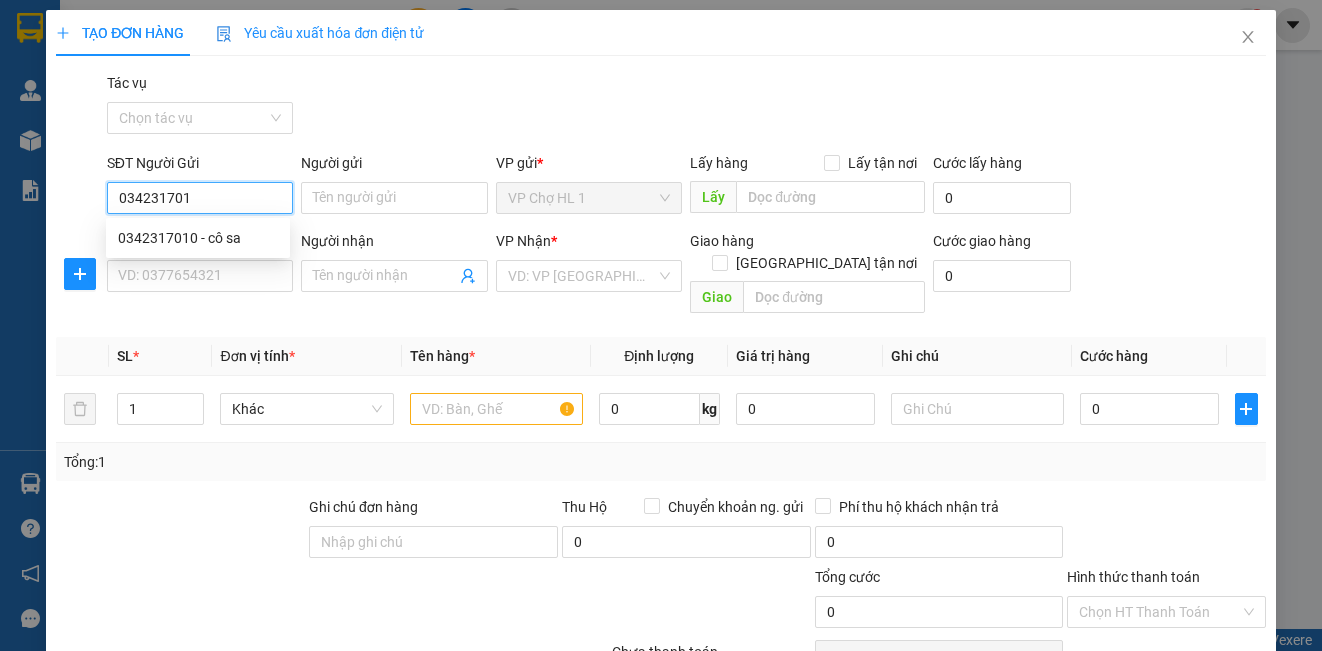 type on "0342317010" 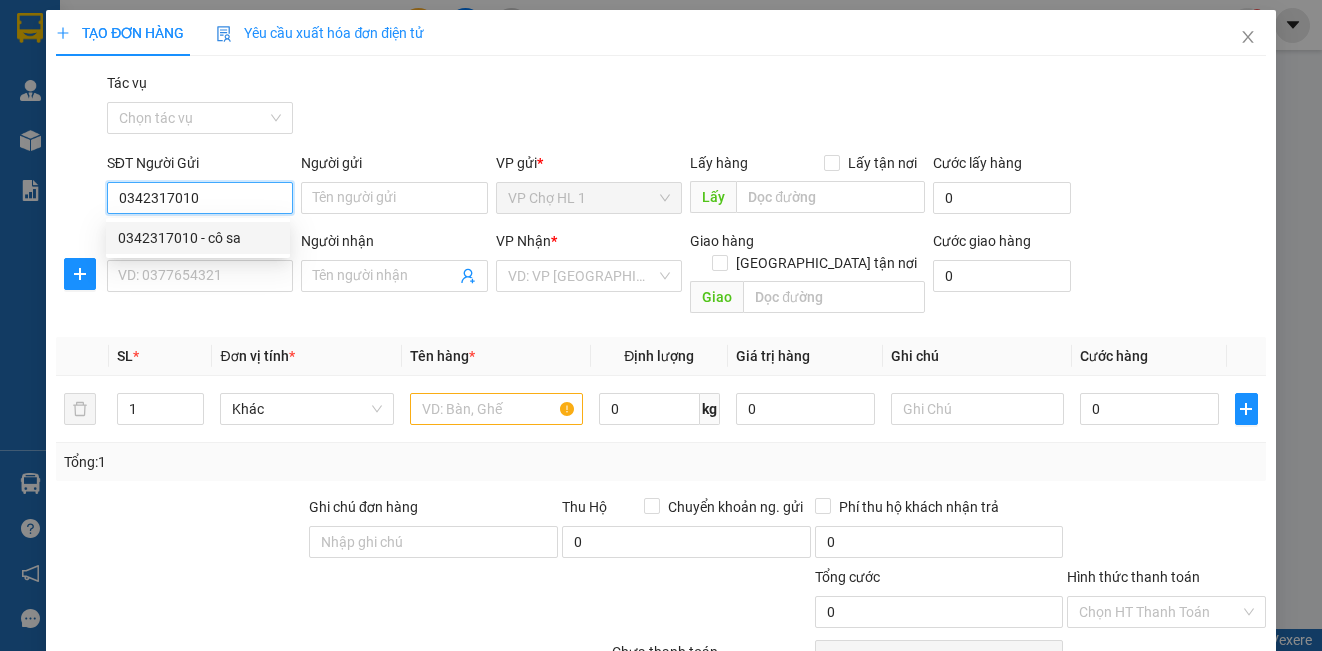 click on "0342317010 - cô sa" at bounding box center [198, 238] 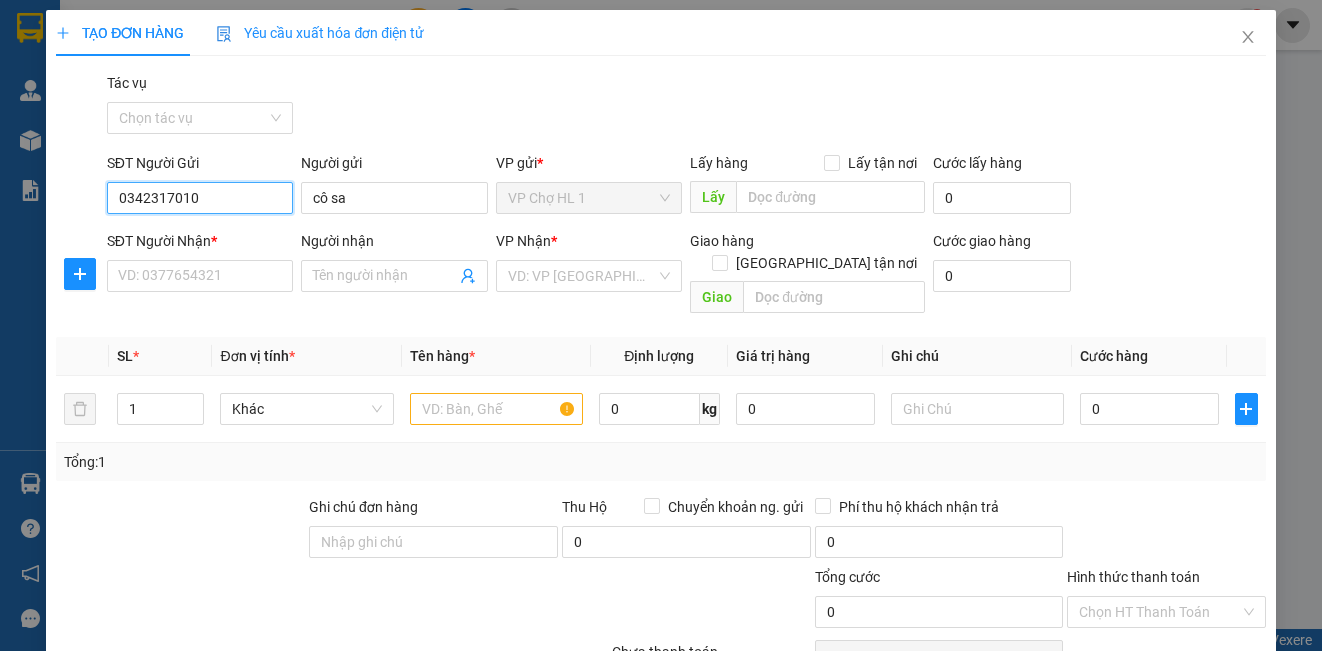 drag, startPoint x: 210, startPoint y: 199, endPoint x: 62, endPoint y: 199, distance: 148 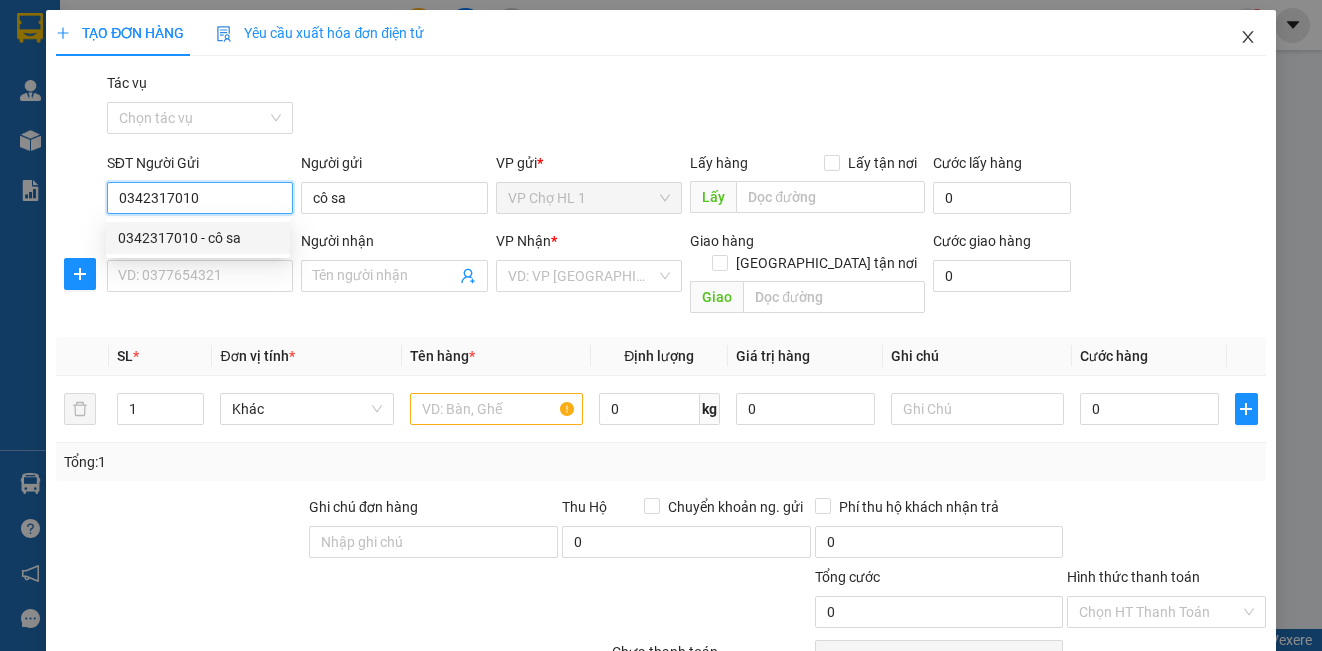 type on "0342317010" 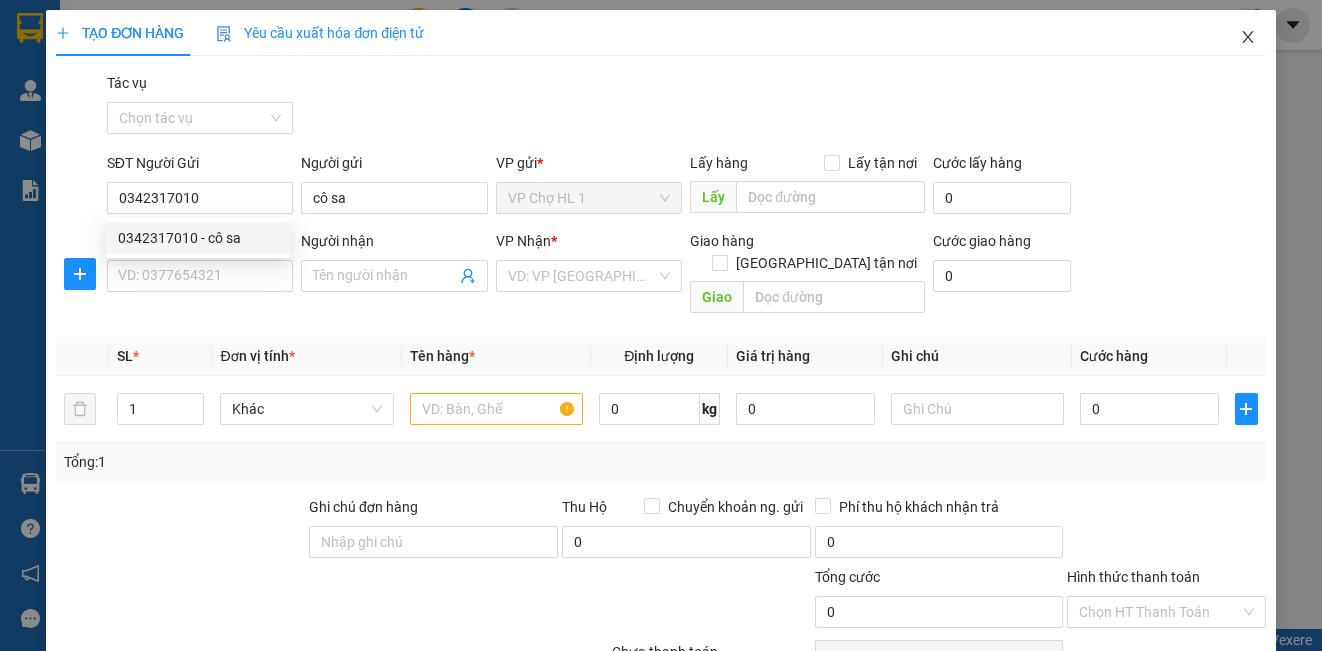 click 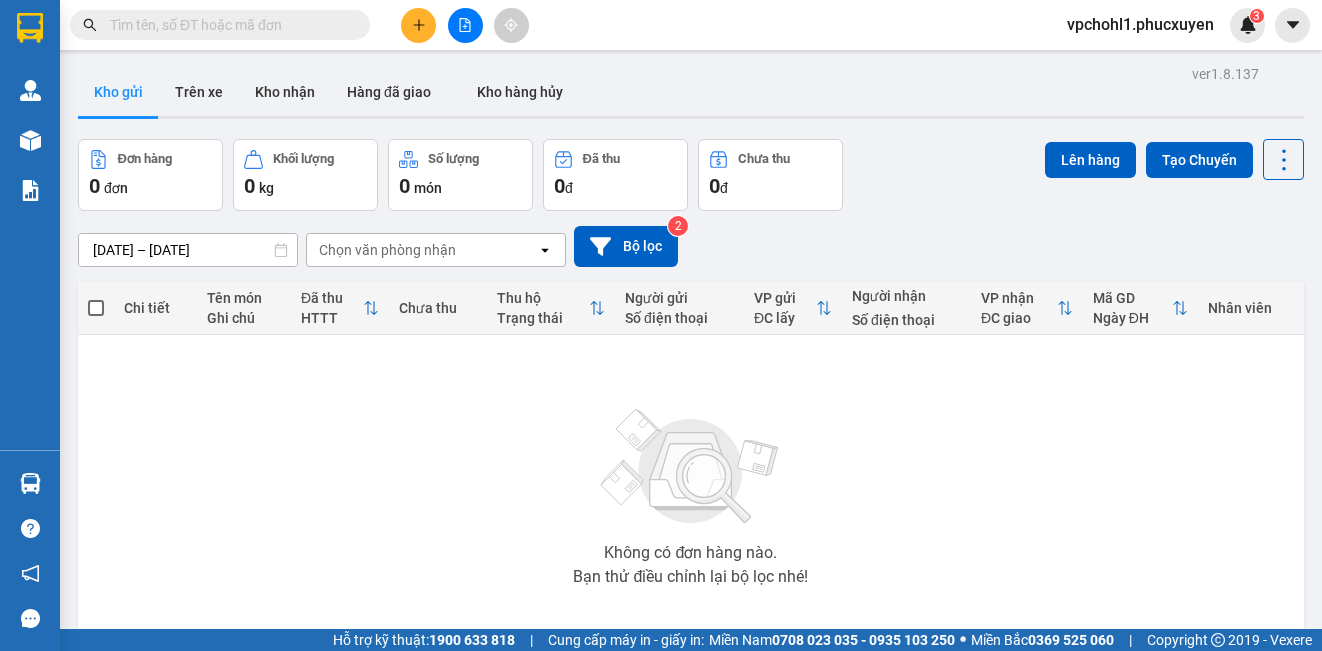 click at bounding box center [228, 25] 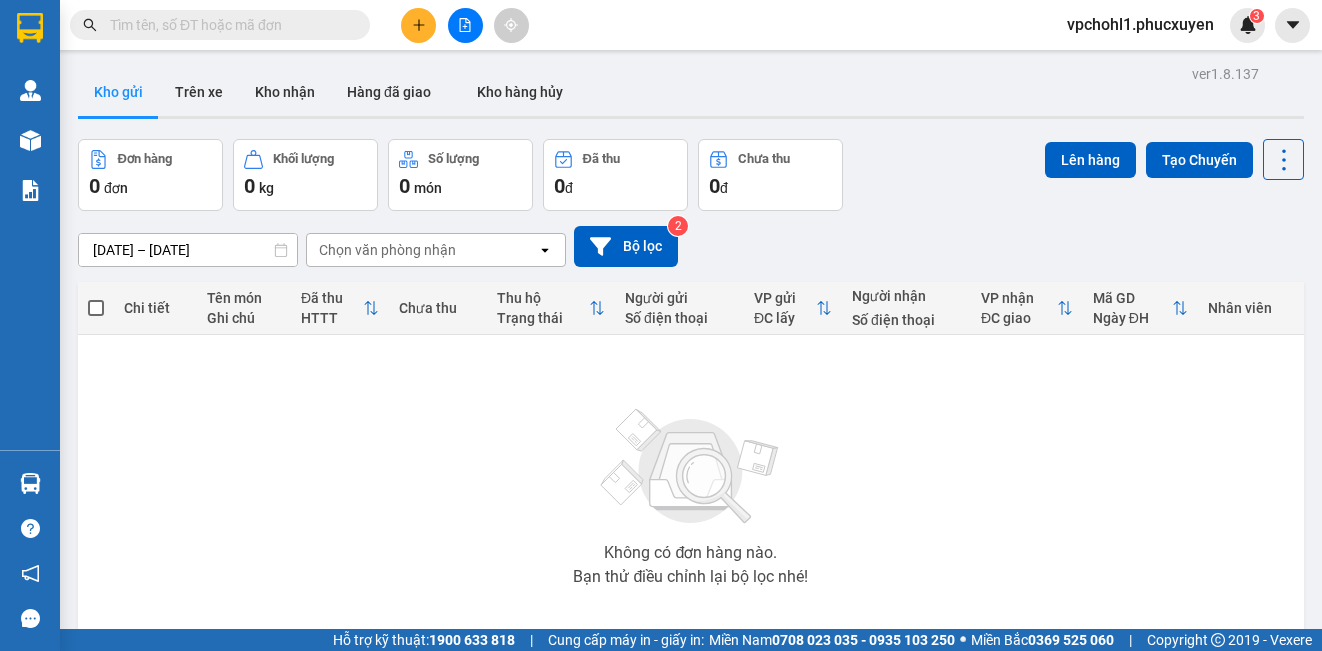 paste on "0342317010" 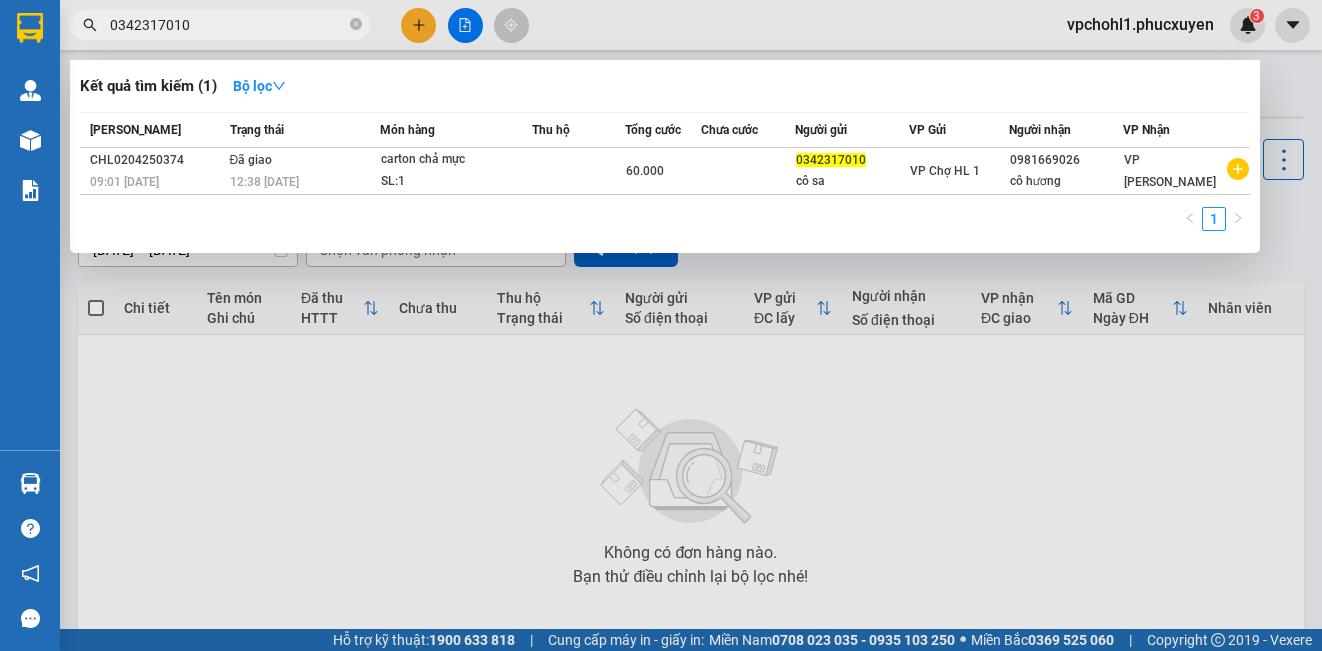 type on "0342317010" 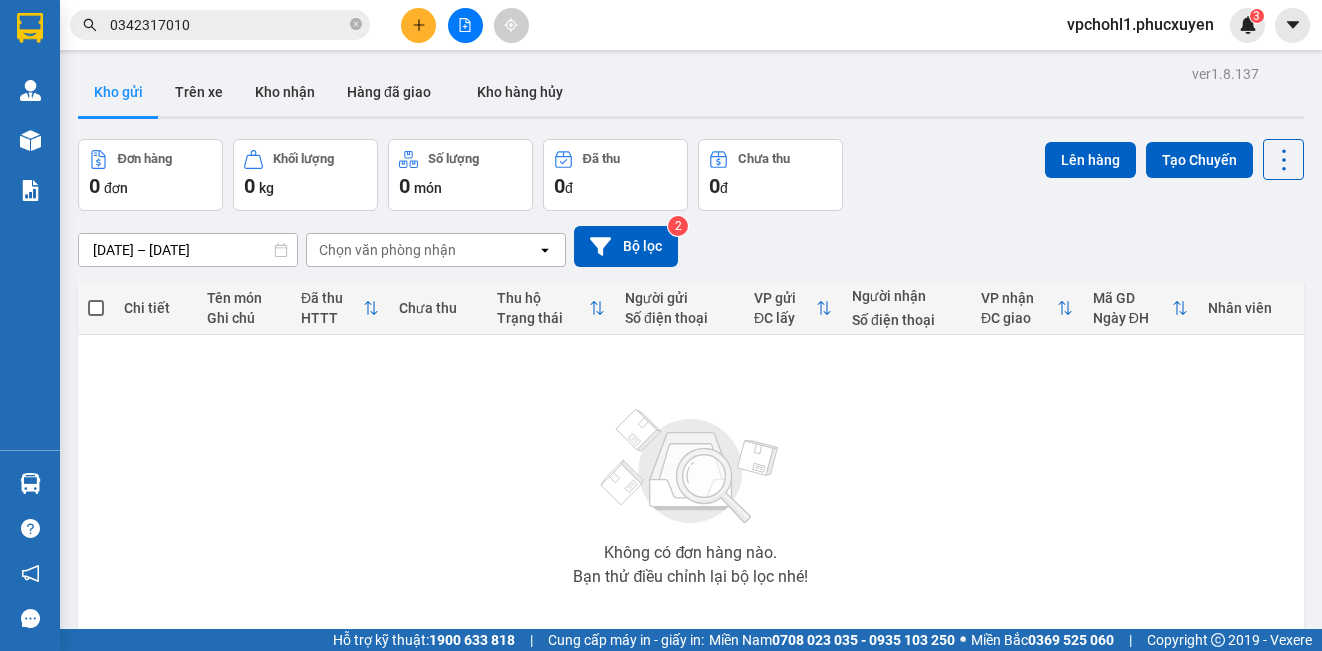click 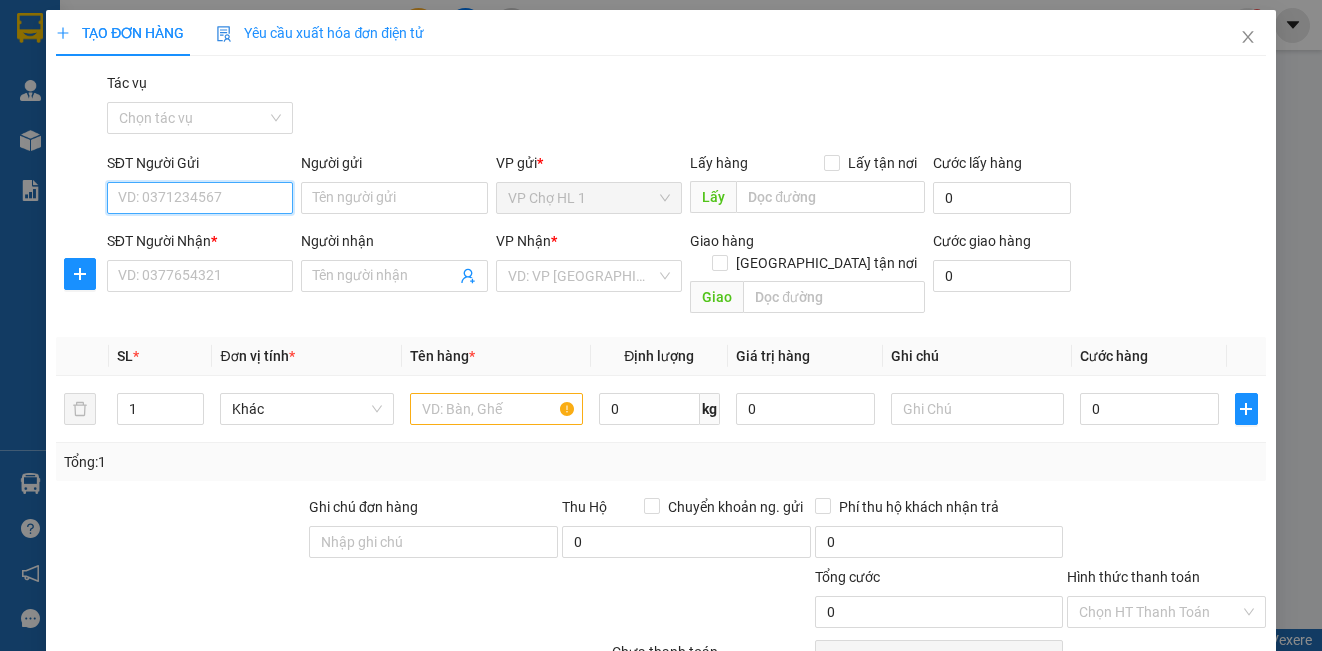 click on "SĐT Người Gửi" at bounding box center [200, 198] 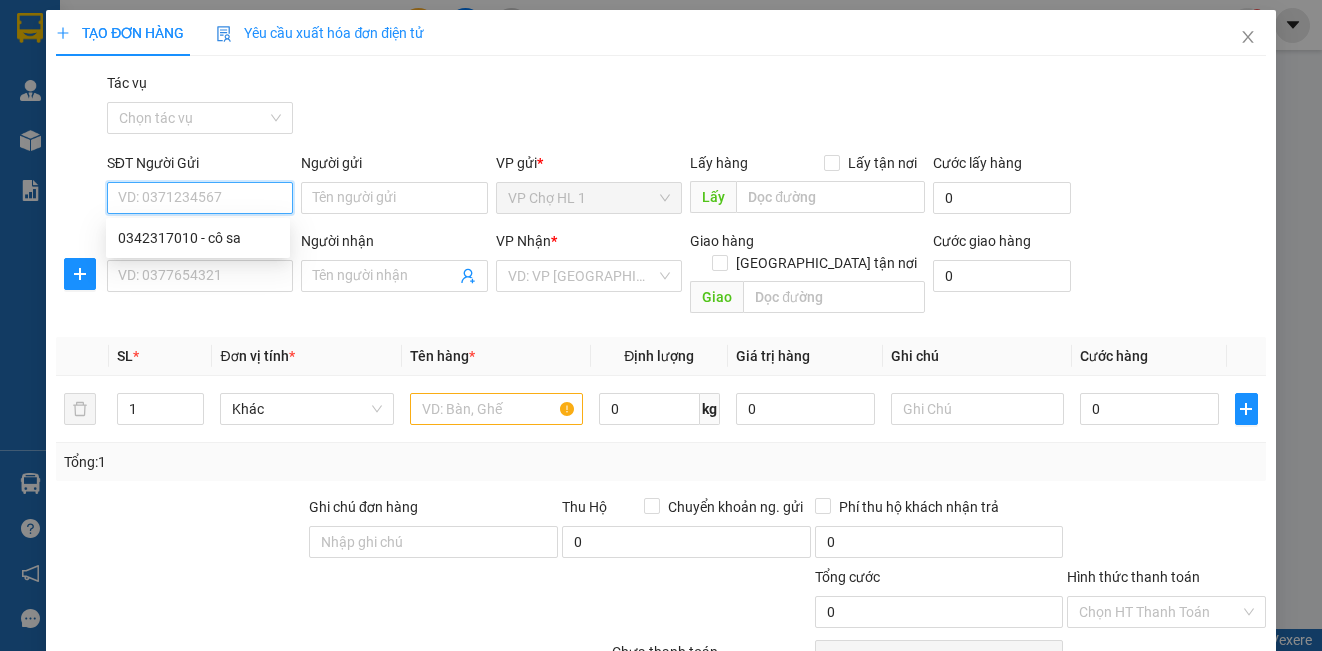 paste on "0342317010" 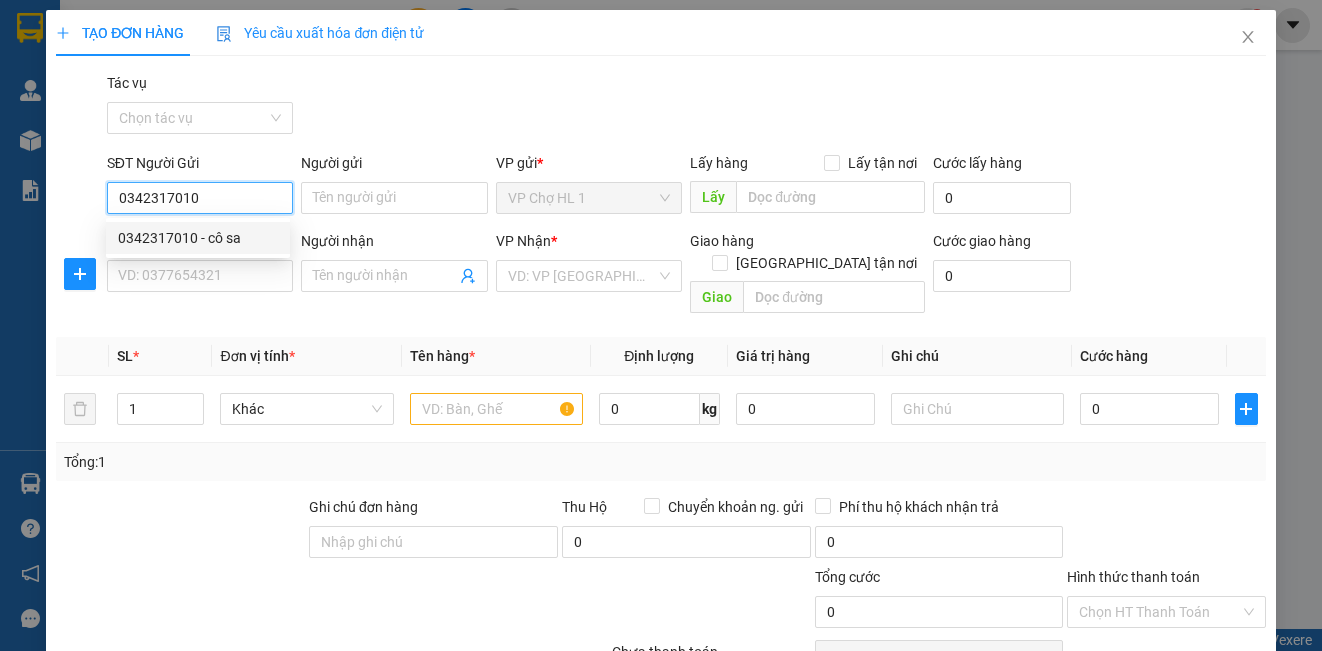 click on "0342317010 - cô sa" at bounding box center (198, 238) 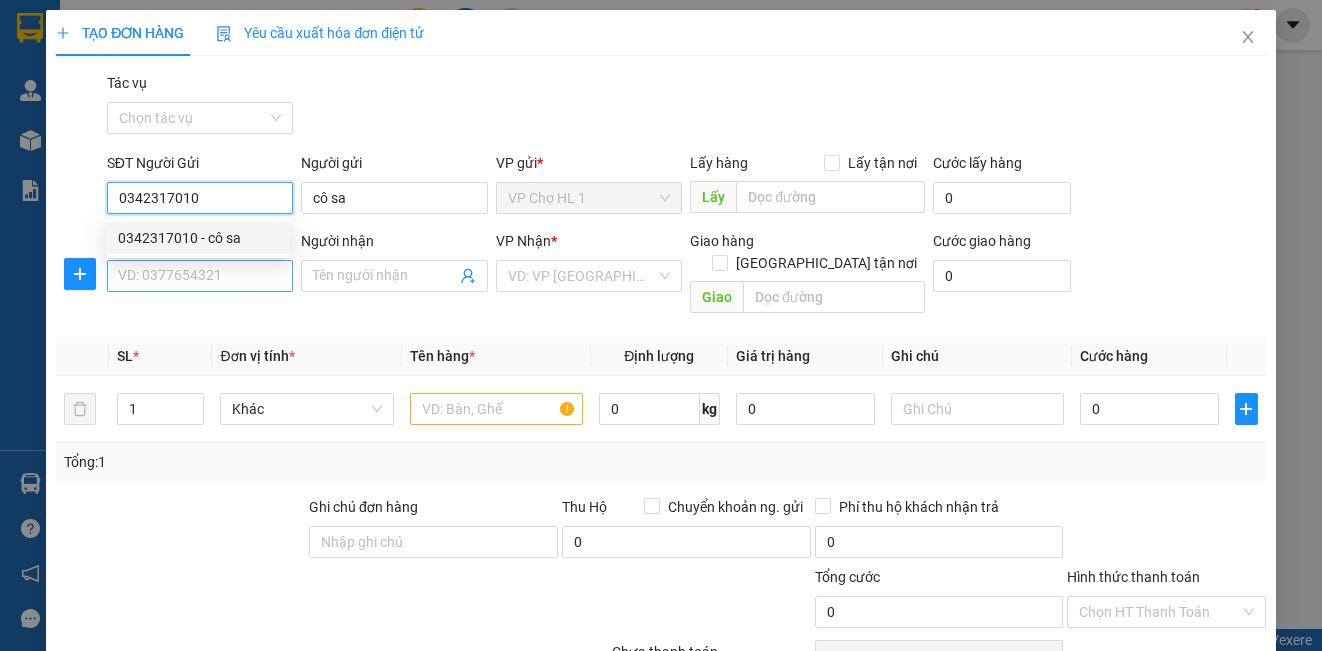 type on "0342317010" 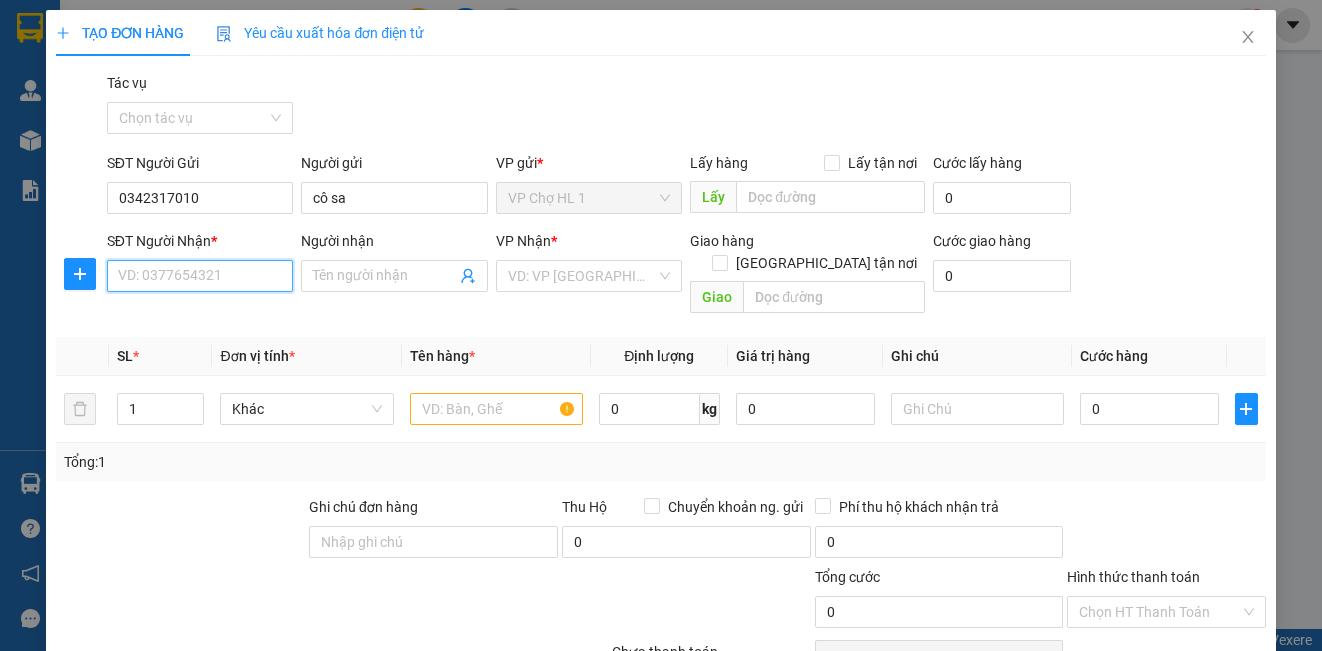 click on "SĐT Người Nhận  *" at bounding box center (200, 276) 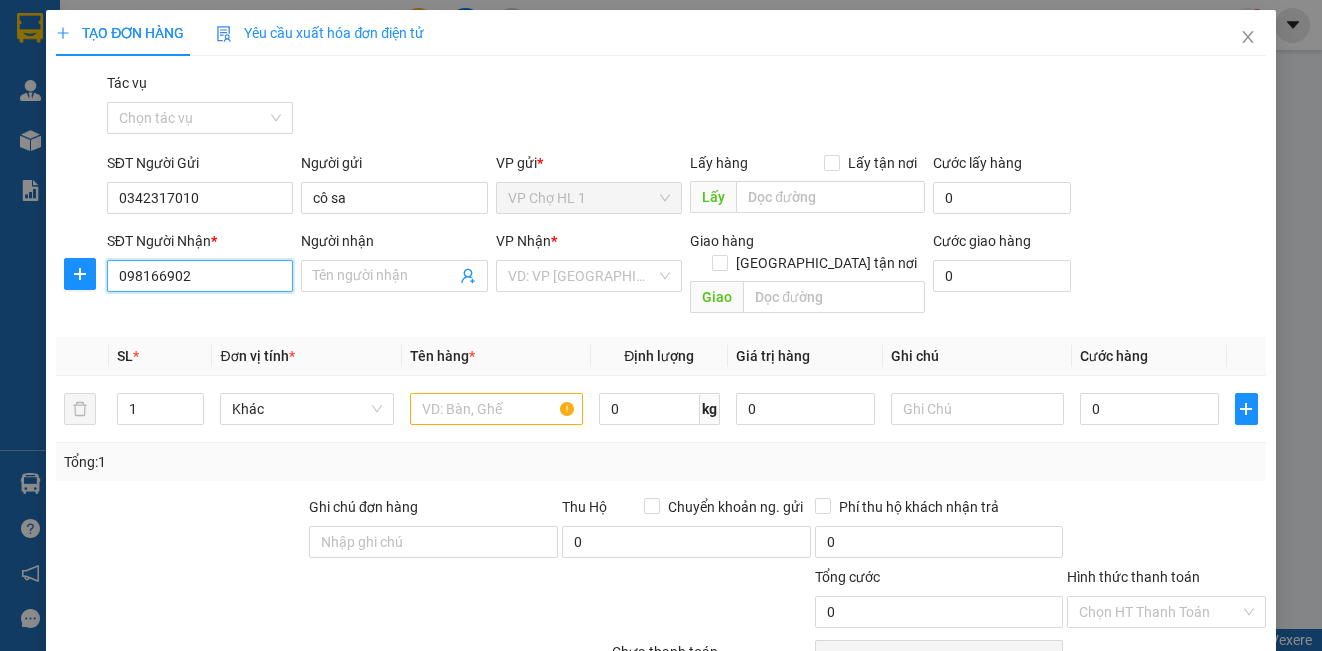 type on "0981669026" 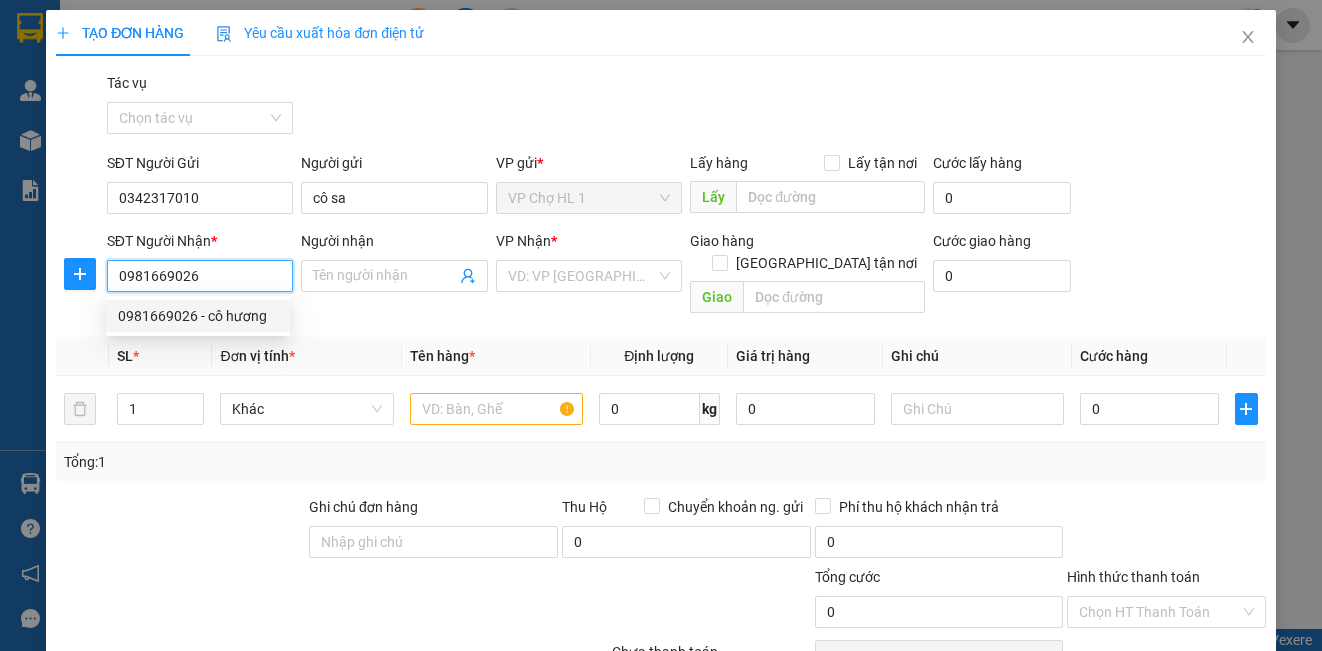 click on "0981669026 - cô hương" at bounding box center [198, 316] 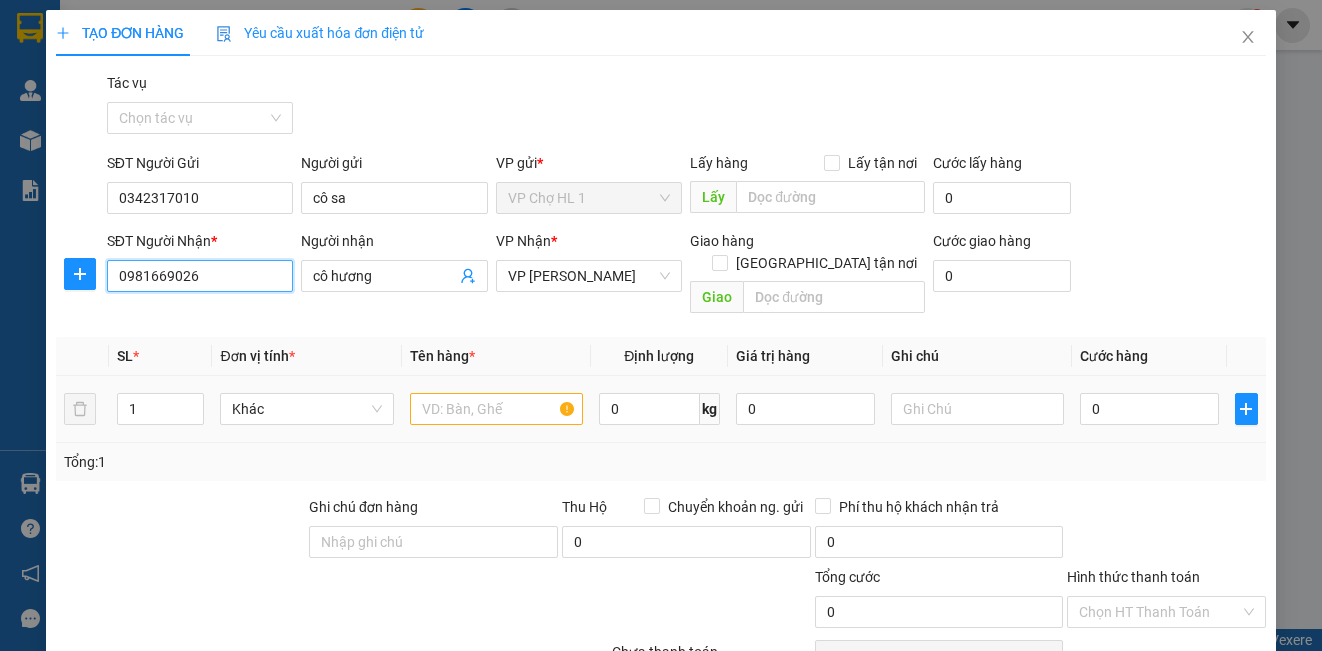 type on "0981669026" 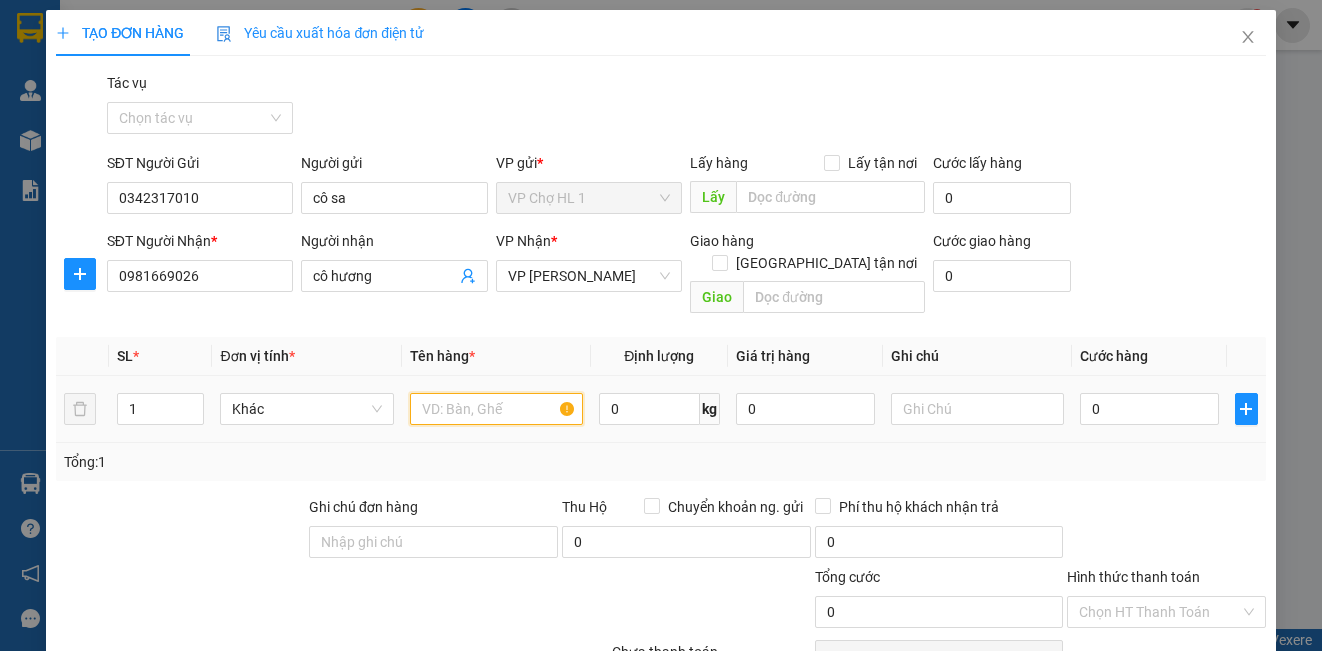 click at bounding box center (496, 409) 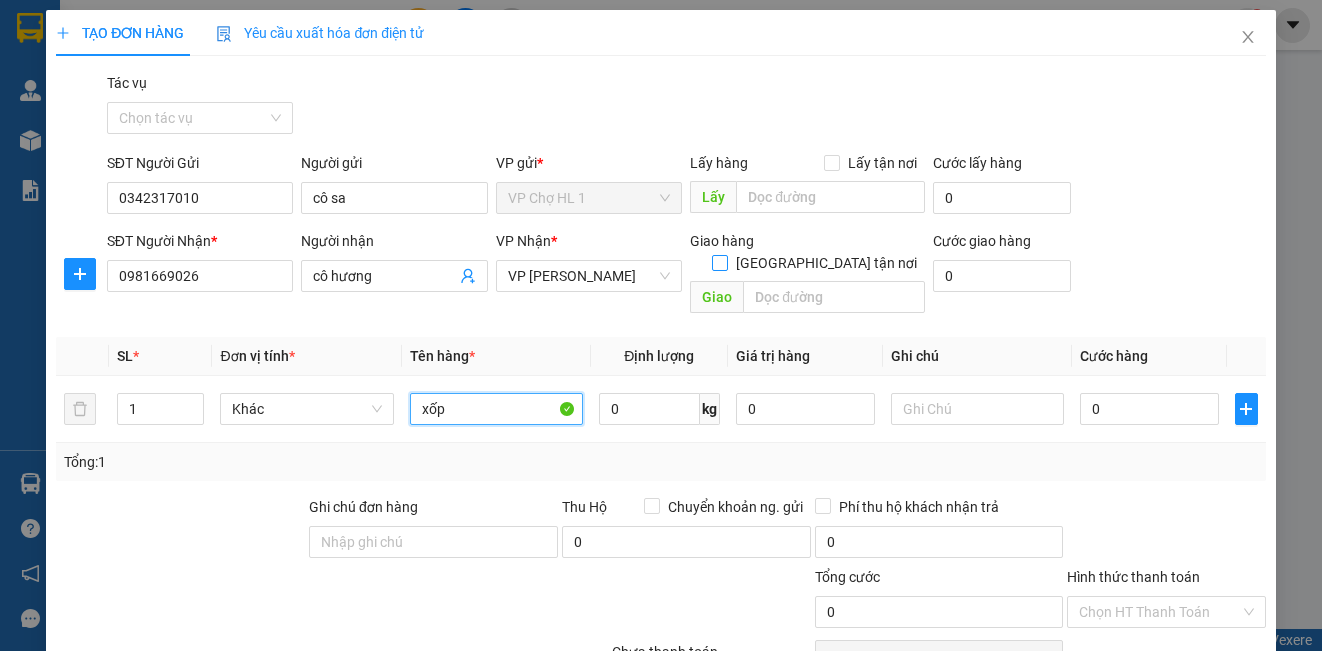 type on "xốp" 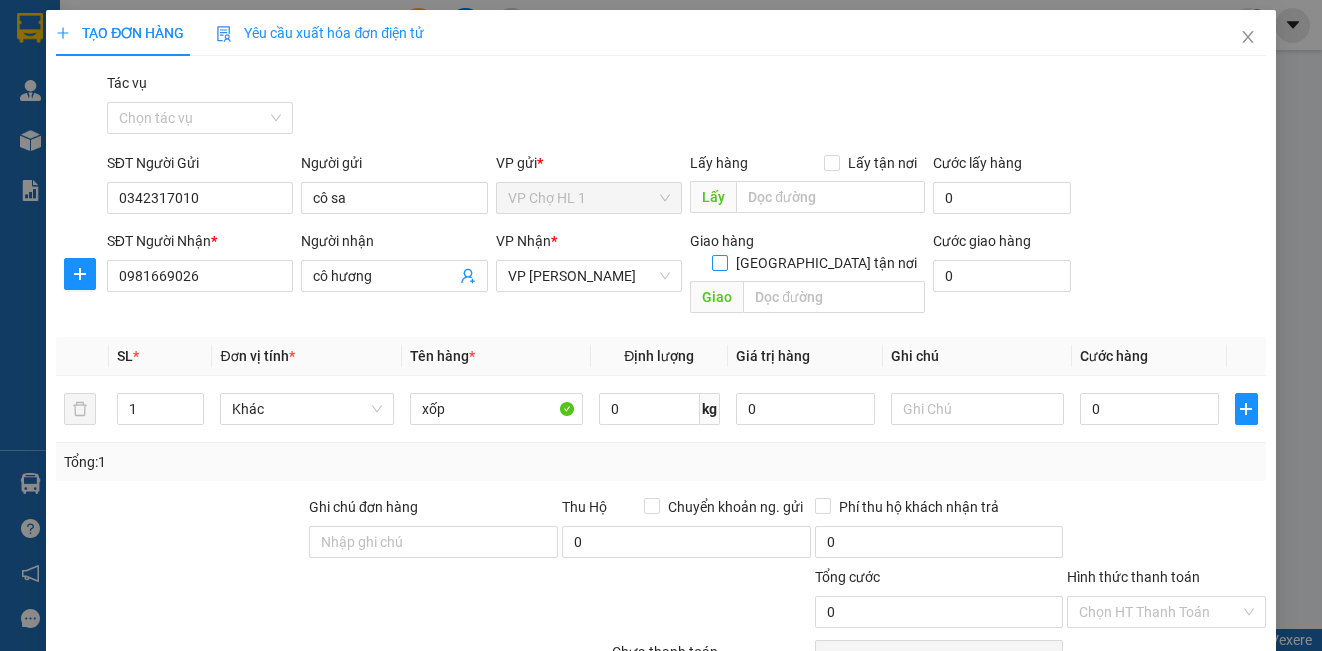 click on "[GEOGRAPHIC_DATA] tận nơi" at bounding box center [719, 262] 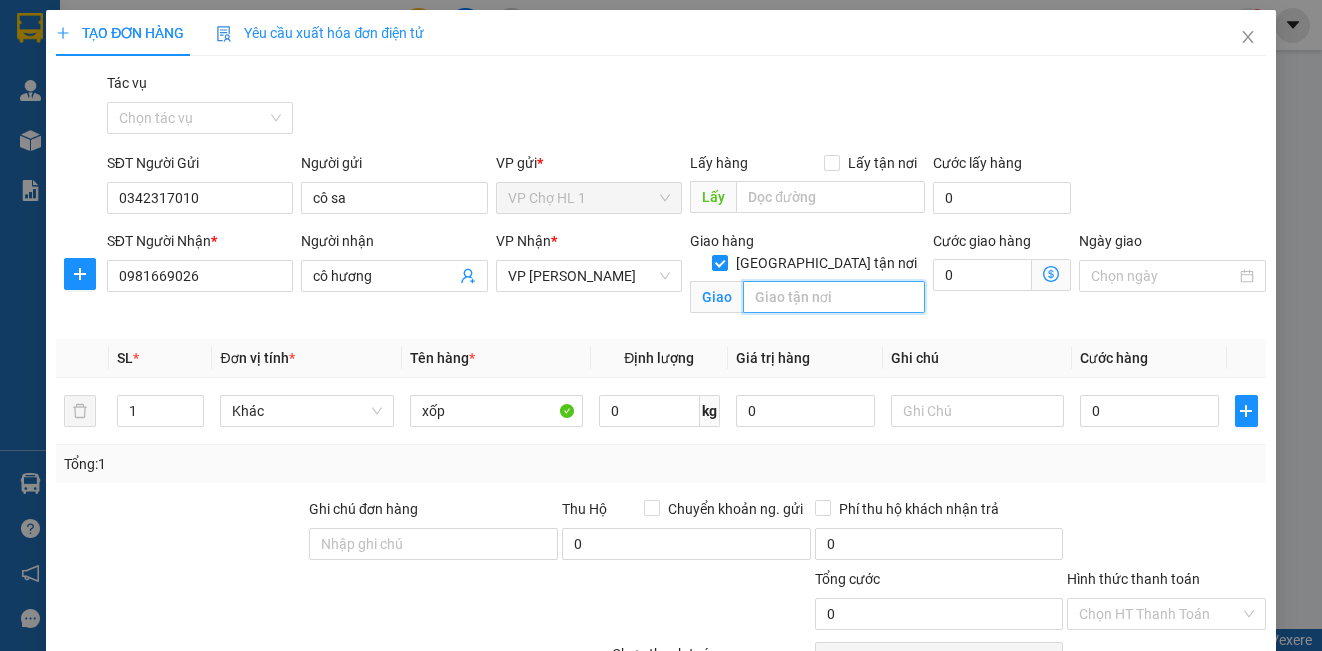 click at bounding box center (834, 297) 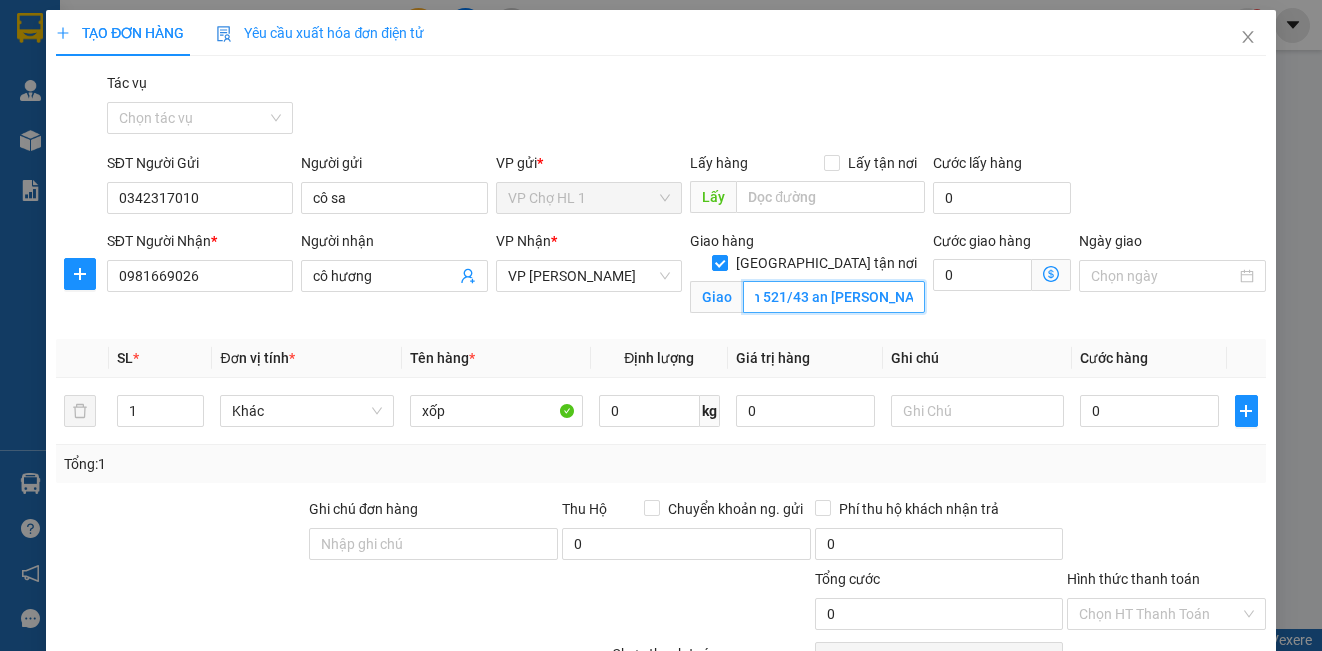 scroll, scrollTop: 0, scrollLeft: 79, axis: horizontal 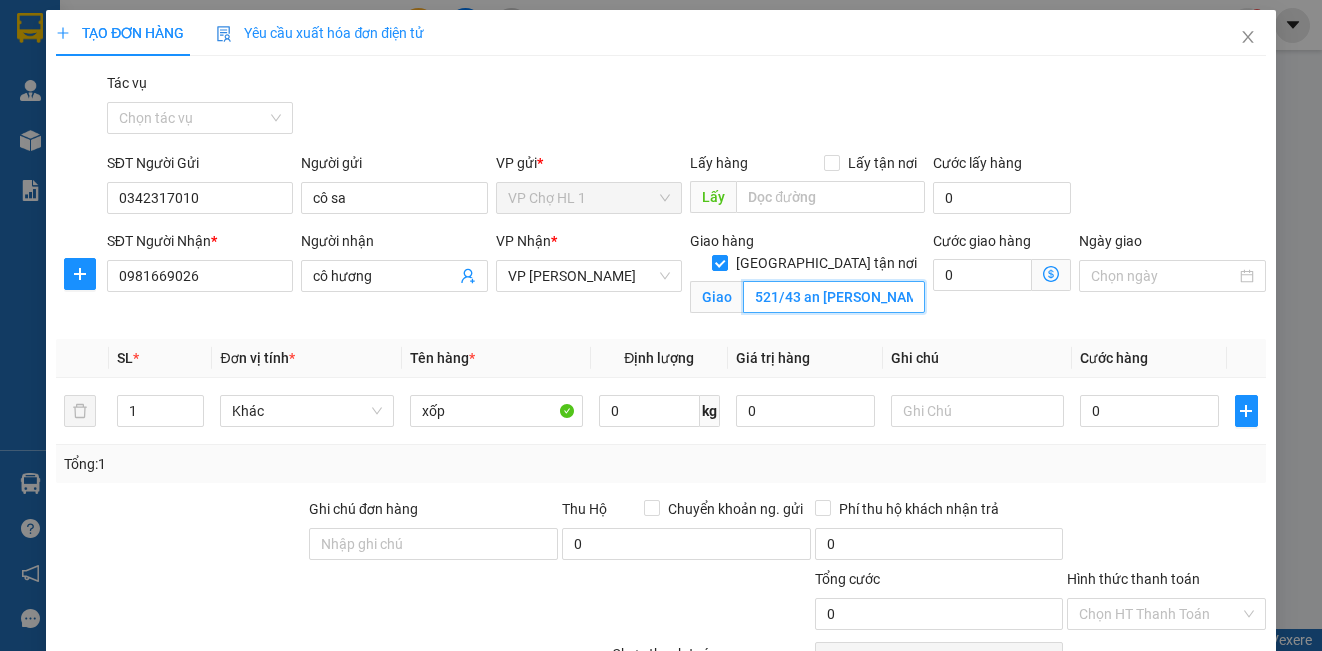 click on "sn 03 ngách 521/43 an [PERSON_NAME]" at bounding box center (834, 297) 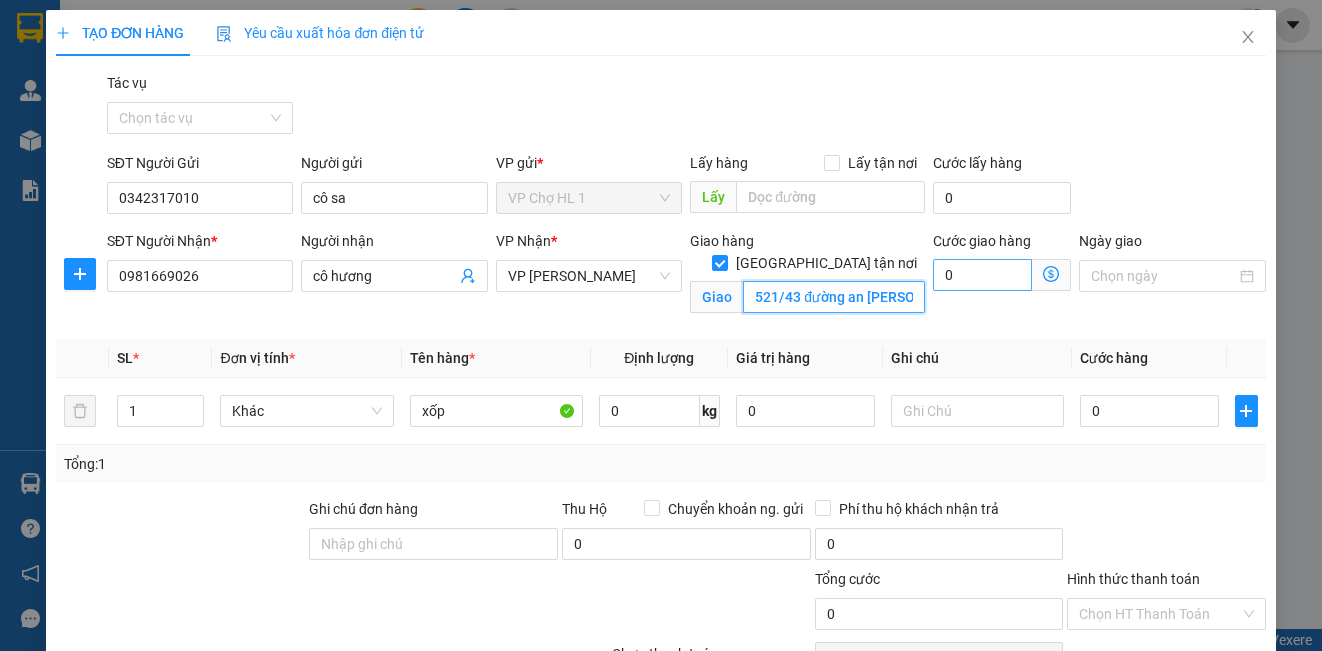 scroll, scrollTop: 0, scrollLeft: 125, axis: horizontal 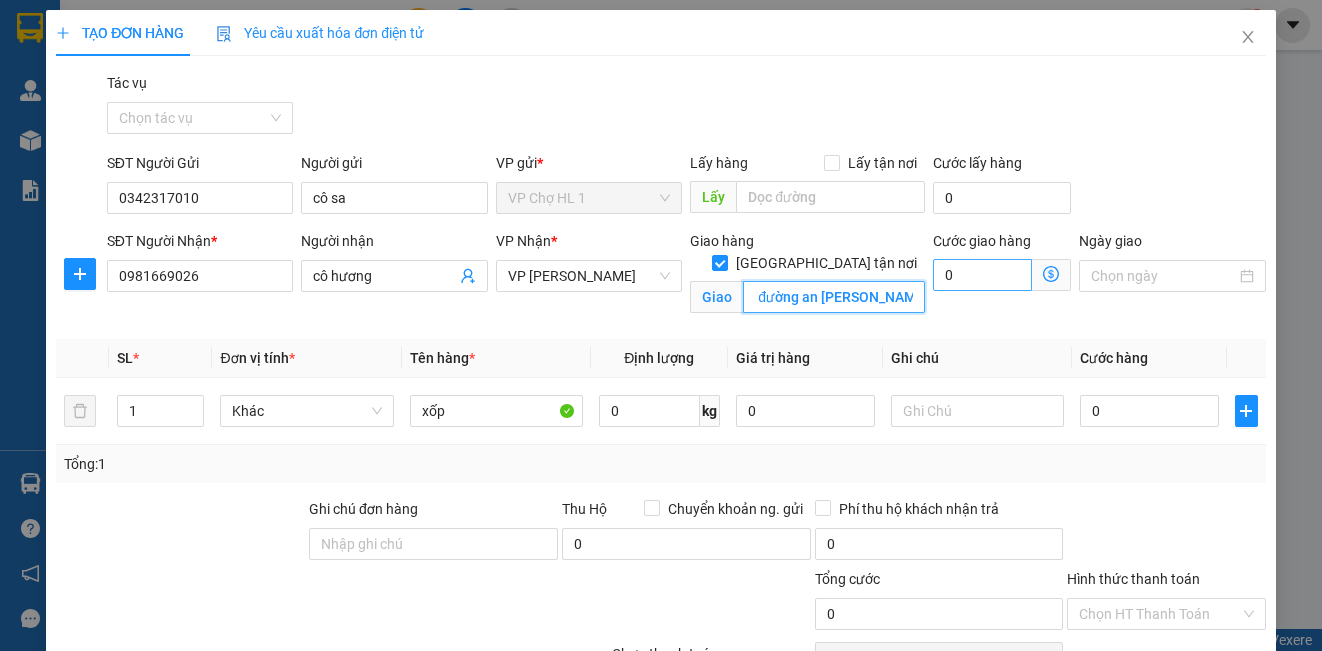 drag, startPoint x: 798, startPoint y: 274, endPoint x: 924, endPoint y: 277, distance: 126.035706 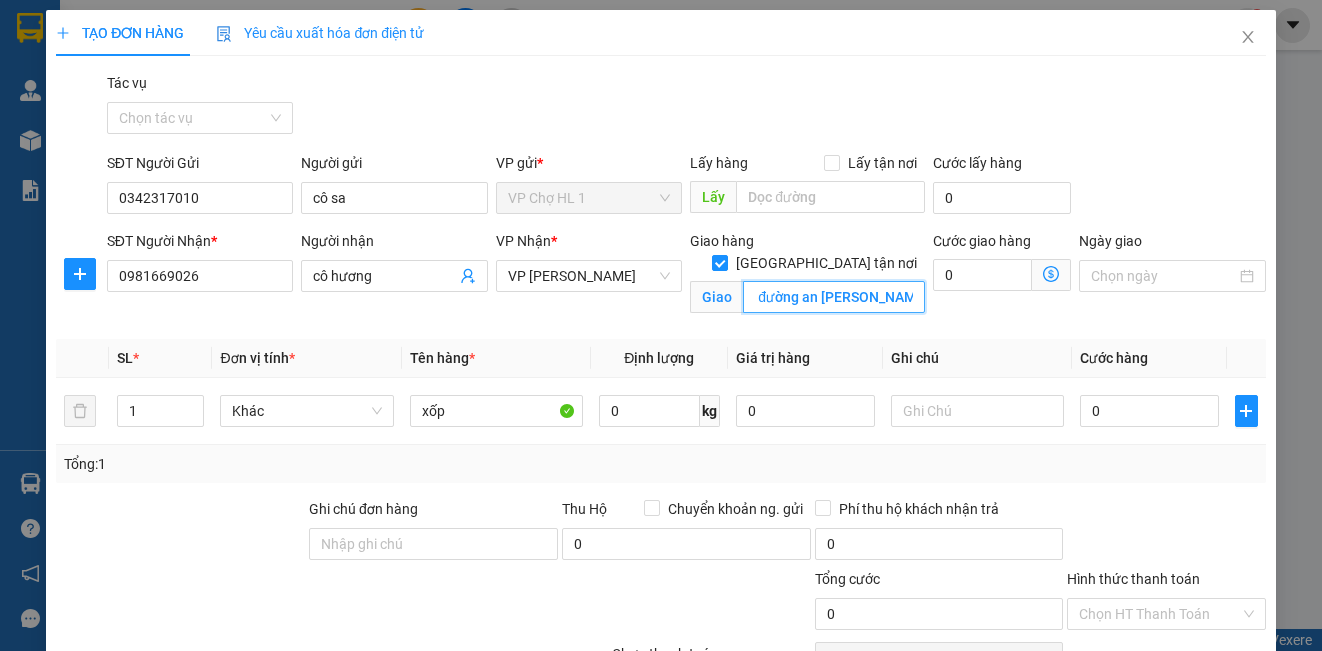 click on "sn 03 ngách 521/43 đường an [PERSON_NAME]" at bounding box center (834, 297) 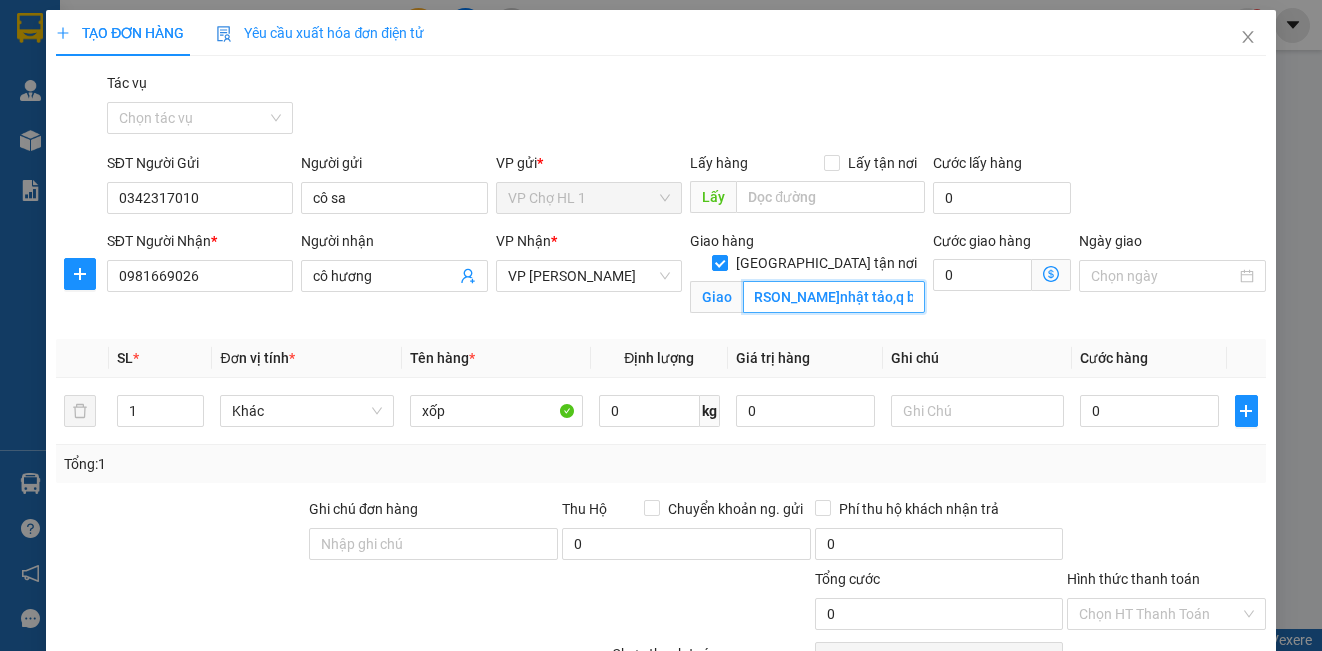 scroll, scrollTop: 0, scrollLeft: 323, axis: horizontal 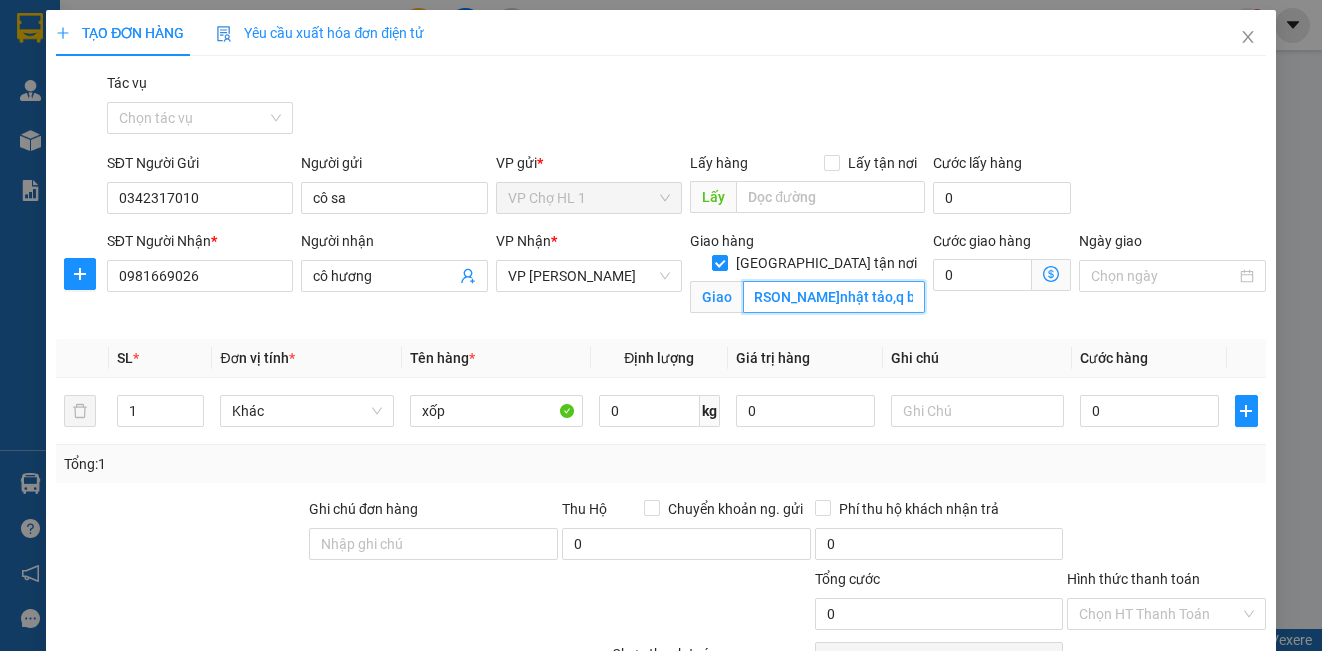 type on "sn 03 ngách 521/43 đường an [PERSON_NAME],[PERSON_NAME]nhật tảo,q bắc từ [GEOGRAPHIC_DATA],[GEOGRAPHIC_DATA]" 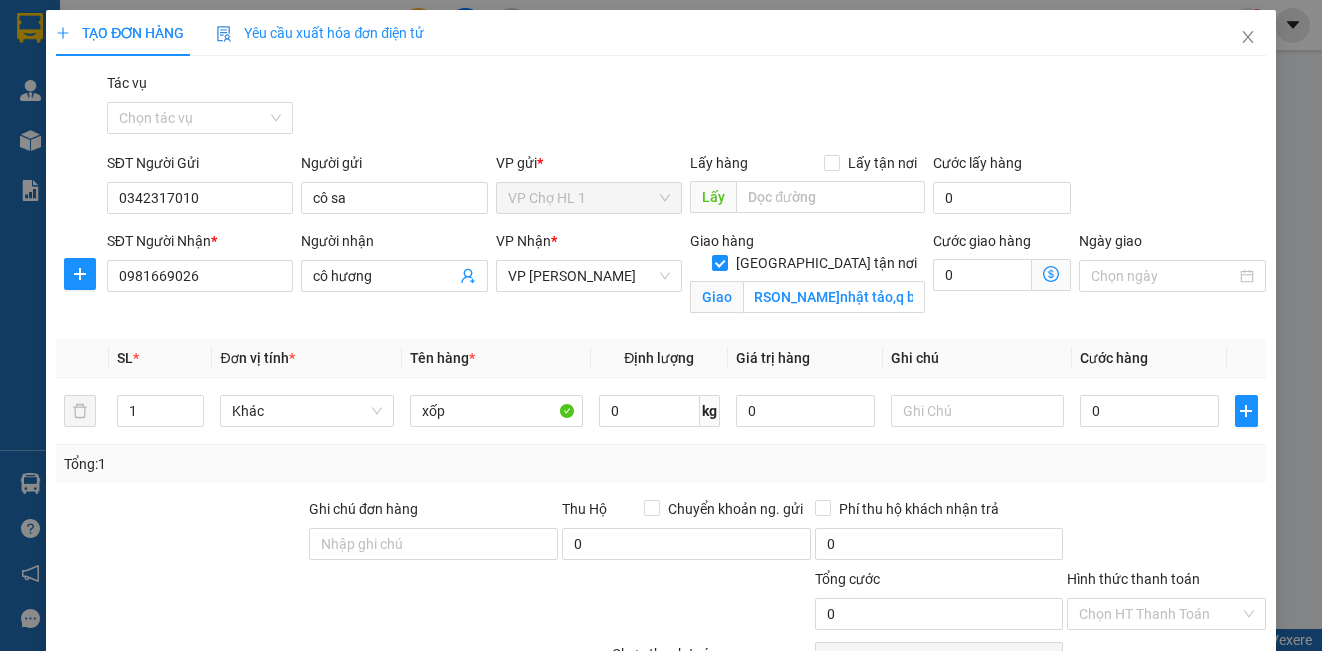 click on "SĐT Người Gửi 0342317010 Người gửi cô sa VP gửi  * VP Chợ HL 1 Lấy hàng Lấy tận nơi Lấy Cước lấy hàng 0" at bounding box center [686, 187] 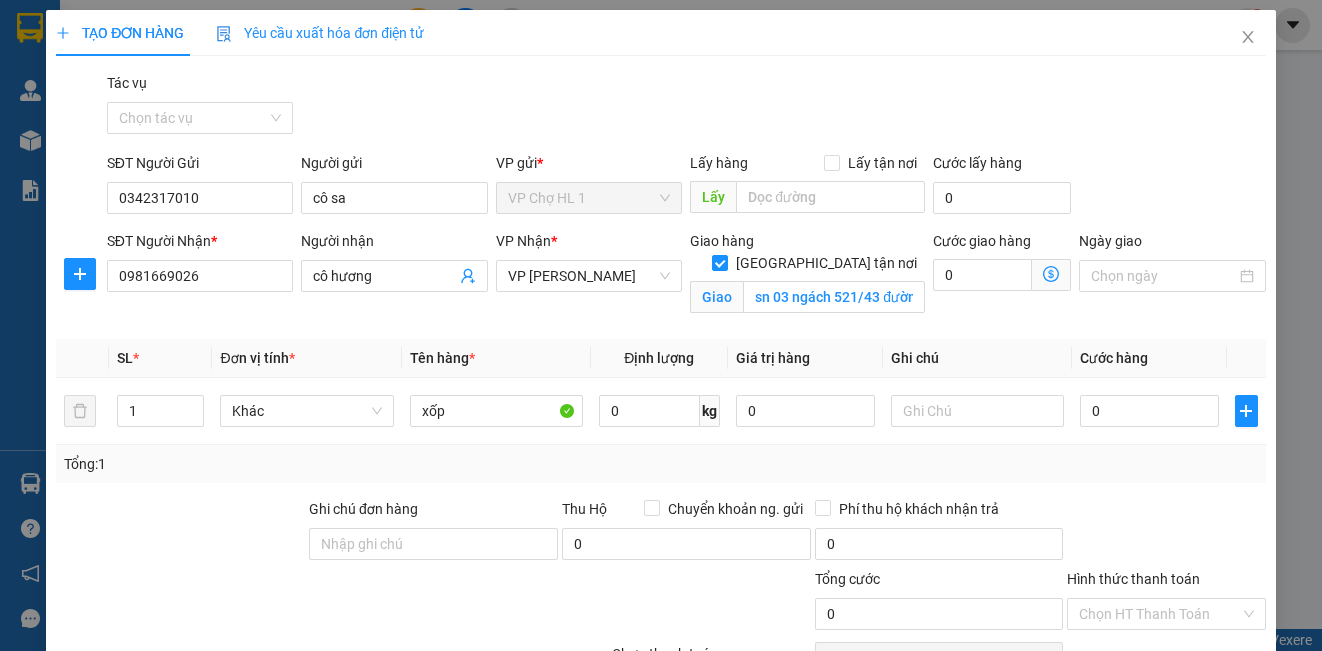click 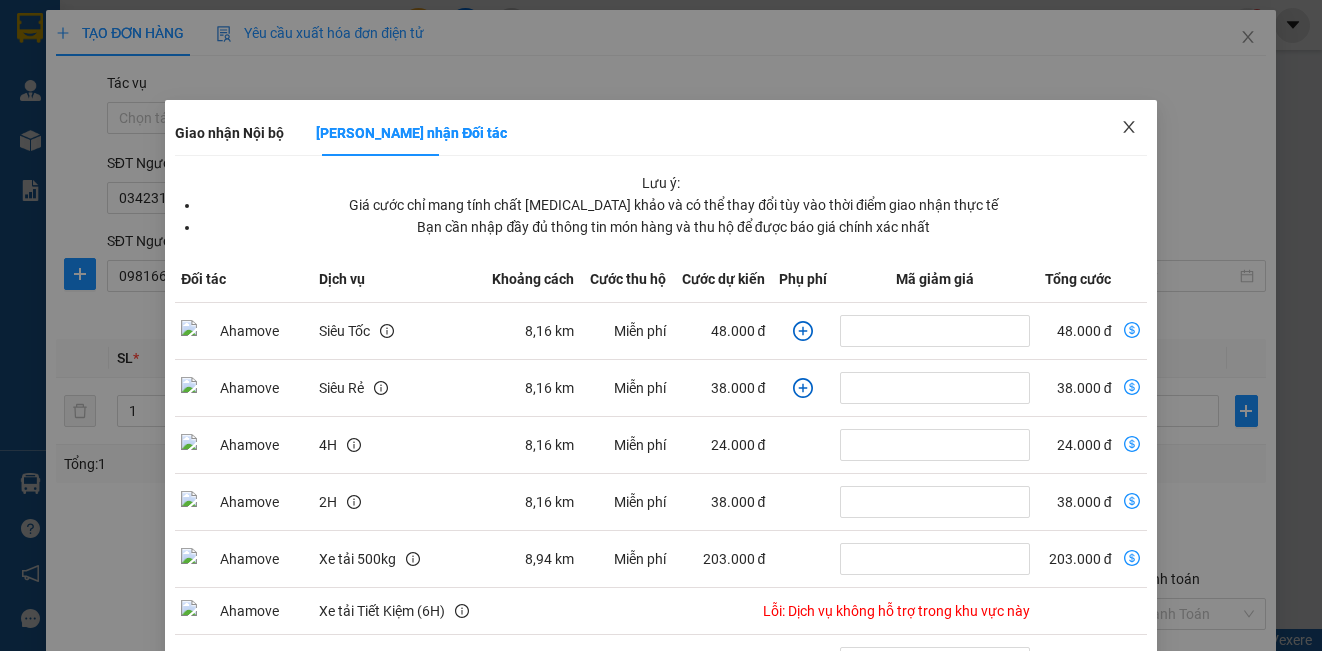 click 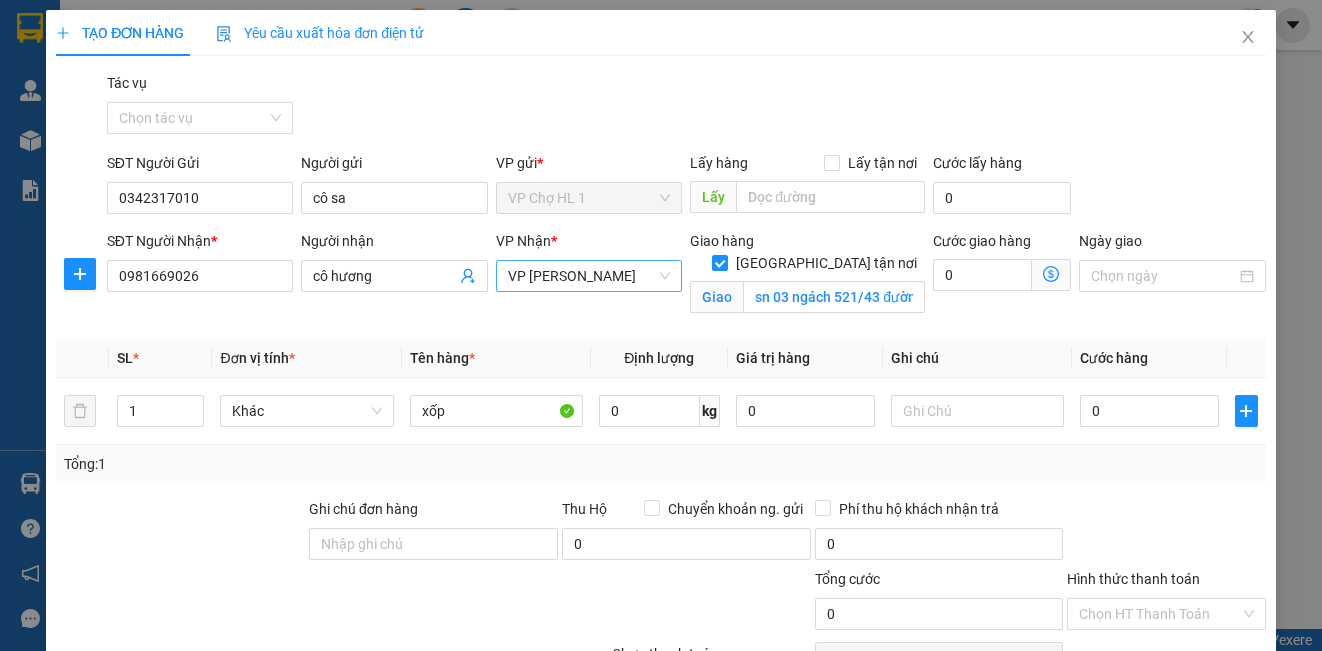 click on "VP [PERSON_NAME]" at bounding box center [589, 276] 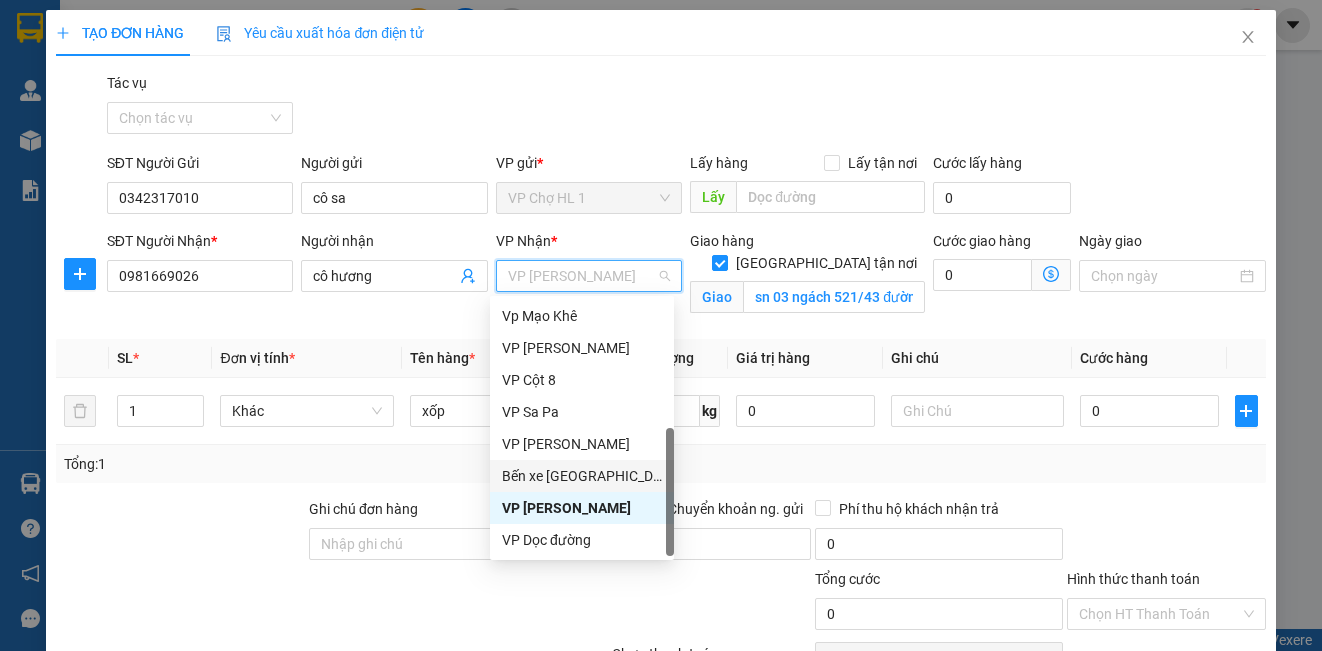 scroll, scrollTop: 88, scrollLeft: 0, axis: vertical 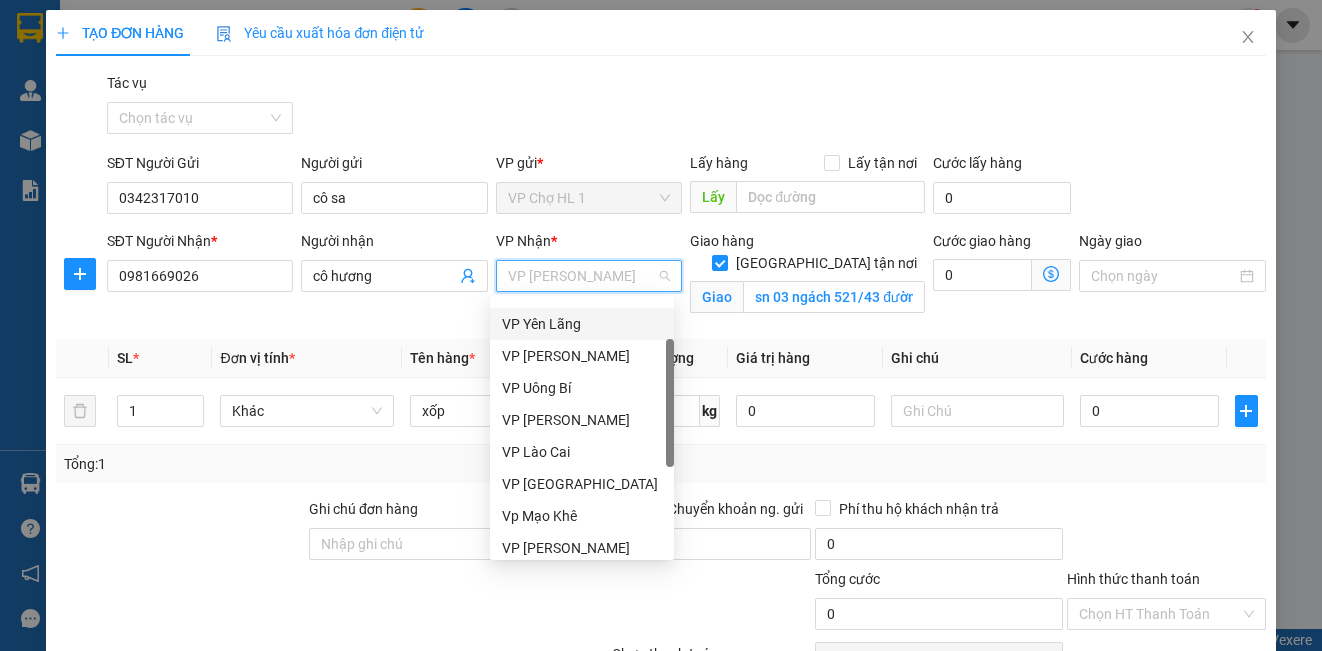 click on "VP Yên Lãng" at bounding box center (582, 324) 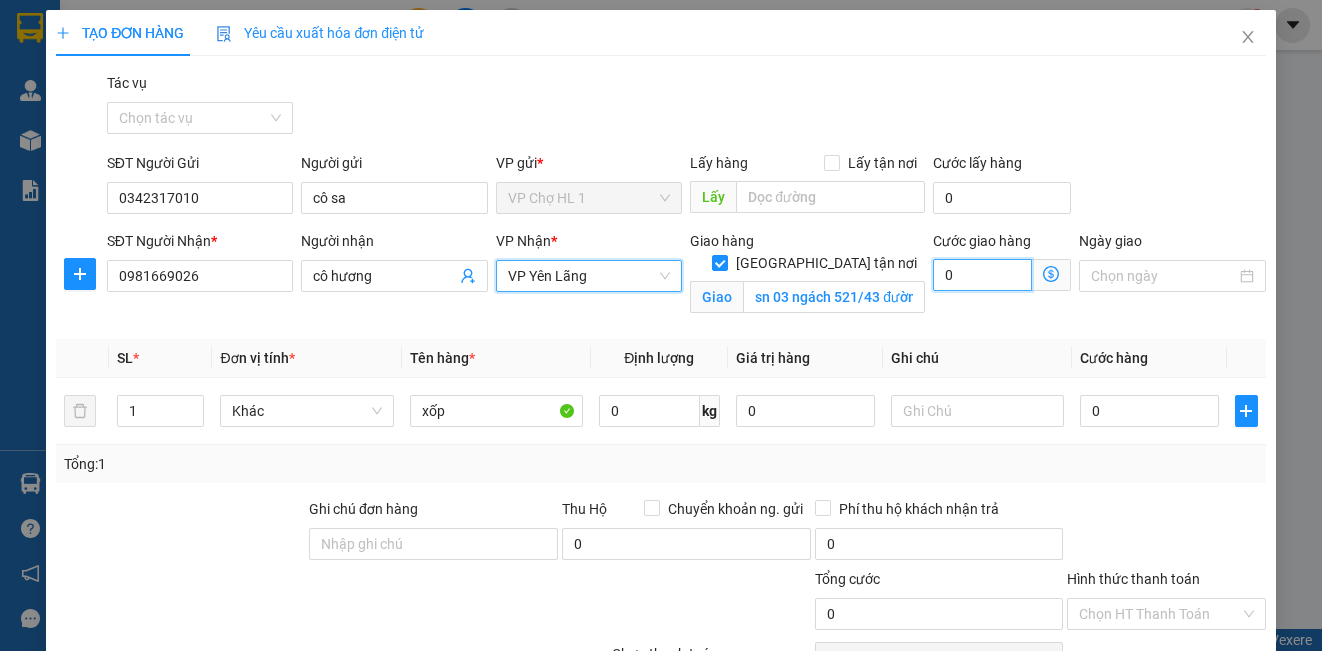 click on "0" at bounding box center (982, 275) 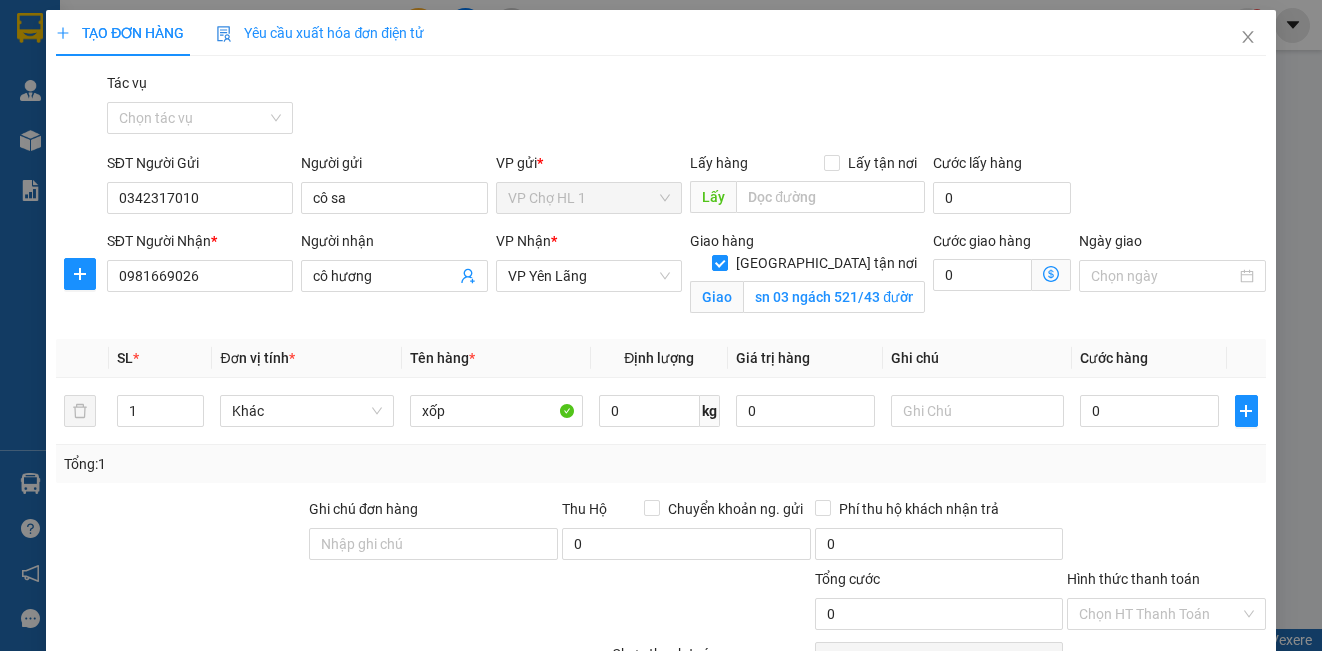 click 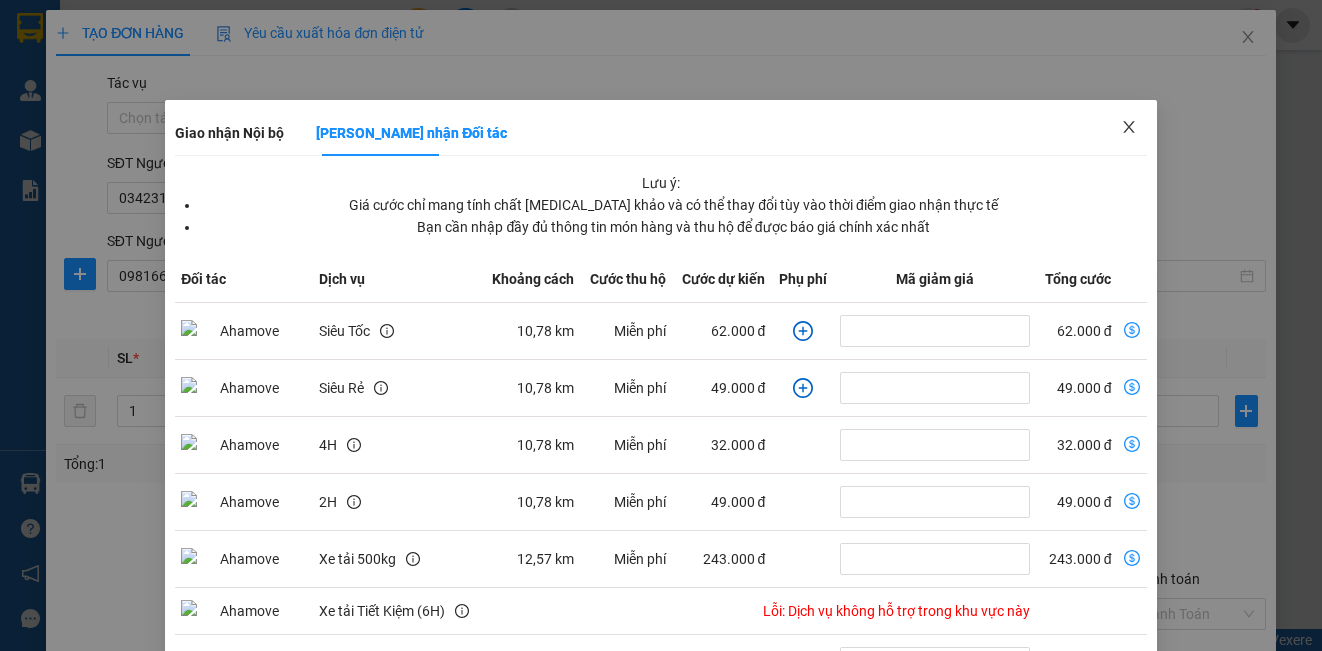 click 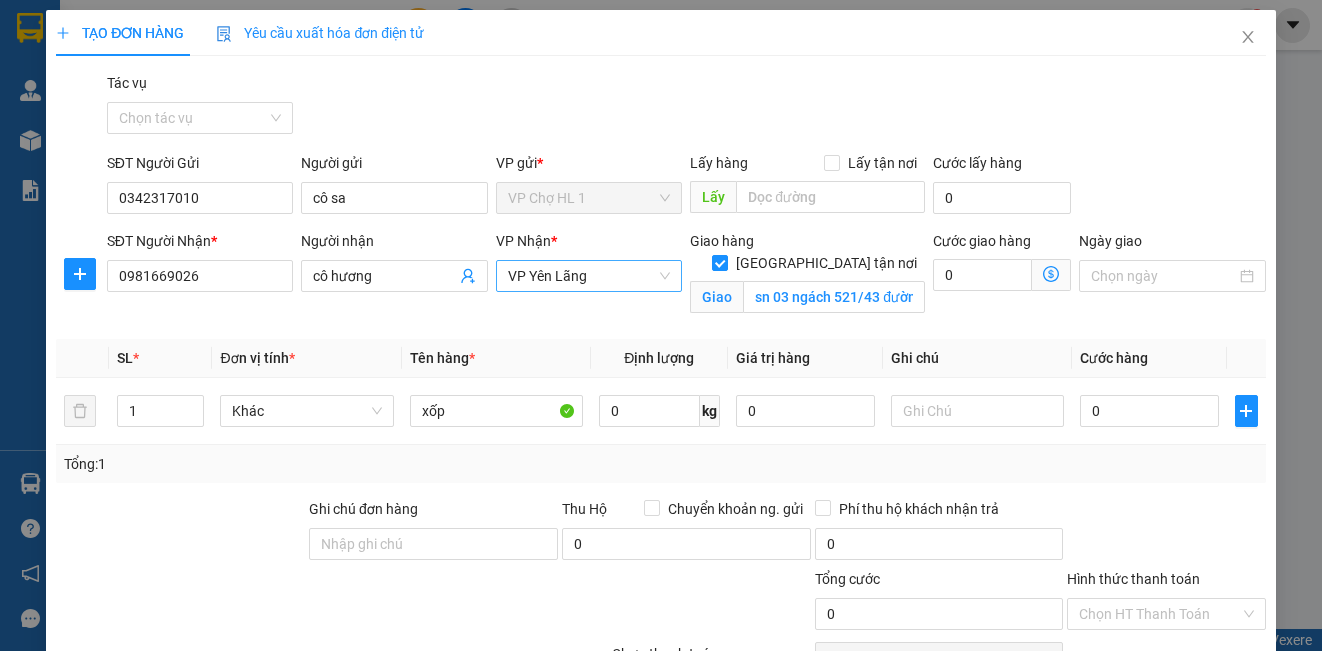 click on "VP Yên Lãng" at bounding box center [589, 276] 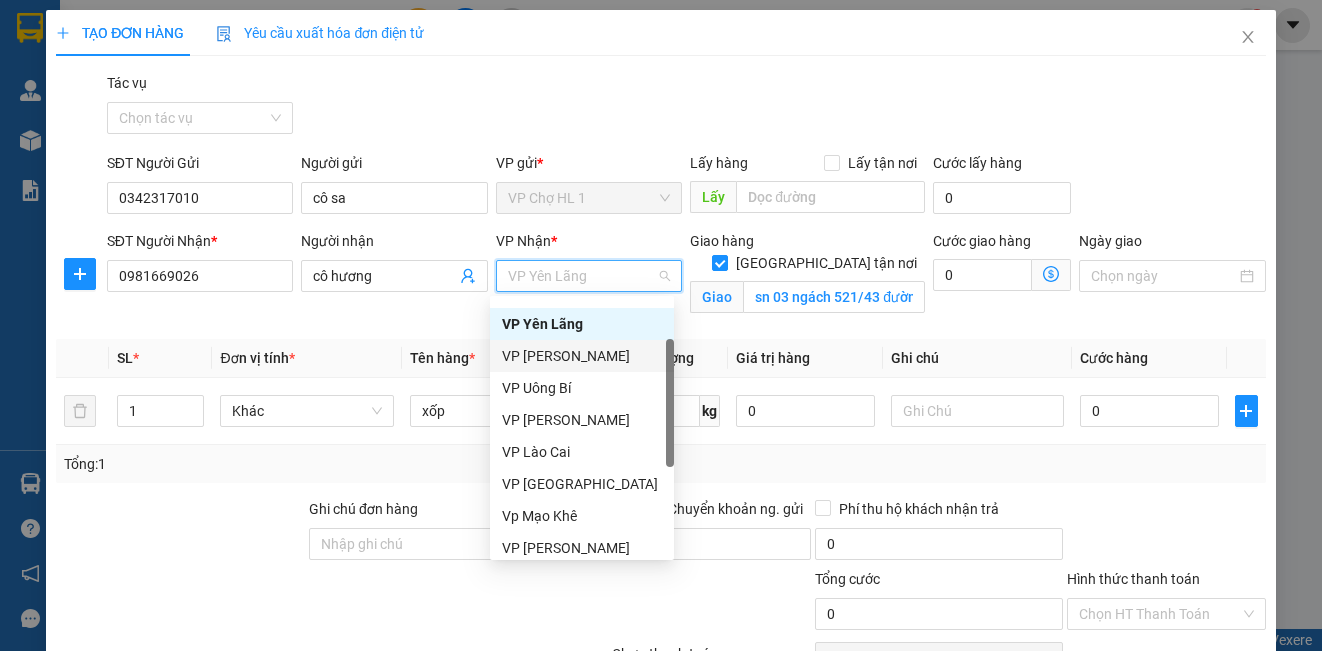 click on "VP [PERSON_NAME]" at bounding box center (582, 356) 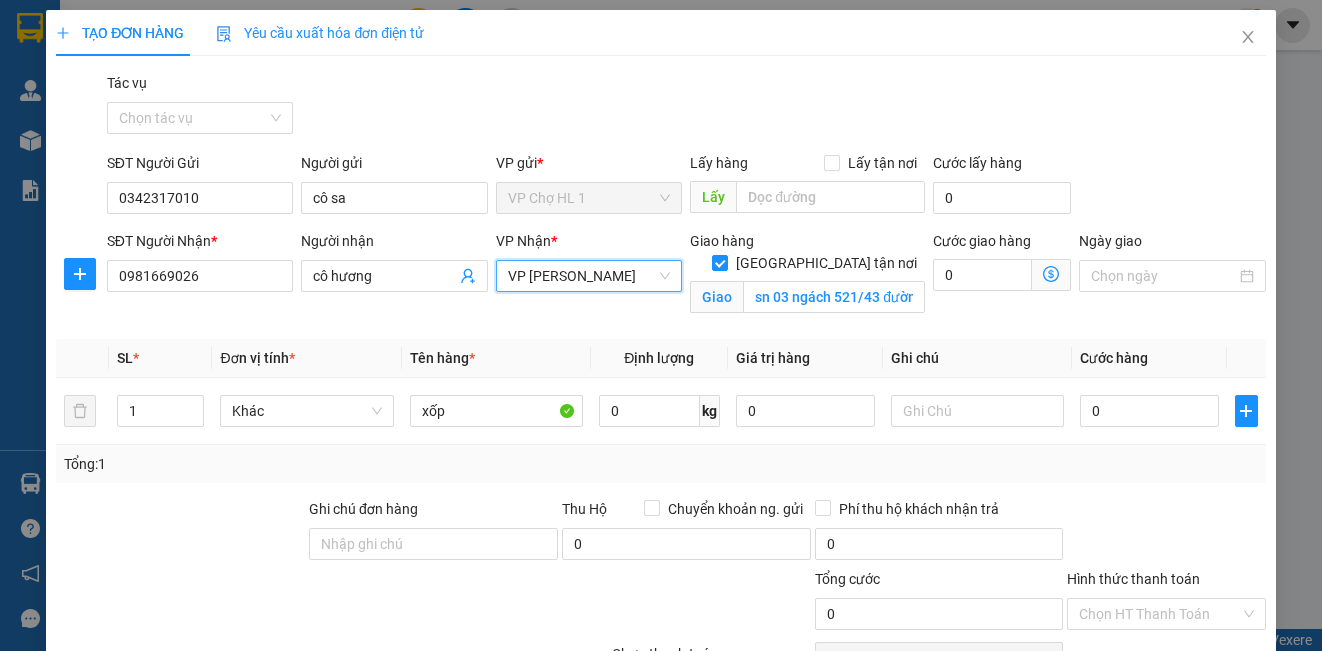 click 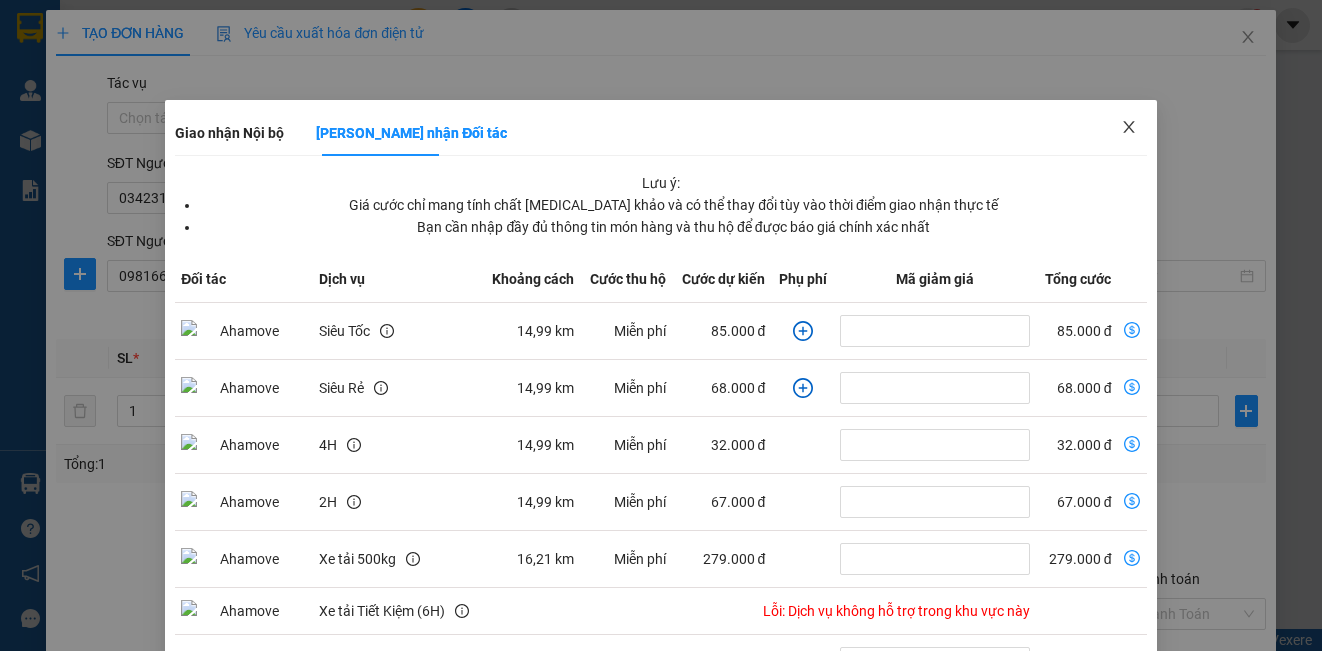 click 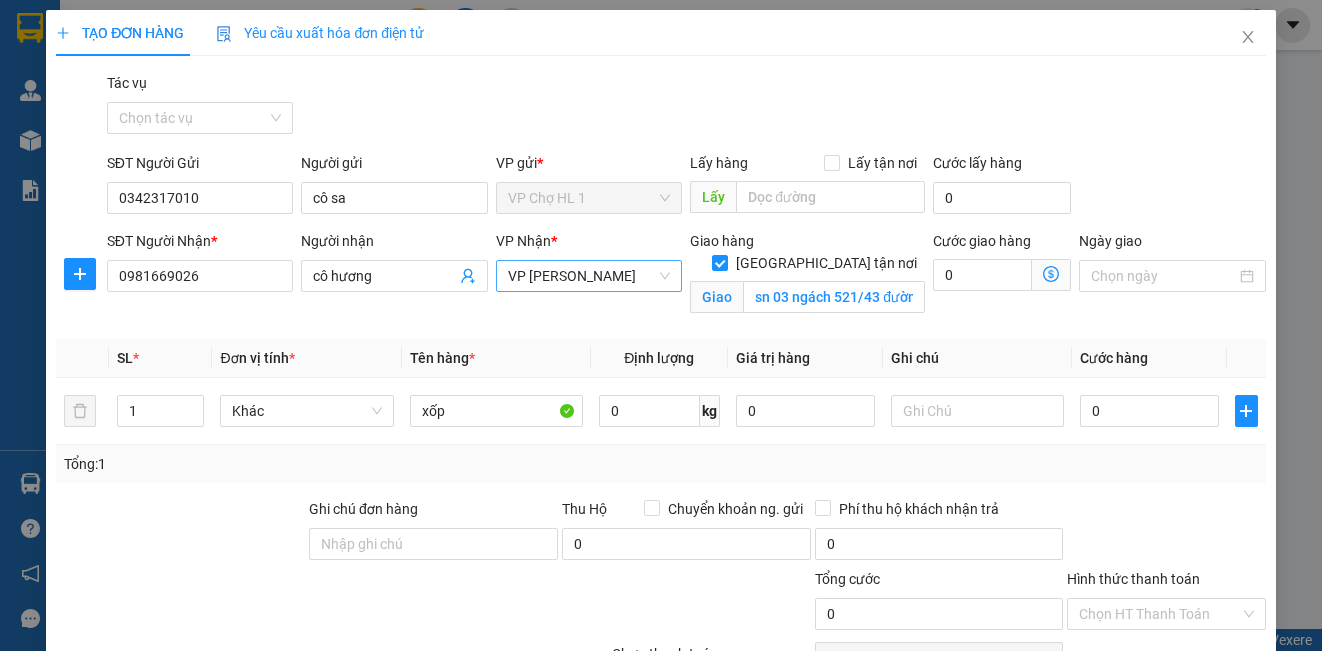 click on "VP [PERSON_NAME]" at bounding box center [589, 276] 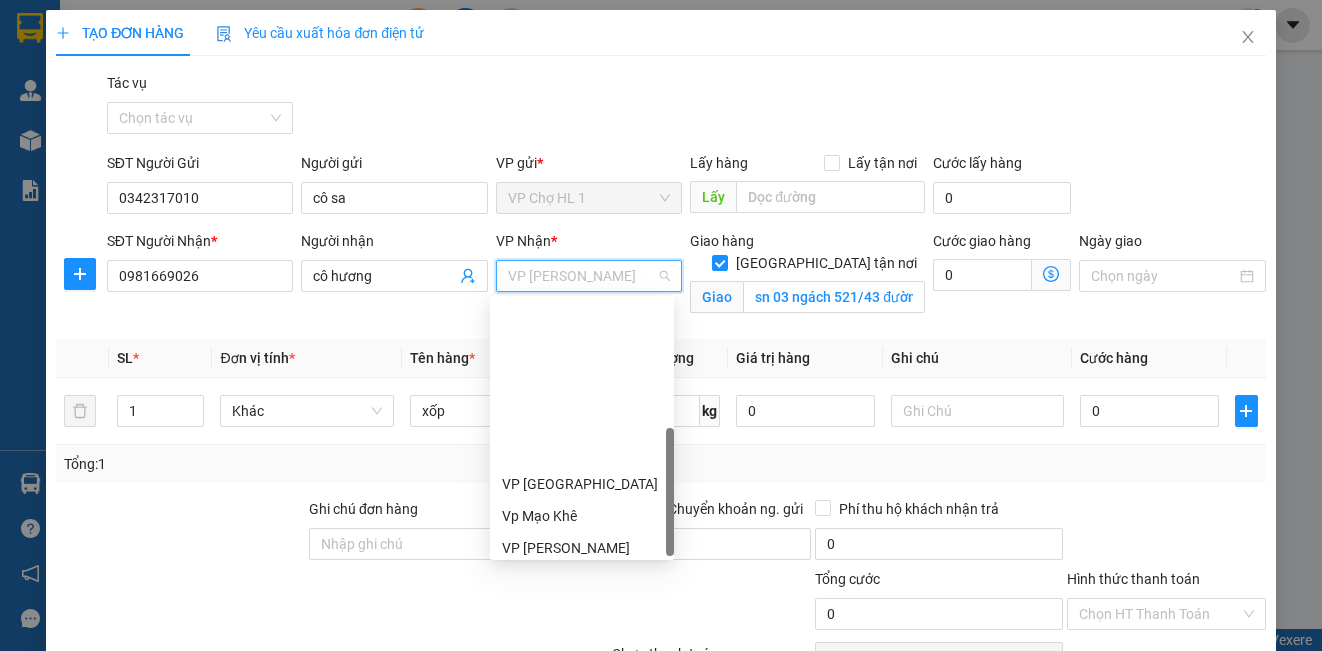 scroll, scrollTop: 288, scrollLeft: 0, axis: vertical 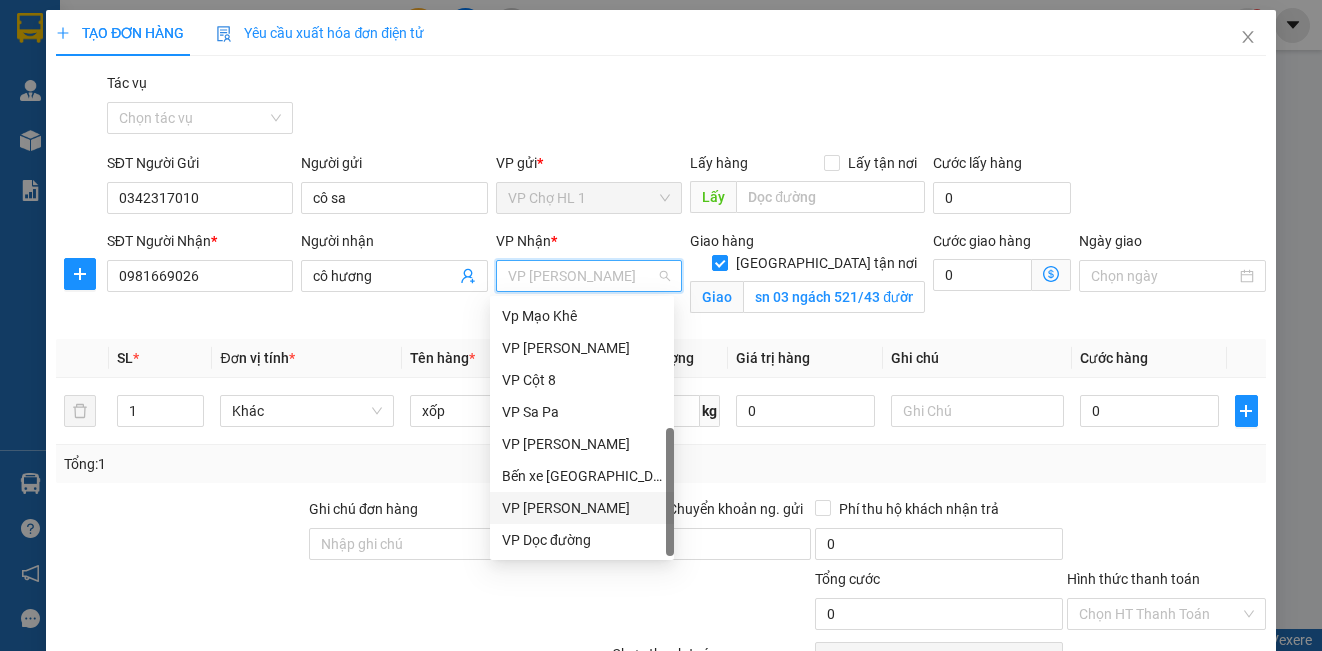 click on "VP [PERSON_NAME]" at bounding box center (582, 508) 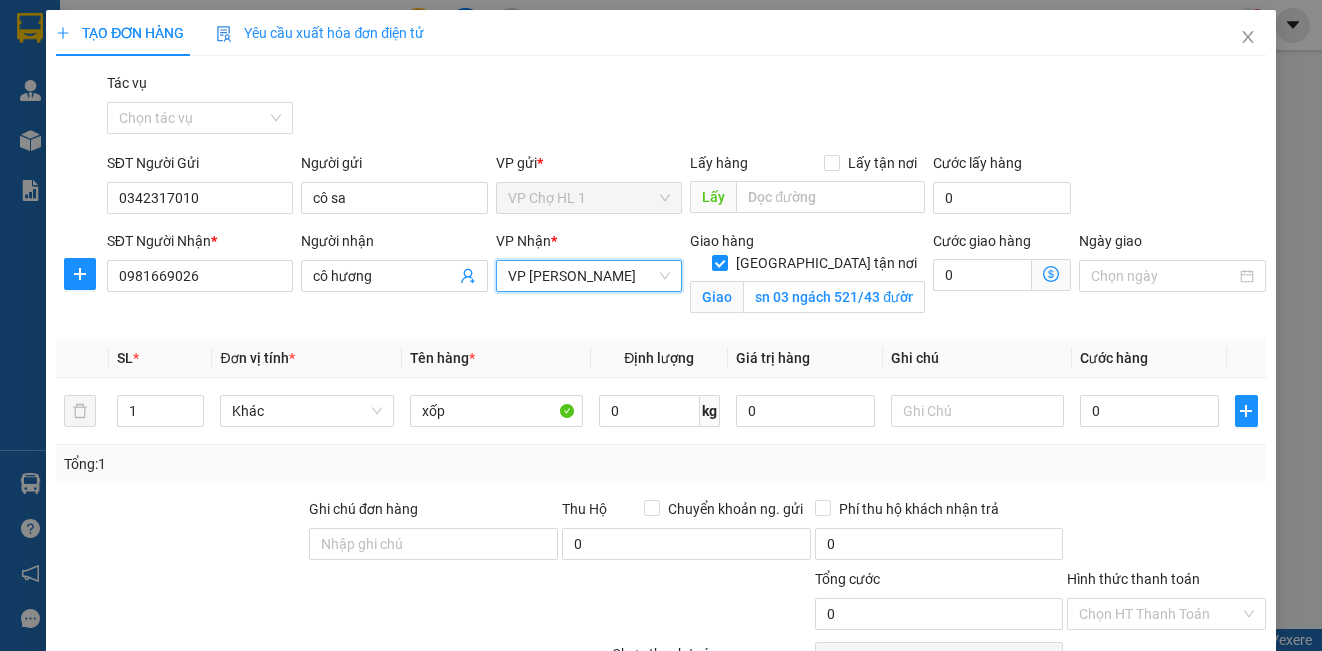 click 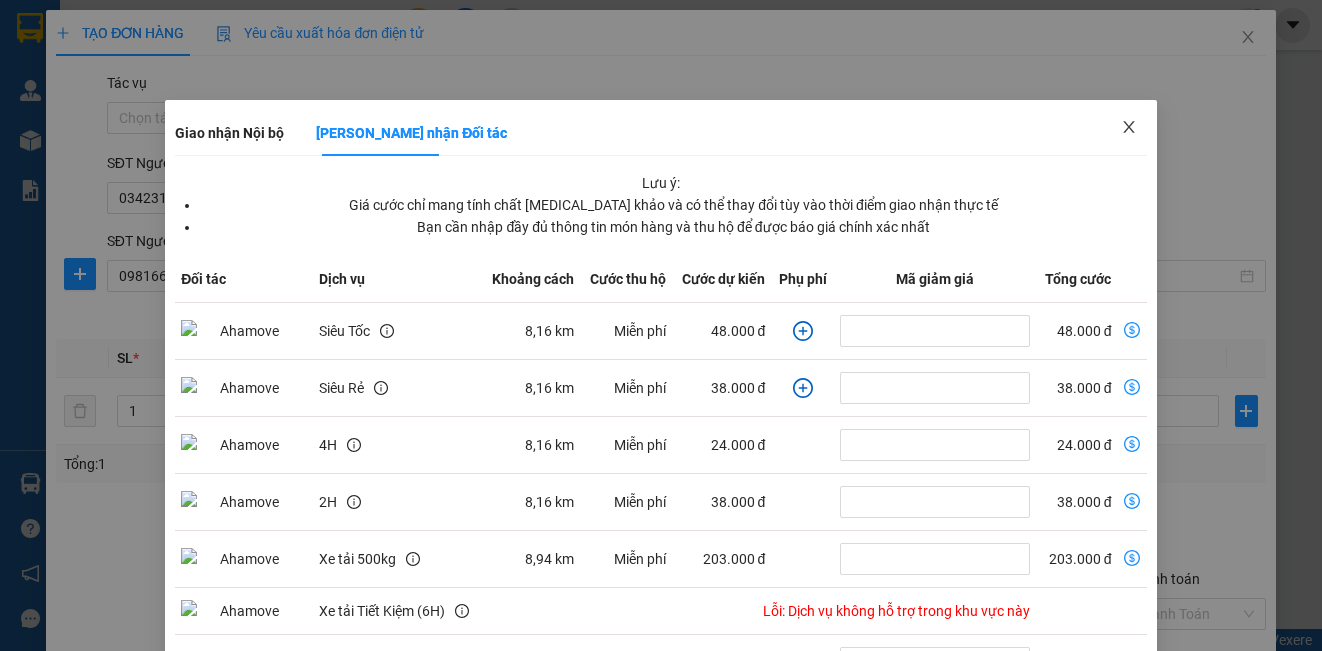 click 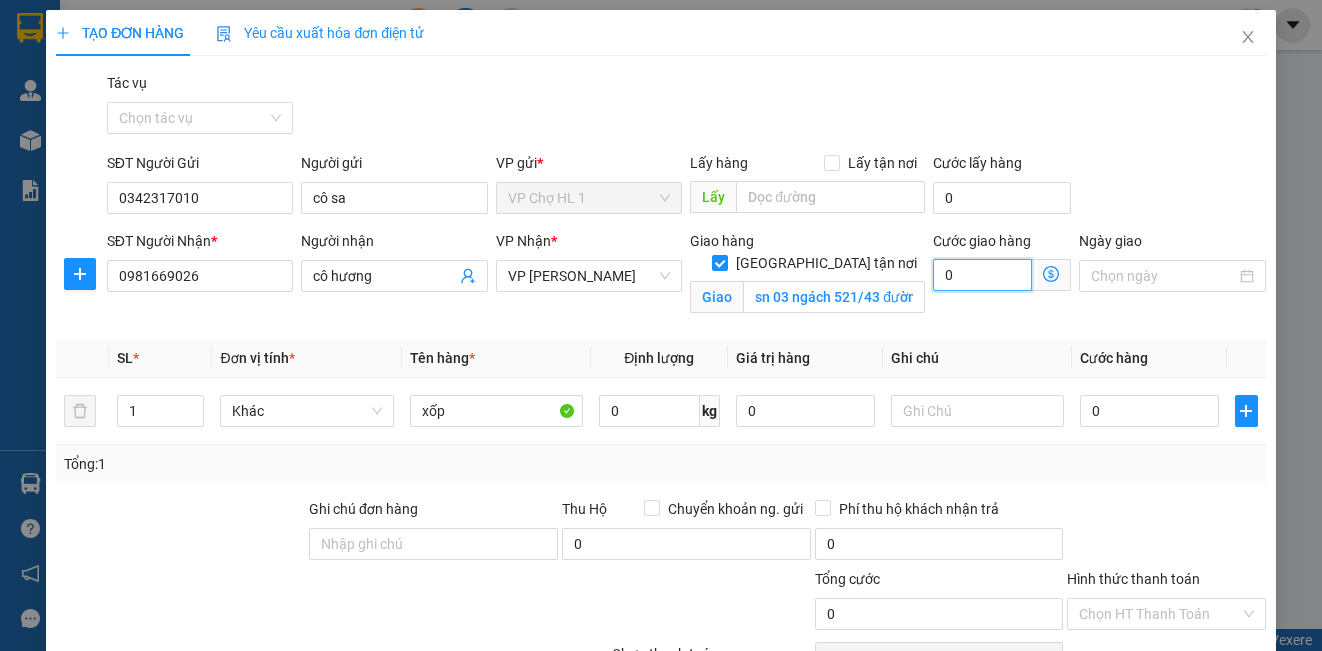 click on "0" at bounding box center (982, 275) 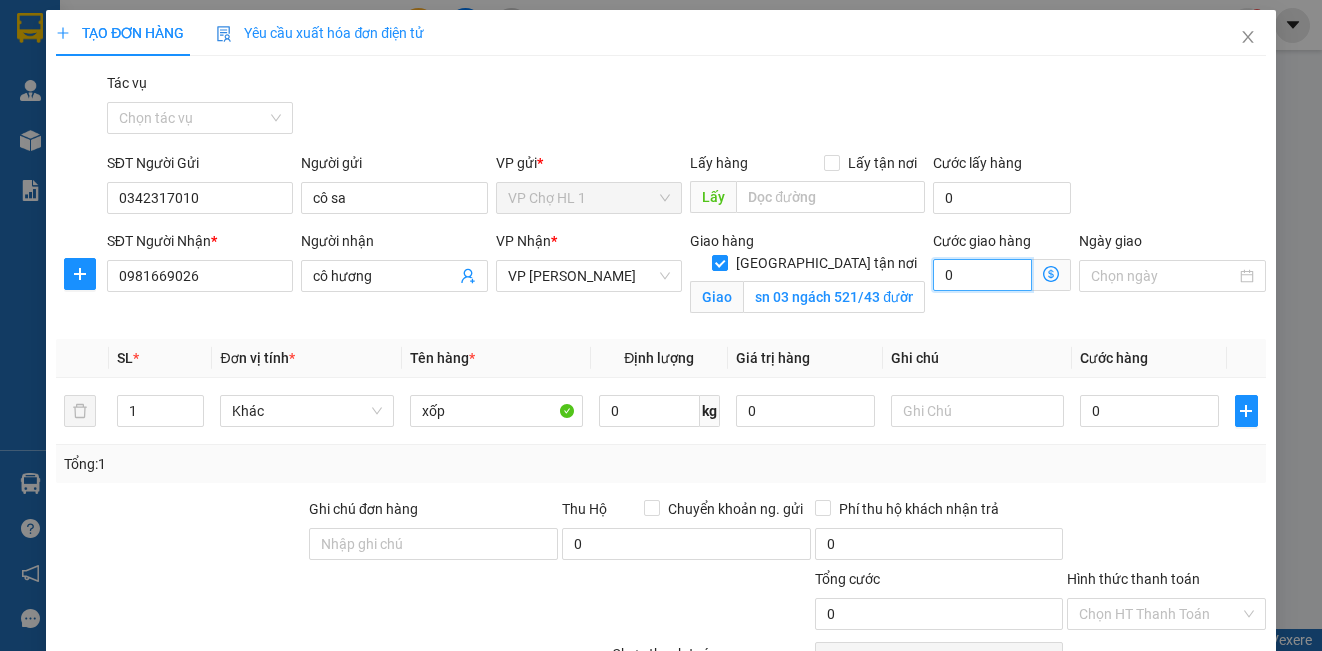 type on "7" 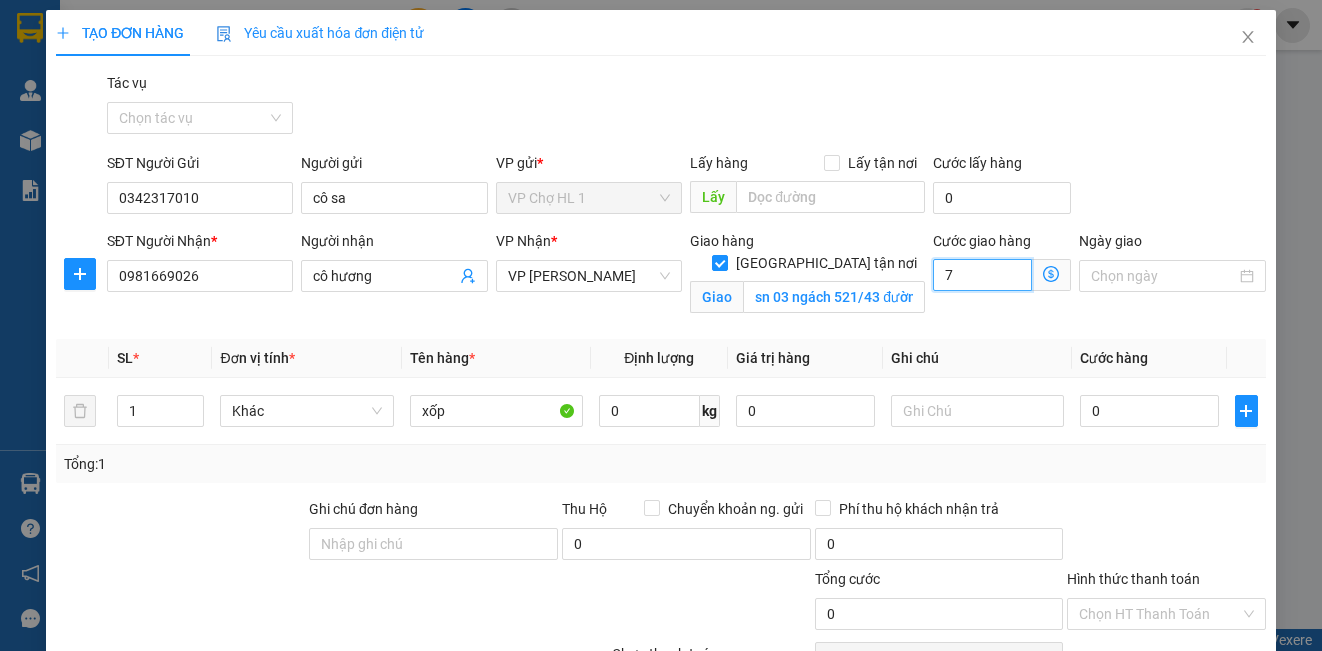 type on "7" 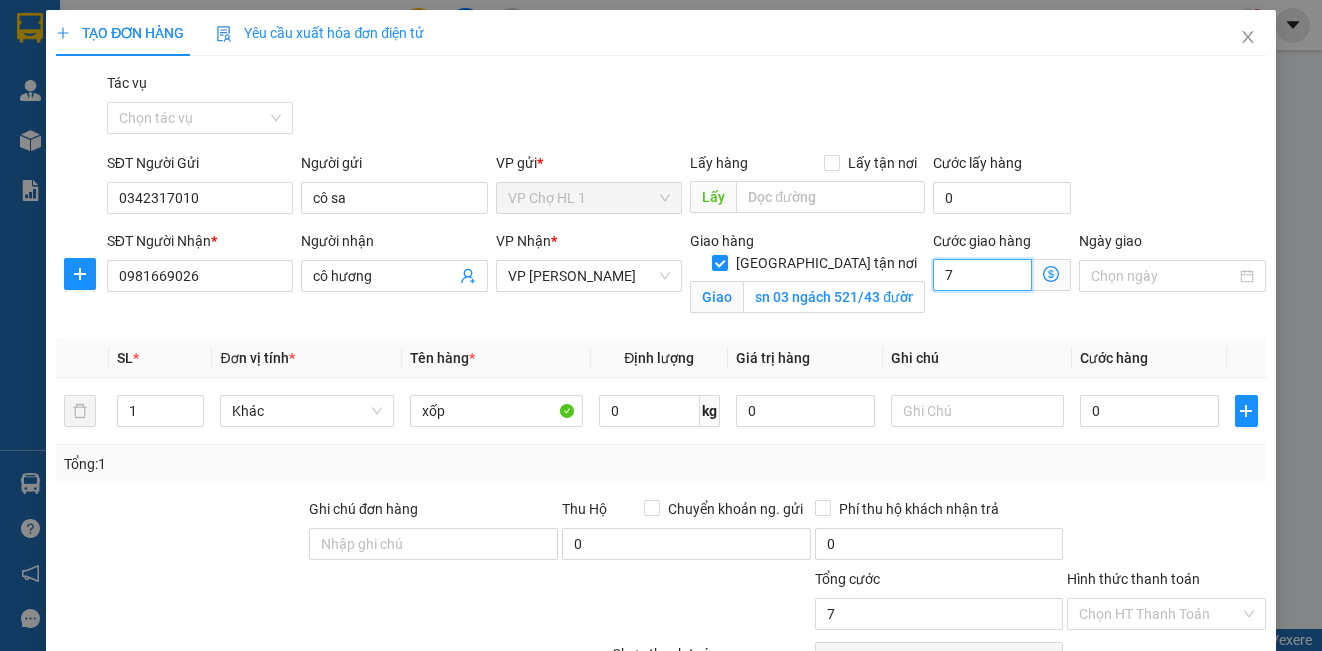 type on "70" 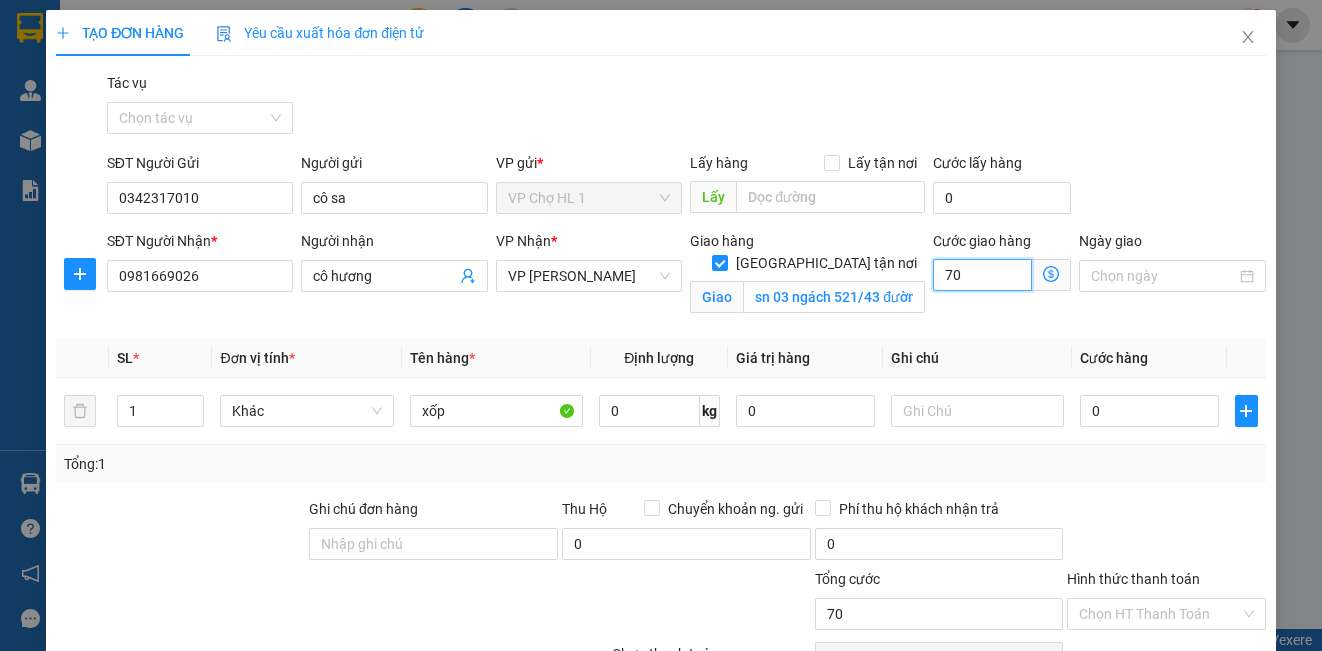 type on "70" 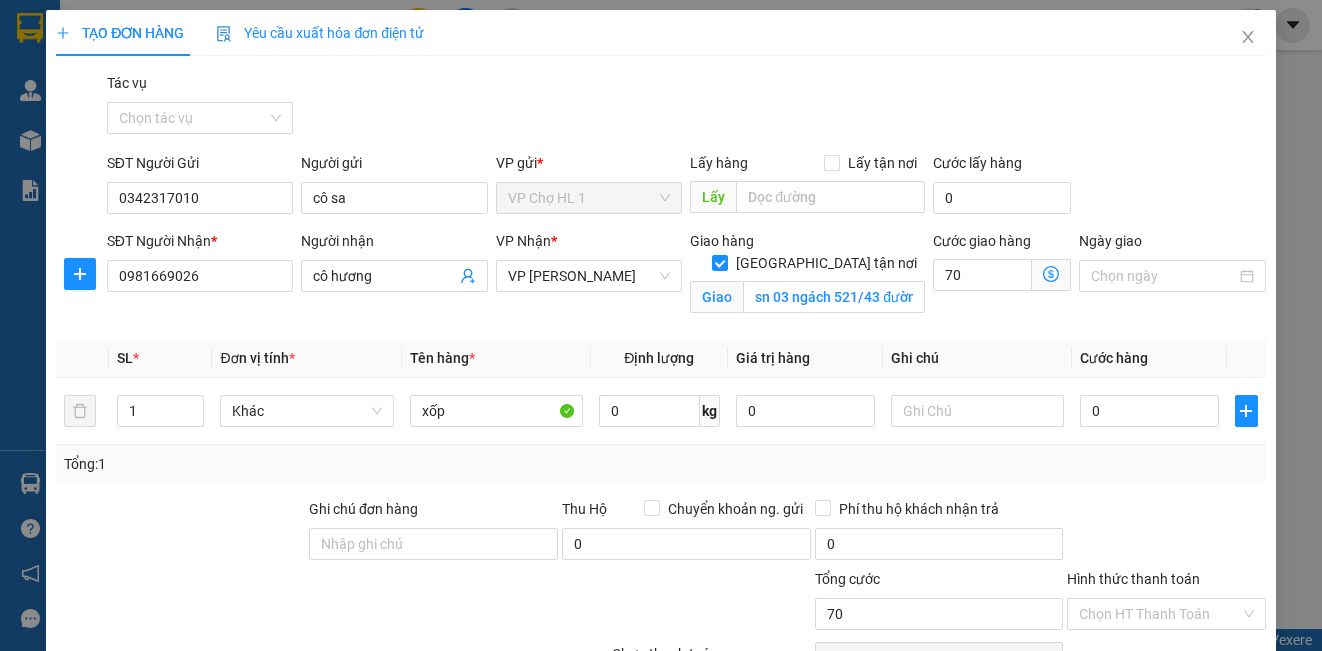type on "70.000" 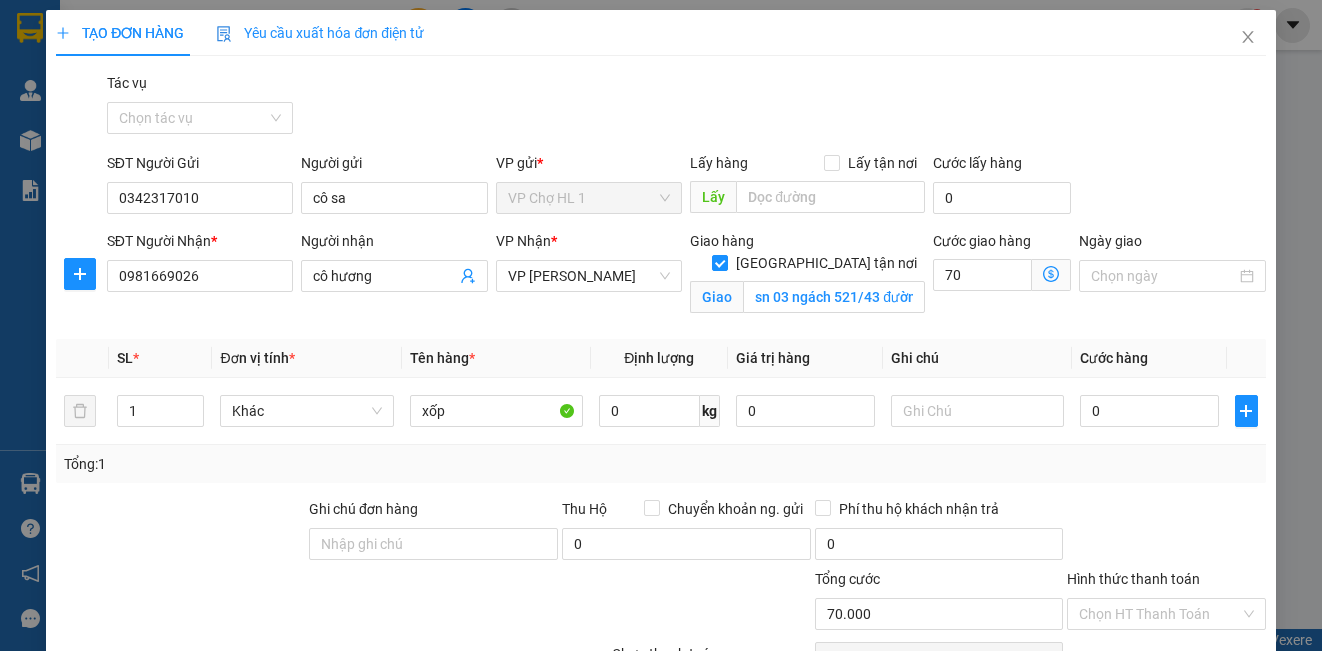 type on "70.000" 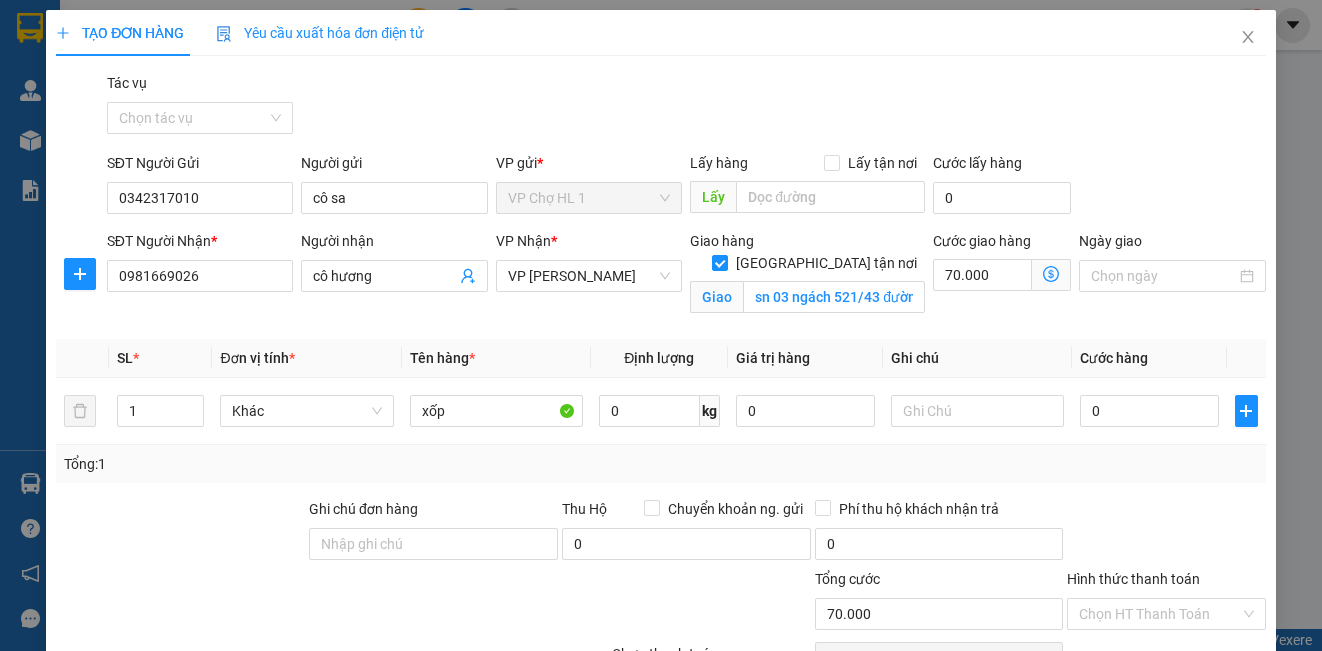 click on "SĐT Người Gửi 0342317010 Người gửi cô sa VP gửi  * VP Chợ HL 1 Lấy hàng Lấy tận nơi Lấy Cước lấy hàng 0" at bounding box center (686, 187) 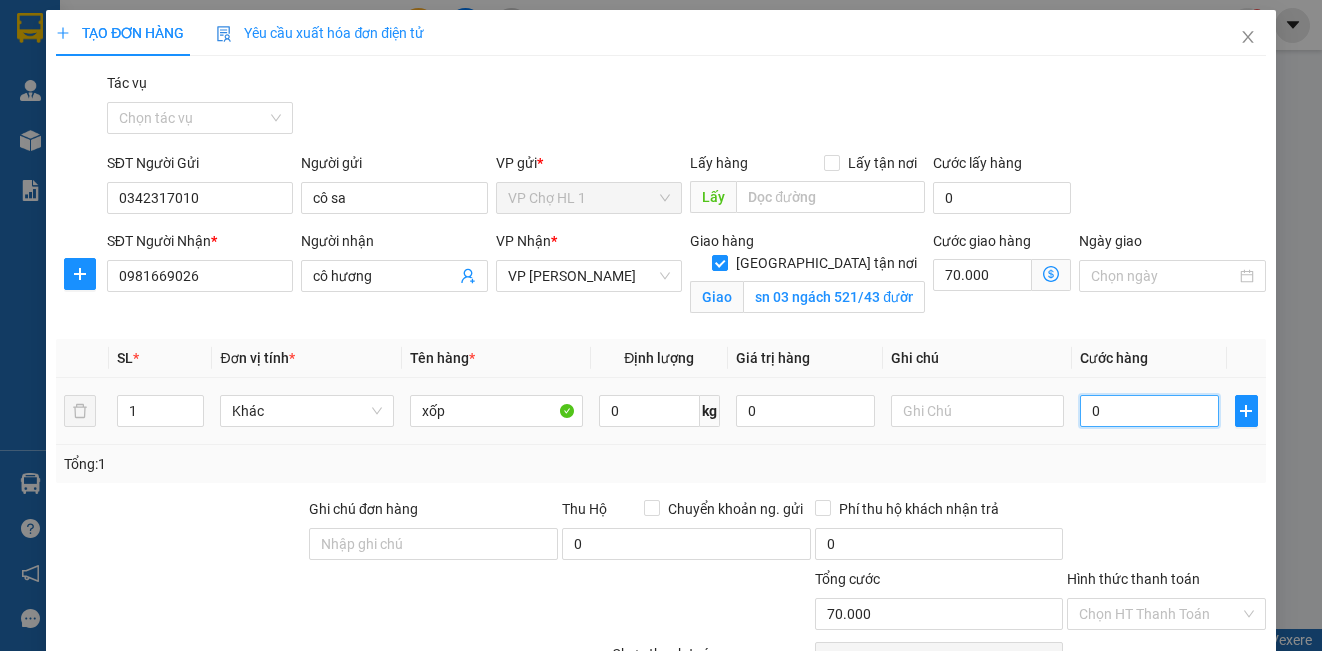 click on "0" at bounding box center [1149, 411] 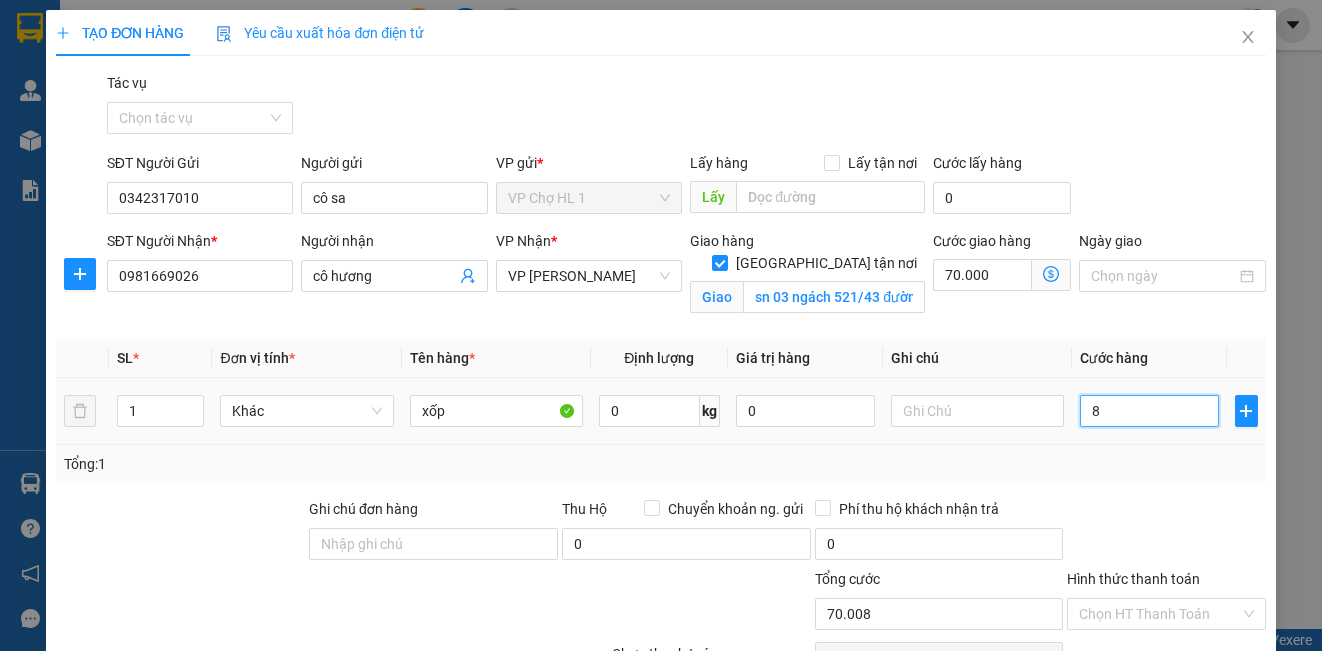 type on "80" 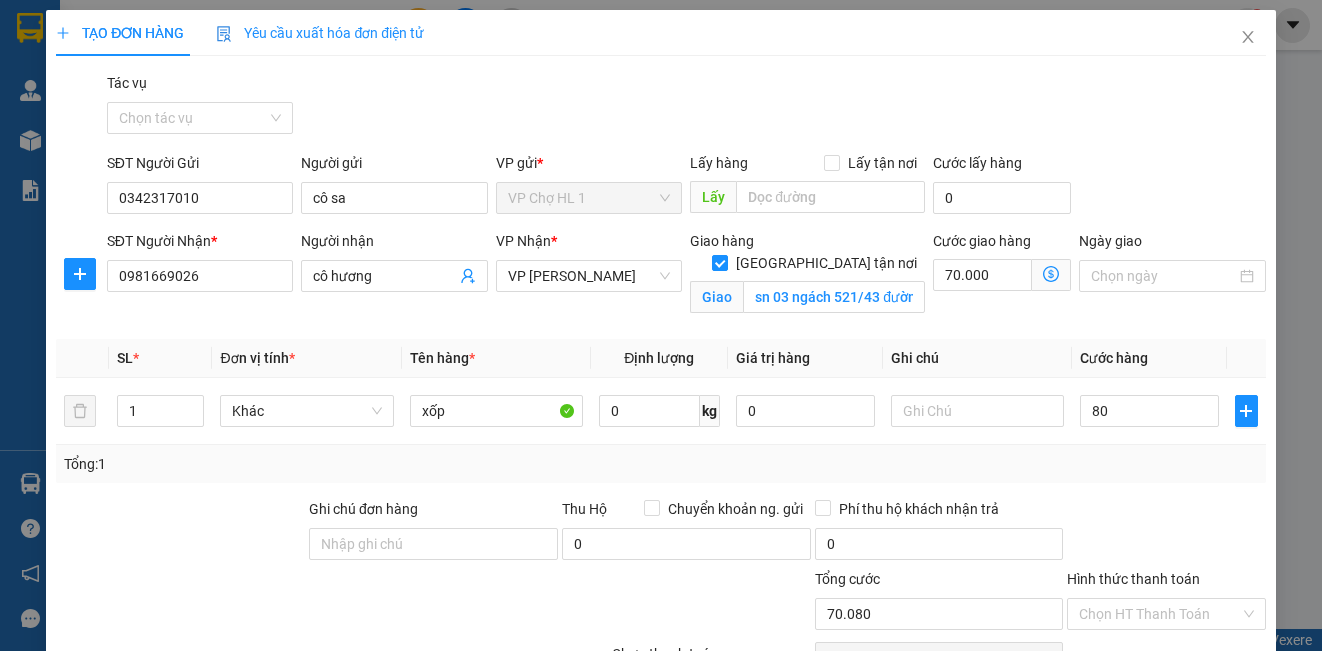 type on "80.000" 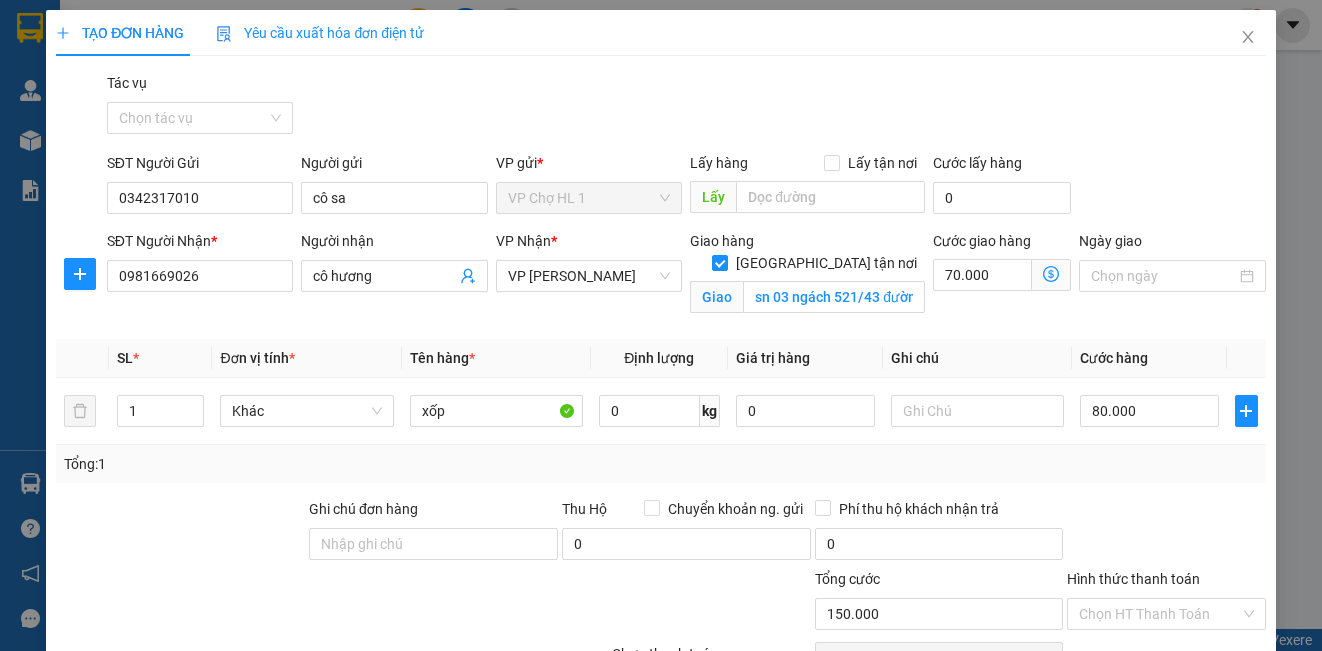 click on "Transit Pickup Surcharge Ids Transit Deliver Surcharge Ids Transit Deliver Surcharge Transit Deliver Surcharge Tác vụ Chọn tác vụ SĐT Người Gửi 0342317010 Người gửi cô sa VP gửi  * VP Chợ HL 1 Lấy hàng Lấy tận nơi Lấy Cước lấy hàng 0 SĐT Người Nhận  * 0981669026 Người nhận cô hương VP Nhận  * VP [PERSON_NAME] Giao hàng [GEOGRAPHIC_DATA] tận nơi Giao sn 03 ngách 521/43 đường an dương vương,p.nhật tảo,q bắc từ [GEOGRAPHIC_DATA],[GEOGRAPHIC_DATA] Cước giao hàng 70.000 Giao nhận Nội bộ Giao nhận Đối tác Lưu ý: Giá cước chỉ mang tính chất [MEDICAL_DATA] khảo và có thể thay đổi tùy vào thời điểm giao nhận thực tế Bạn cần nhập đầy đủ thông tin món hàng và thu hộ để được báo giá chính xác nhất Đối tác Dịch vụ Khoảng cách Cước thu hộ Cước dự kiến Phụ phí Mã giảm giá Tổng cước Siêu Tốc 8,16 km Miễn phí 48.000 đ 48.000 đ Siêu Rẻ 8,16 km Miễn phí 4H 2H" at bounding box center [660, 429] 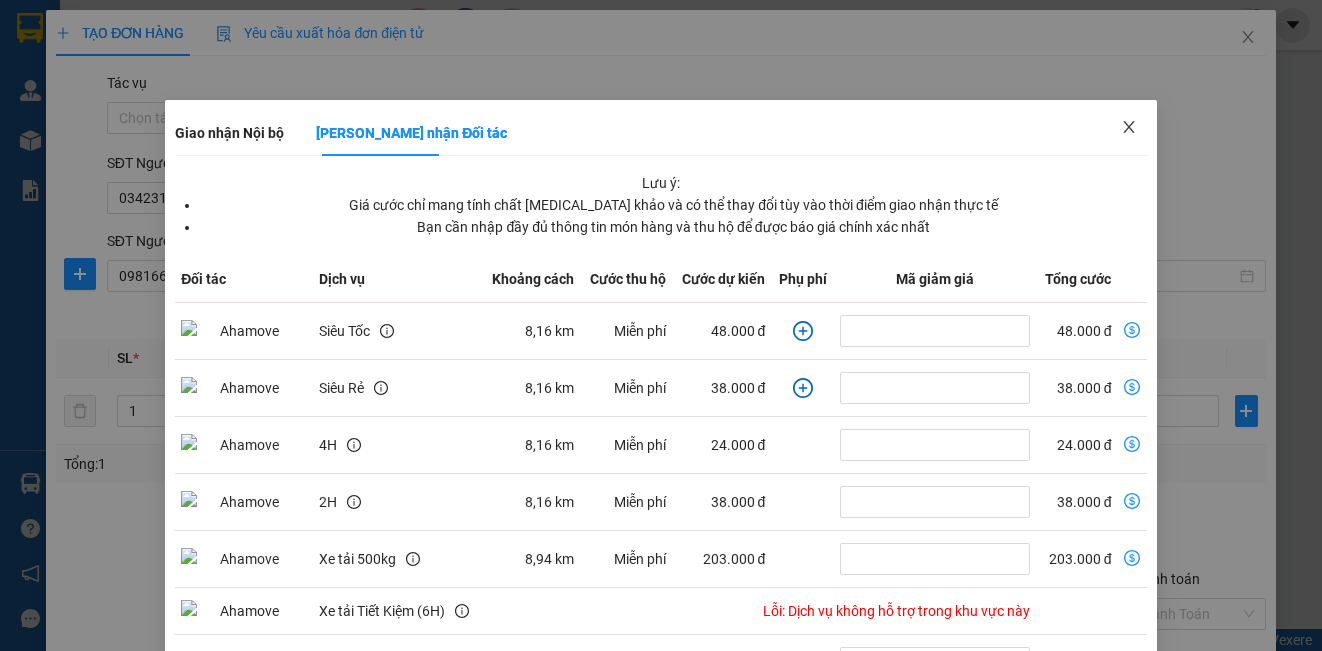 click 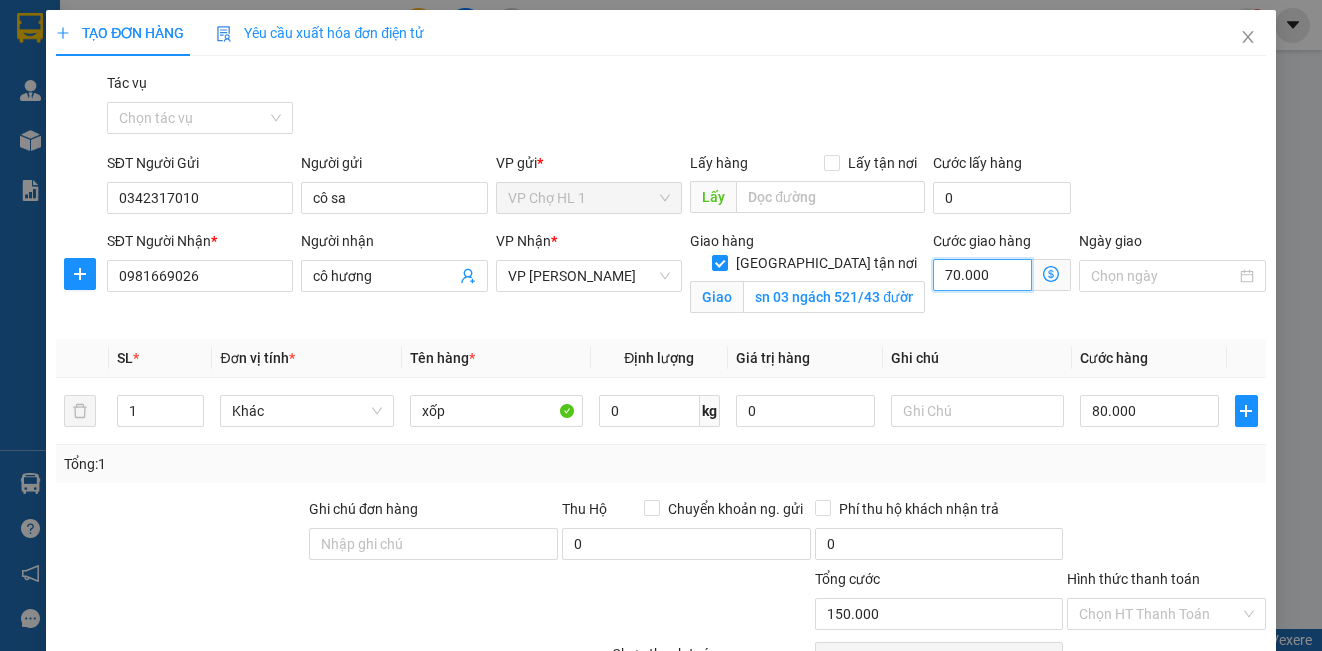 click on "70.000" at bounding box center [982, 275] 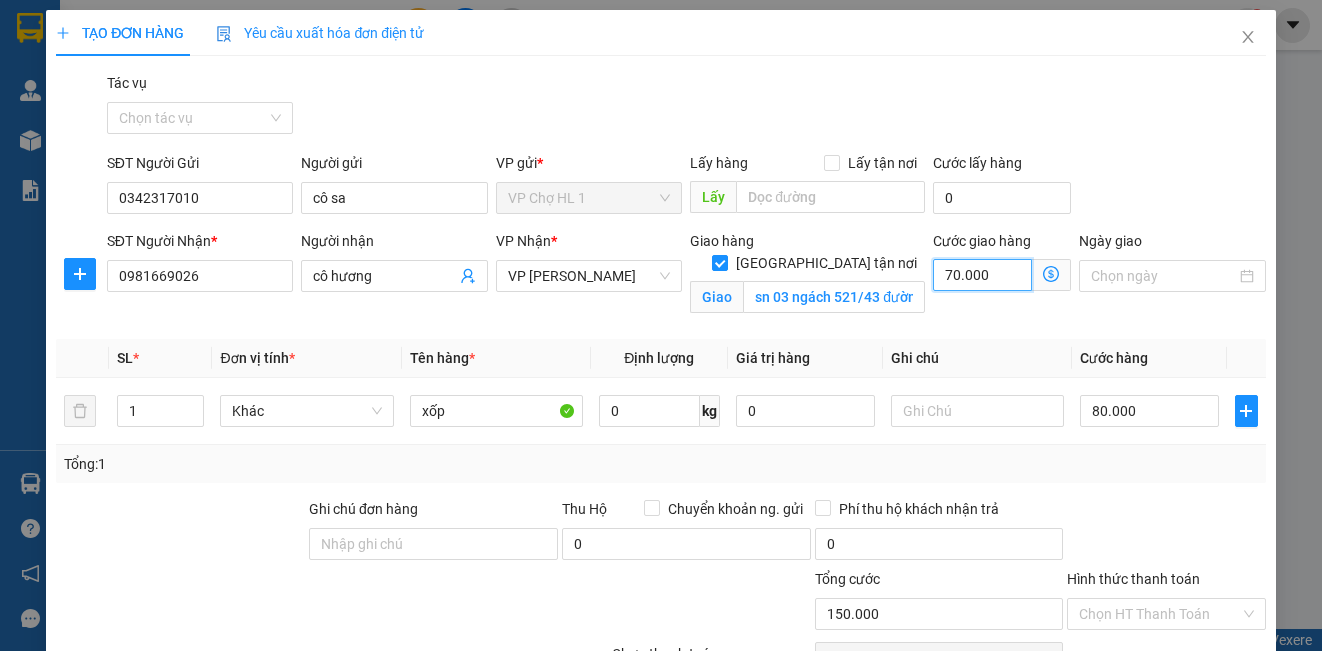 type on "80.006" 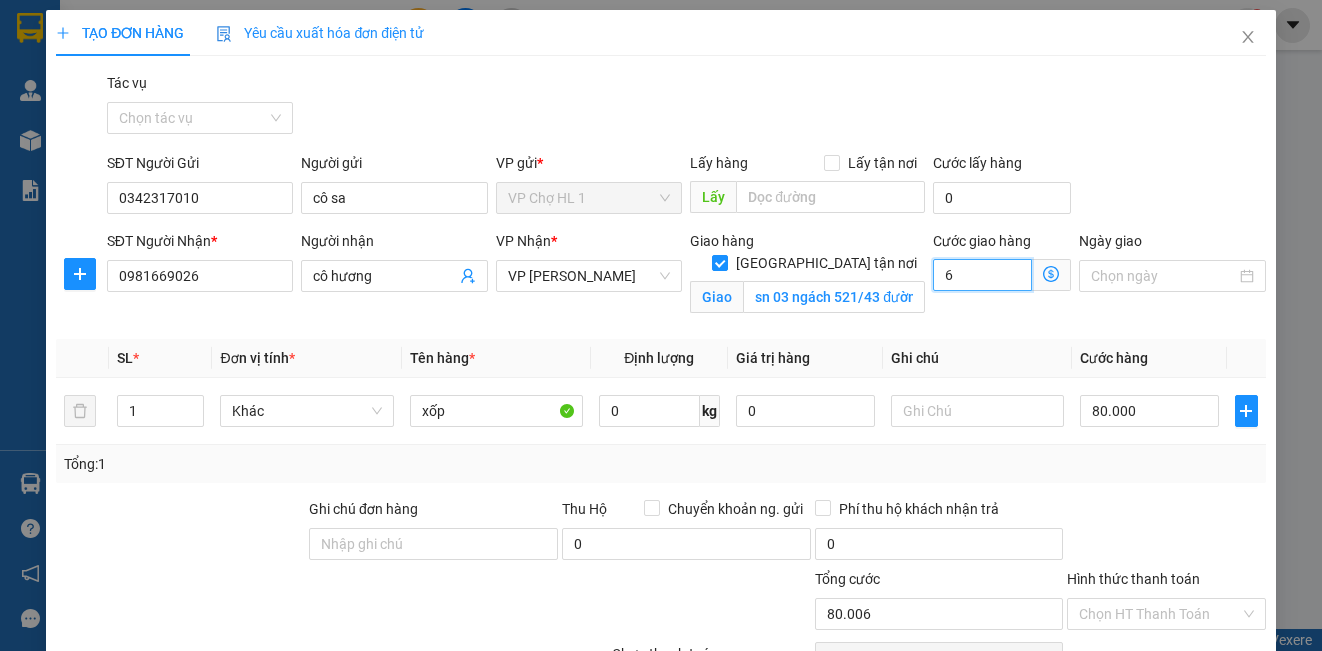 type on "80.060" 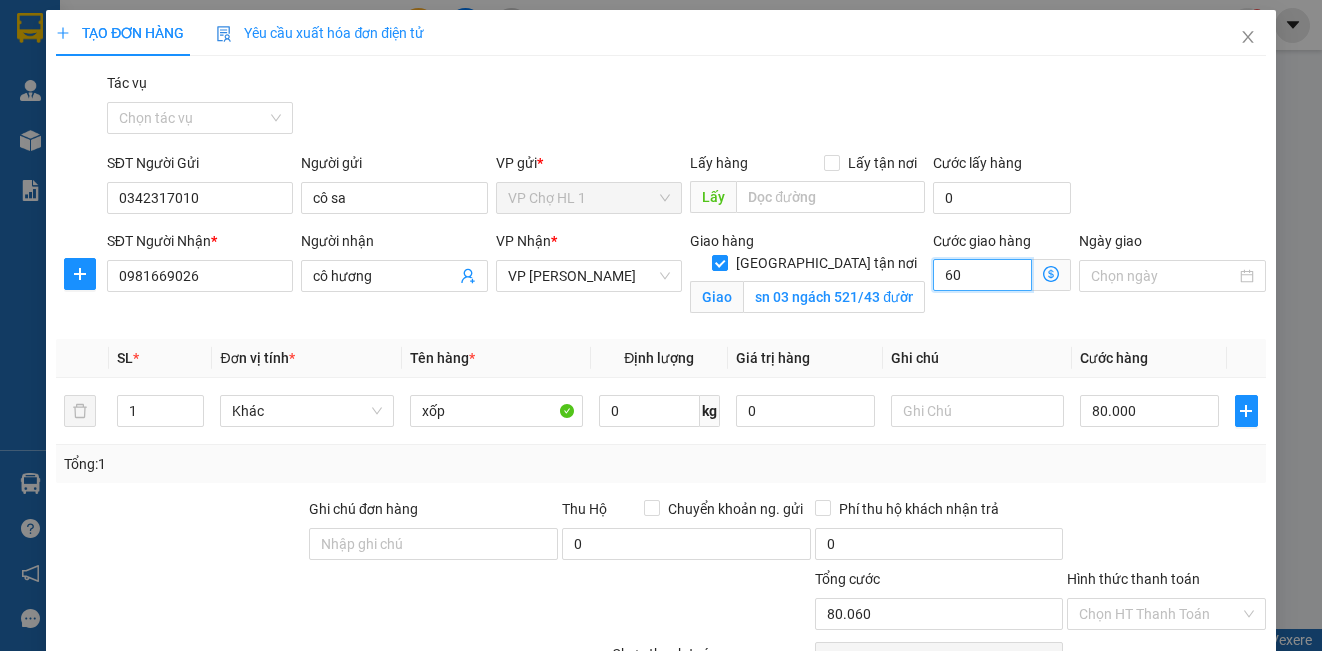 type on "60" 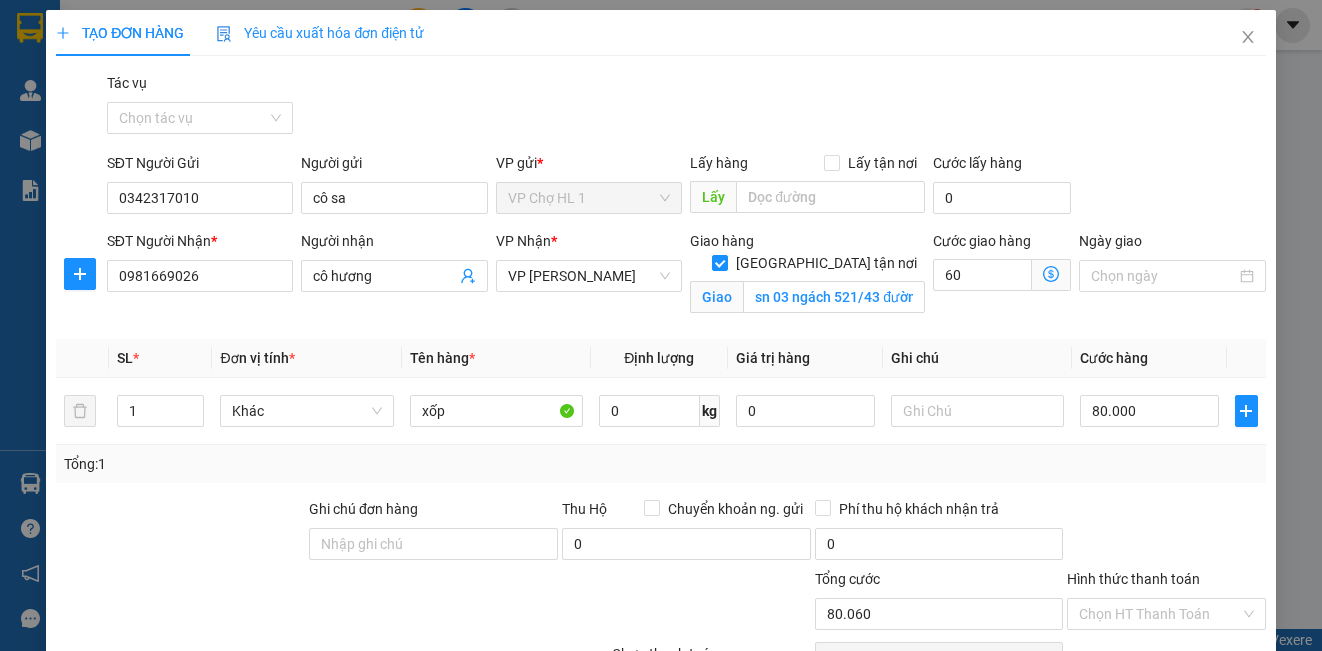 type on "140.000" 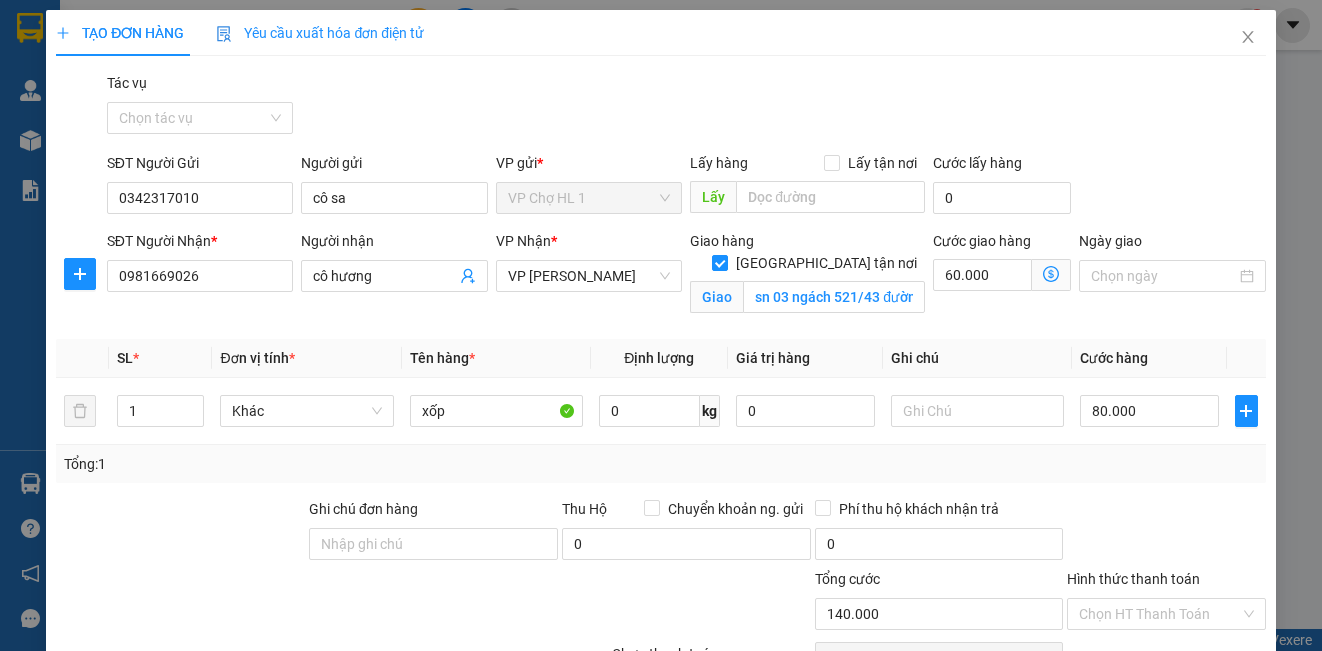 click on "Transit Pickup Surcharge Ids Transit Deliver Surcharge Ids Transit Deliver Surcharge Transit Deliver Surcharge Tác vụ Chọn tác vụ SĐT Người Gửi 0342317010 Người gửi cô sa VP gửi  * VP Chợ HL 1 Lấy hàng Lấy tận nơi Lấy Cước lấy hàng 0 SĐT Người Nhận  * 0981669026 Người nhận cô hương VP Nhận  * VP [PERSON_NAME] Giao hàng [GEOGRAPHIC_DATA] tận nơi Giao sn 03 ngách 521/43 đường an dương vương,p.nhật tảo,q bắc từ [GEOGRAPHIC_DATA],[GEOGRAPHIC_DATA] Cước giao hàng 60.000 Giao nhận Nội bộ Giao nhận Đối tác Lưu ý: Giá cước chỉ mang tính chất [MEDICAL_DATA] khảo và có thể thay đổi tùy vào thời điểm giao nhận thực tế Bạn cần nhập đầy đủ thông tin món hàng và thu hộ để được báo giá chính xác nhất Đối tác Dịch vụ Khoảng cách Cước thu hộ Cước dự kiến Phụ phí Mã giảm giá Tổng cước Siêu Tốc 8,16 km Miễn phí 48.000 đ 48.000 đ Siêu Rẻ 8,16 km Miễn phí 4H 2H" at bounding box center [660, 429] 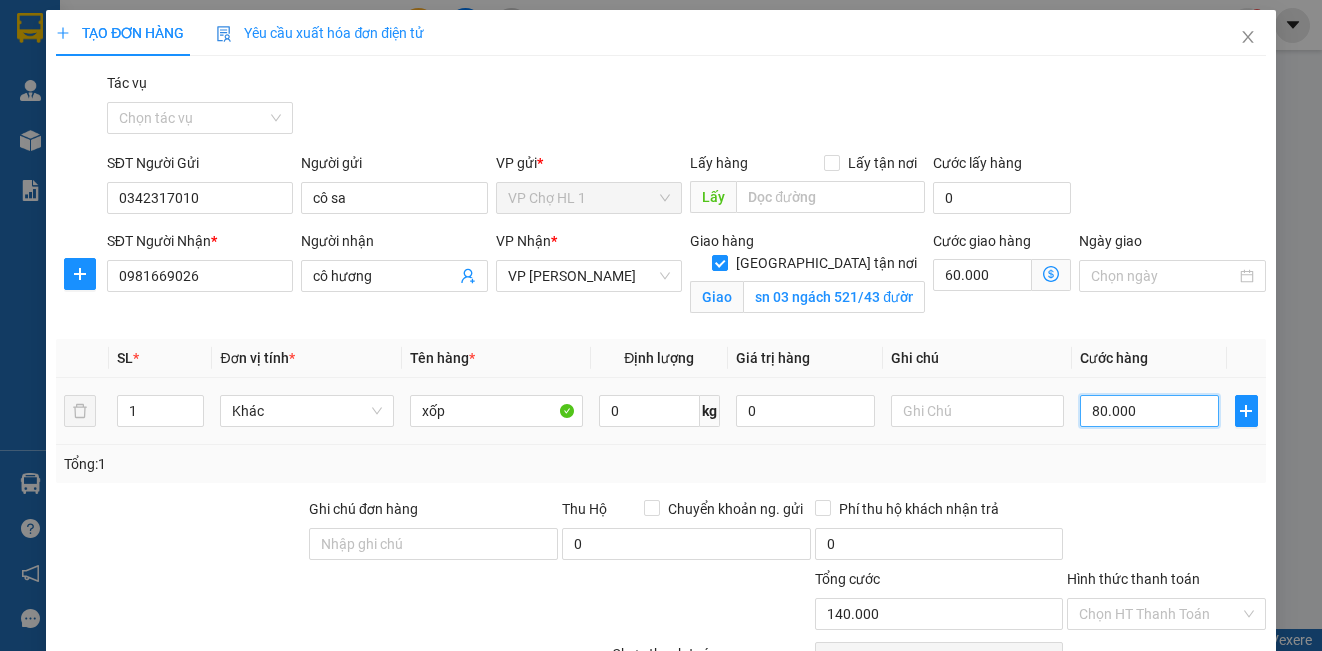 click on "80.000" at bounding box center [1149, 411] 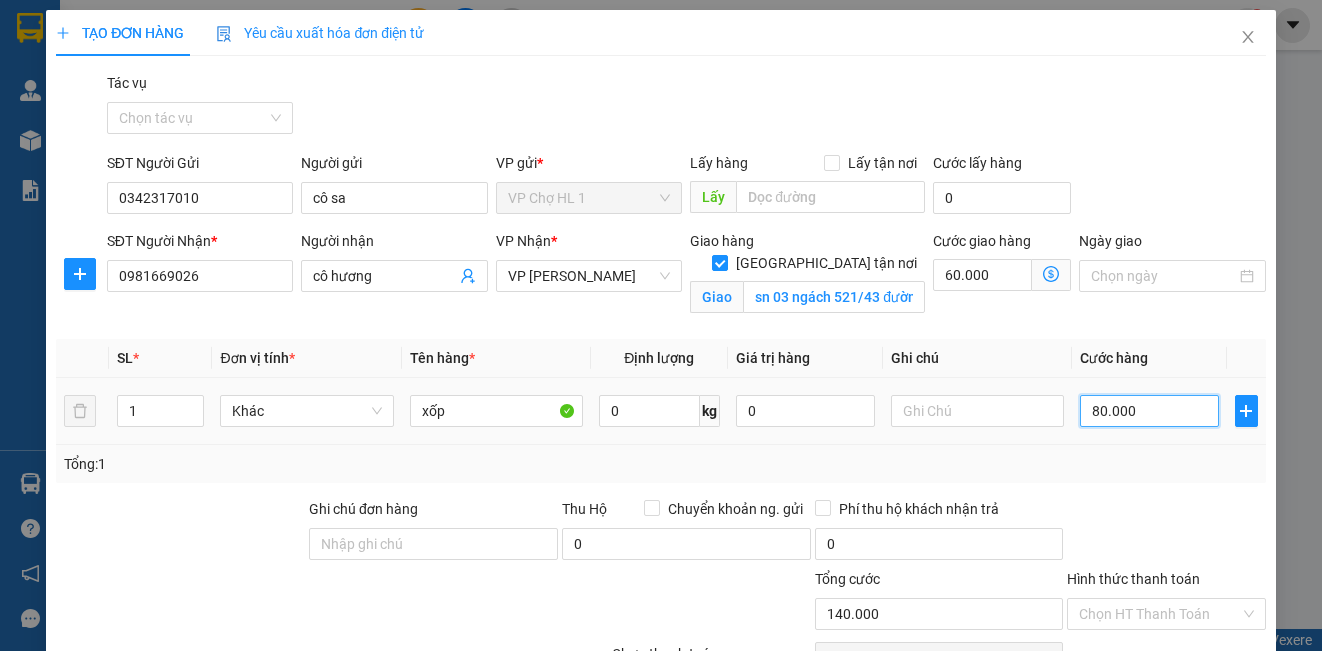 type on "9" 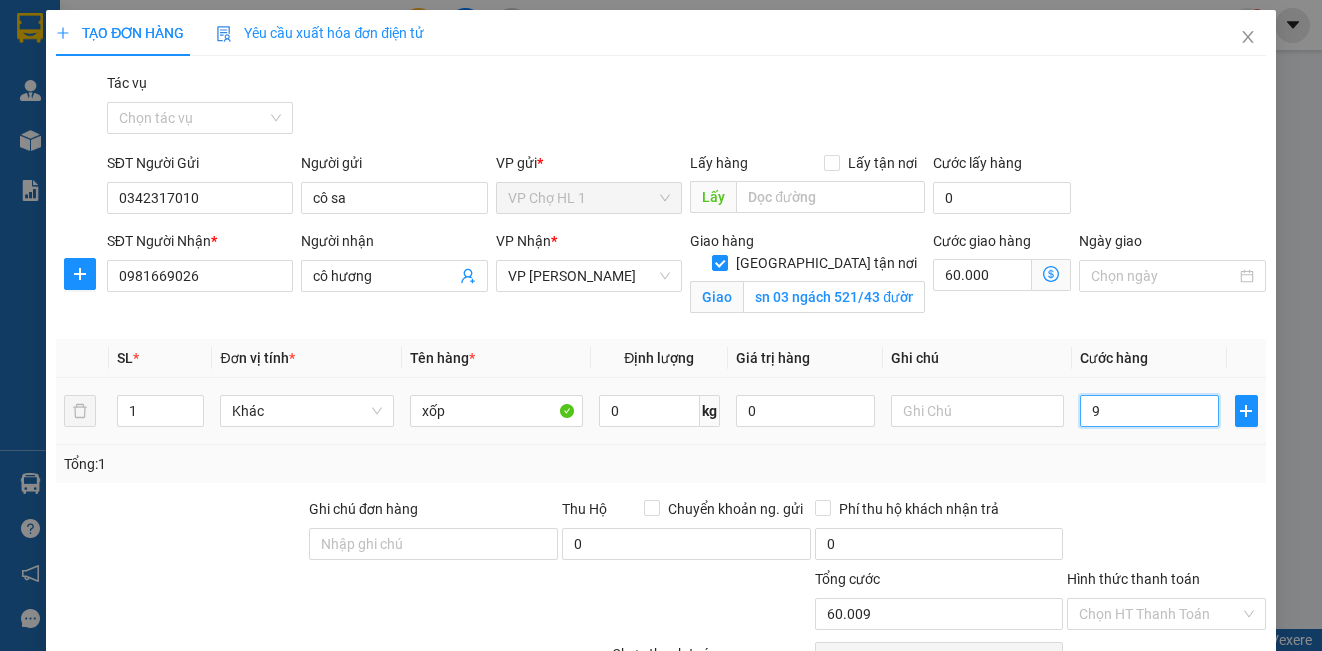 type on "90" 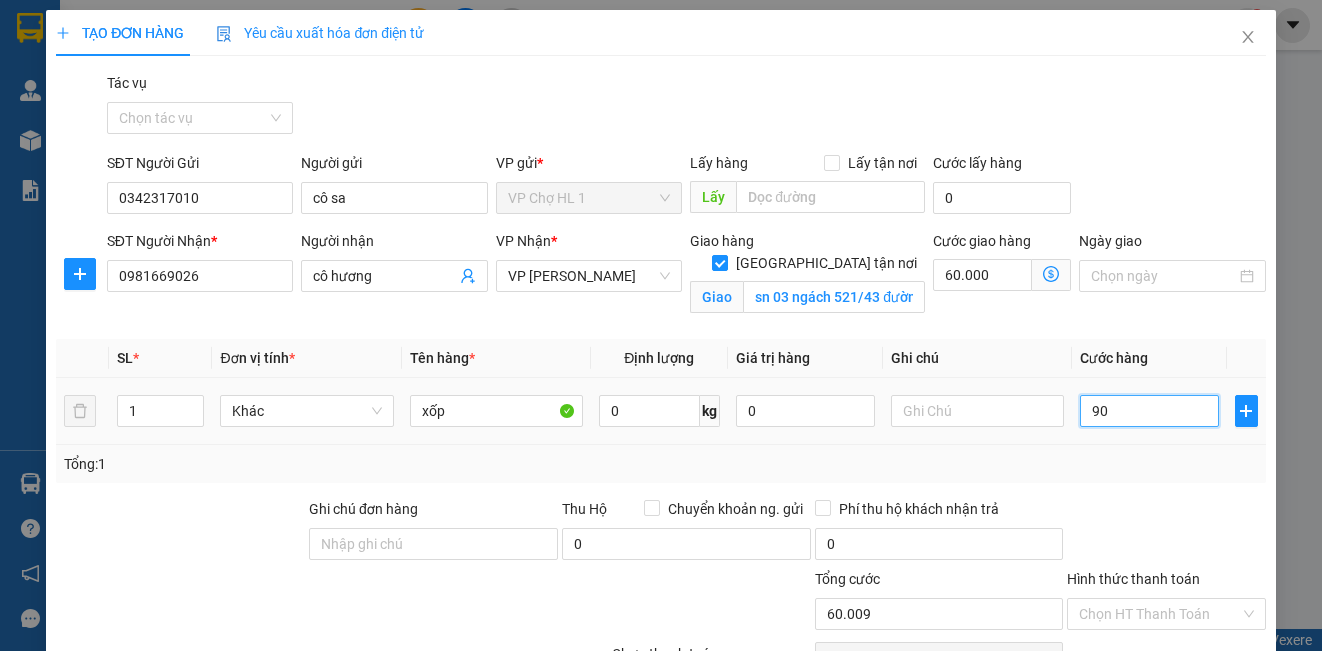 type on "60.090" 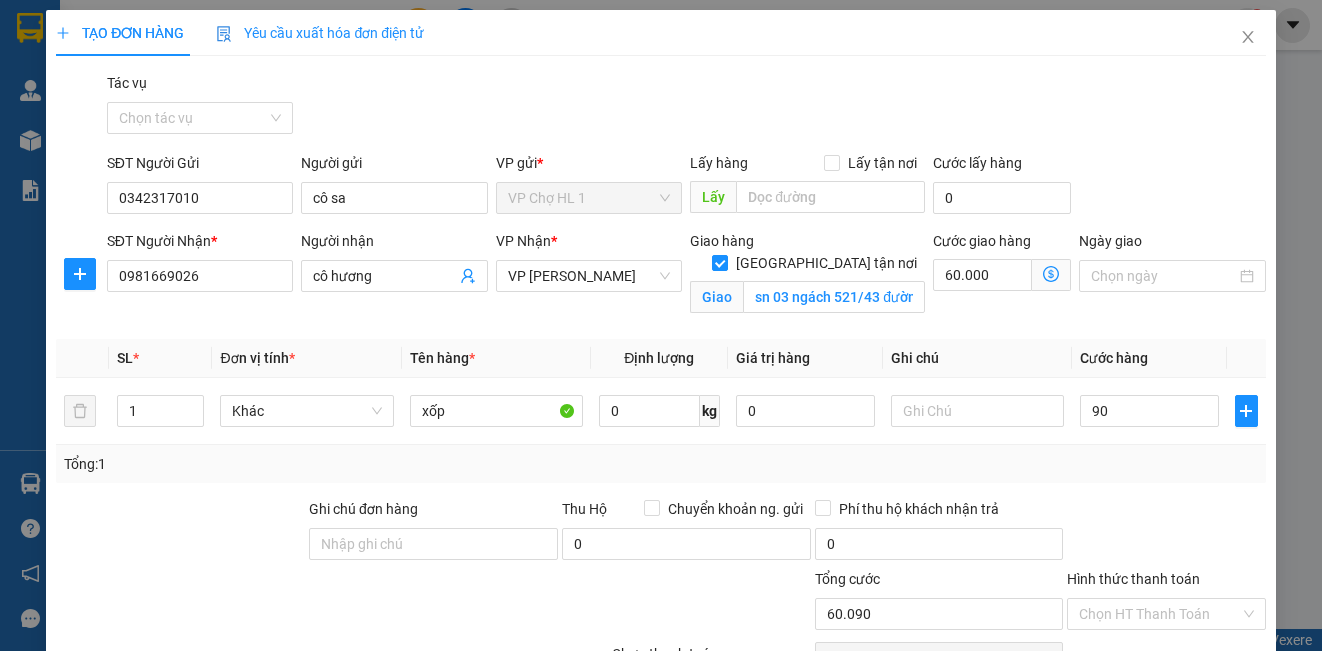 type on "90.000" 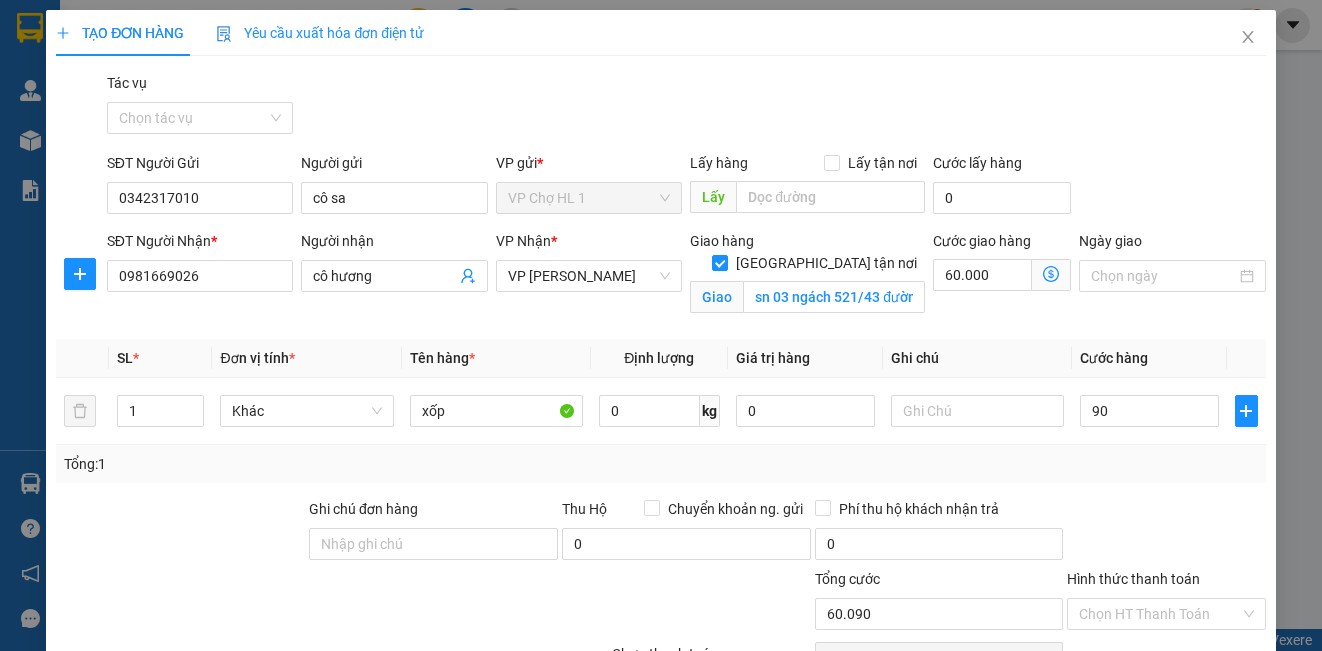 type on "150.000" 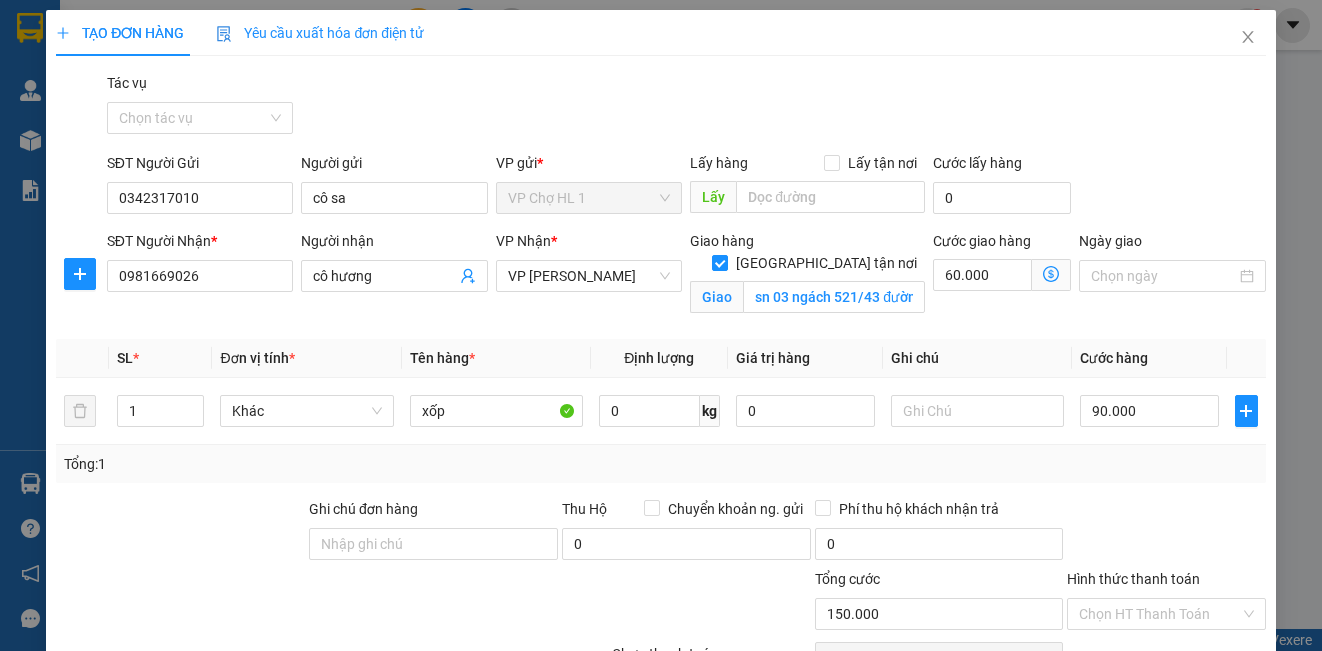 click on "Transit Pickup Surcharge Ids Transit Deliver Surcharge Ids Transit Deliver Surcharge Transit Deliver Surcharge Tác vụ Chọn tác vụ SĐT Người Gửi 0342317010 Người gửi cô sa VP gửi  * VP Chợ HL 1 Lấy hàng Lấy tận nơi Lấy Cước lấy hàng 0 SĐT Người Nhận  * 0981669026 Người nhận cô hương VP Nhận  * VP [PERSON_NAME] Giao hàng [GEOGRAPHIC_DATA] tận nơi Giao sn 03 ngách 521/43 đường an dương vương,p.nhật tảo,q bắc từ [GEOGRAPHIC_DATA],[GEOGRAPHIC_DATA] Cước giao hàng 60.000 Giao nhận Nội bộ Giao nhận Đối tác Lưu ý: Giá cước chỉ mang tính chất [MEDICAL_DATA] khảo và có thể thay đổi tùy vào thời điểm giao nhận thực tế Bạn cần nhập đầy đủ thông tin món hàng và thu hộ để được báo giá chính xác nhất Đối tác Dịch vụ Khoảng cách Cước thu hộ Cước dự kiến Phụ phí Mã giảm giá Tổng cước Siêu Tốc 8,16 km Miễn phí 48.000 đ 48.000 đ Siêu Rẻ 8,16 km Miễn phí 4H 2H" at bounding box center [660, 429] 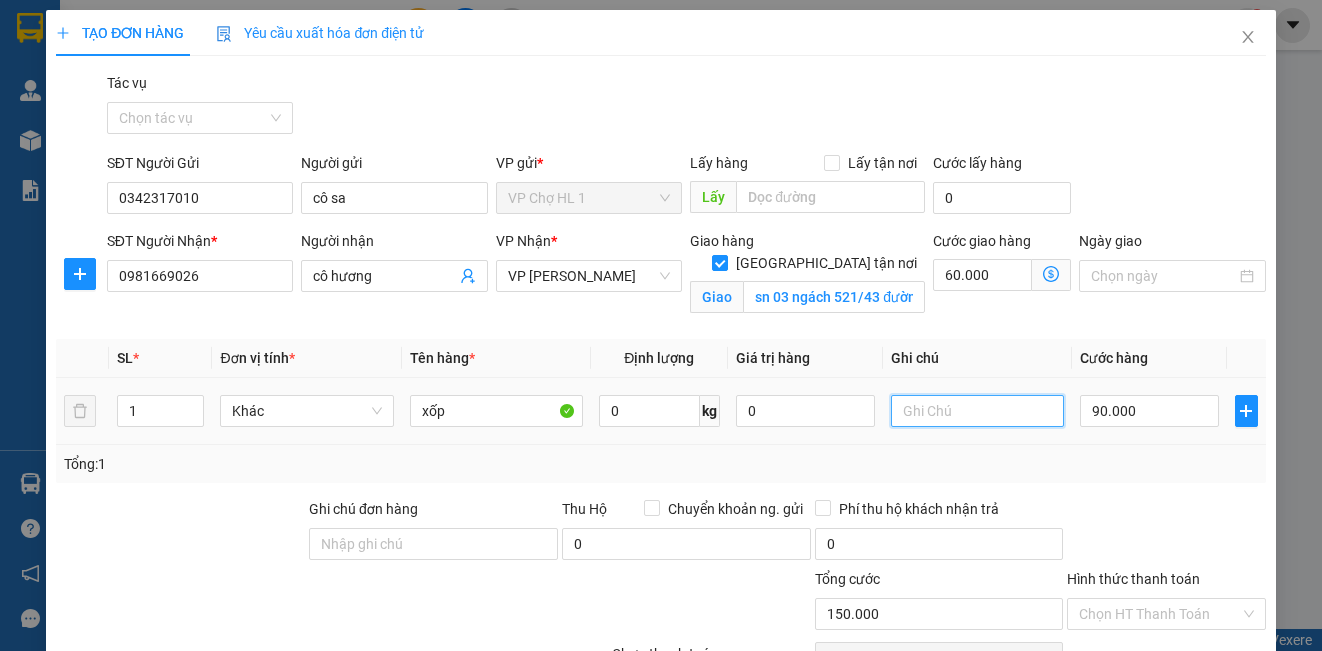 click at bounding box center (977, 411) 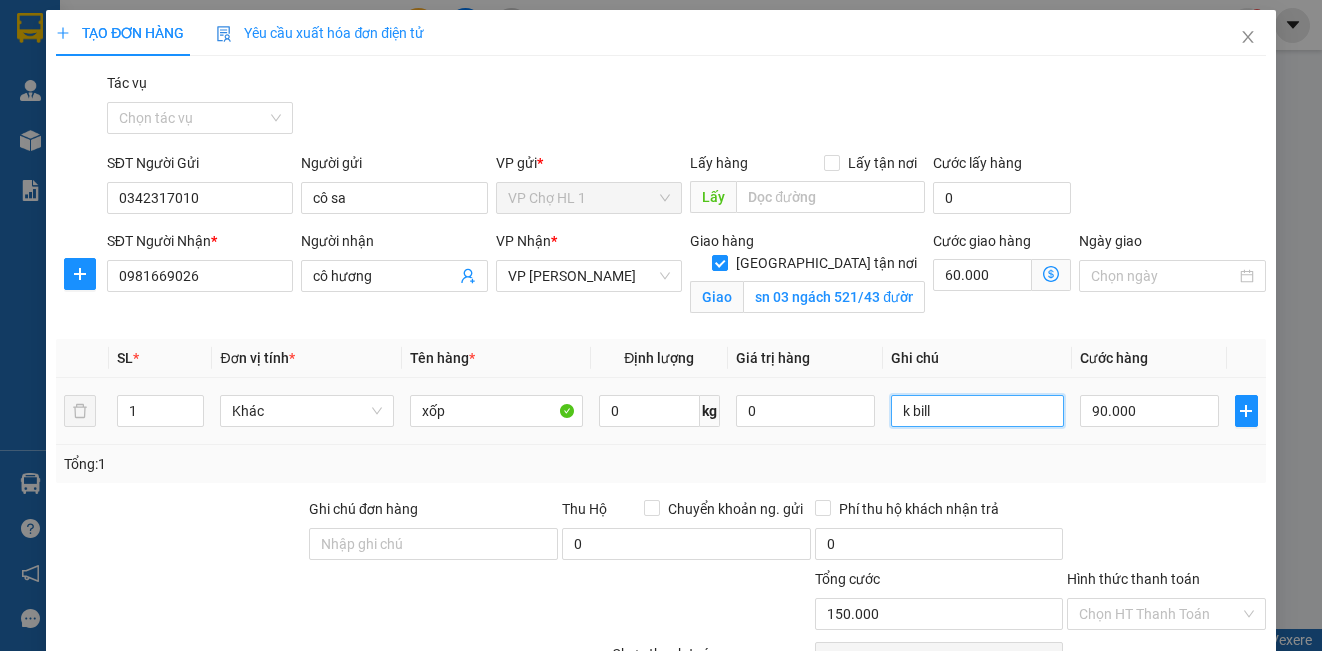 scroll, scrollTop: 175, scrollLeft: 0, axis: vertical 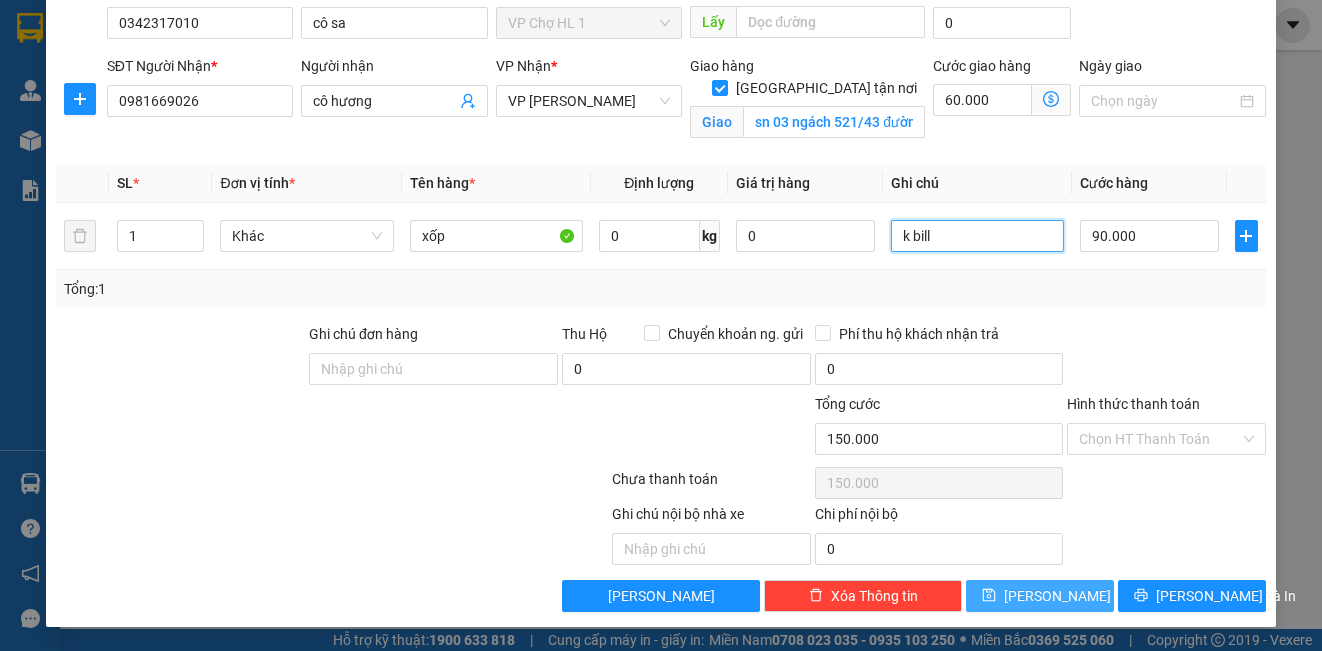 type on "k bill" 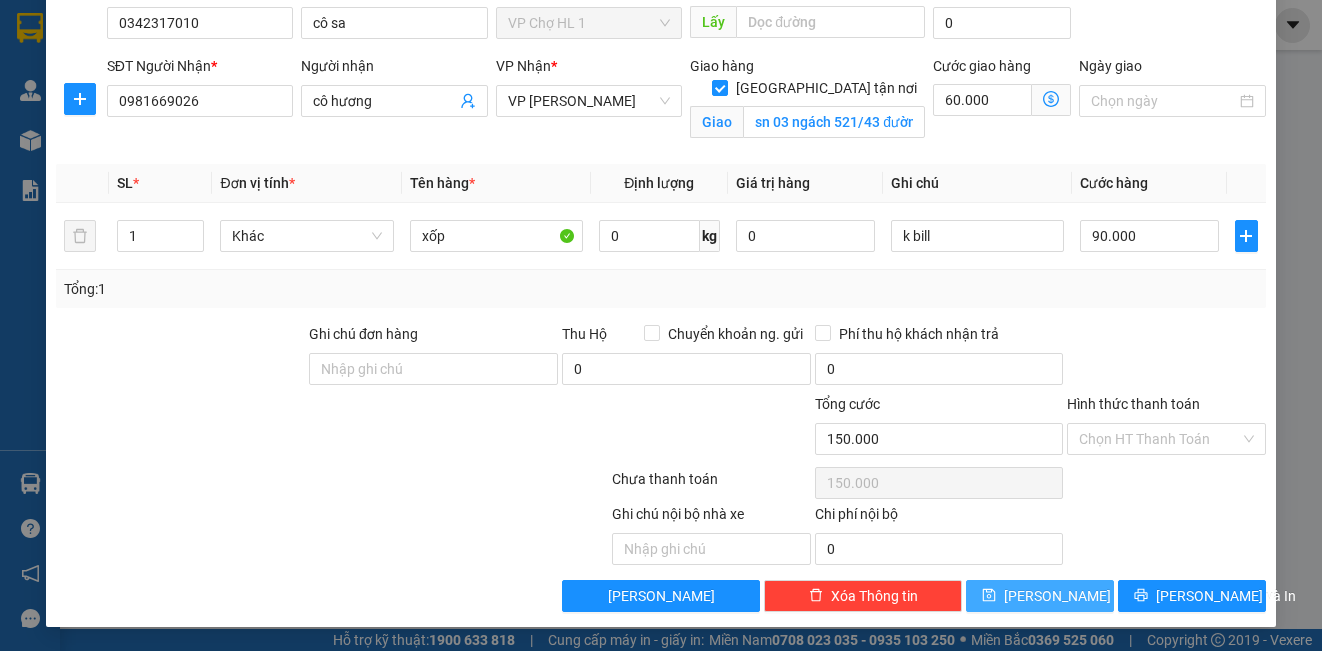 click 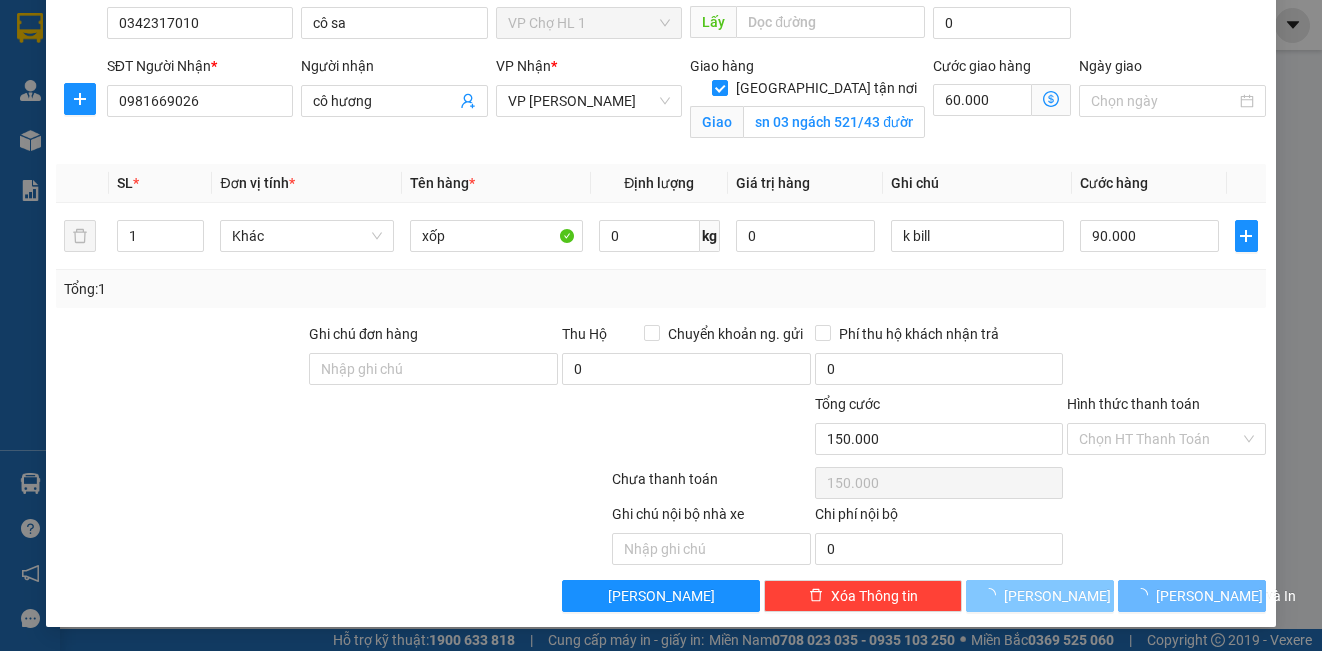 type 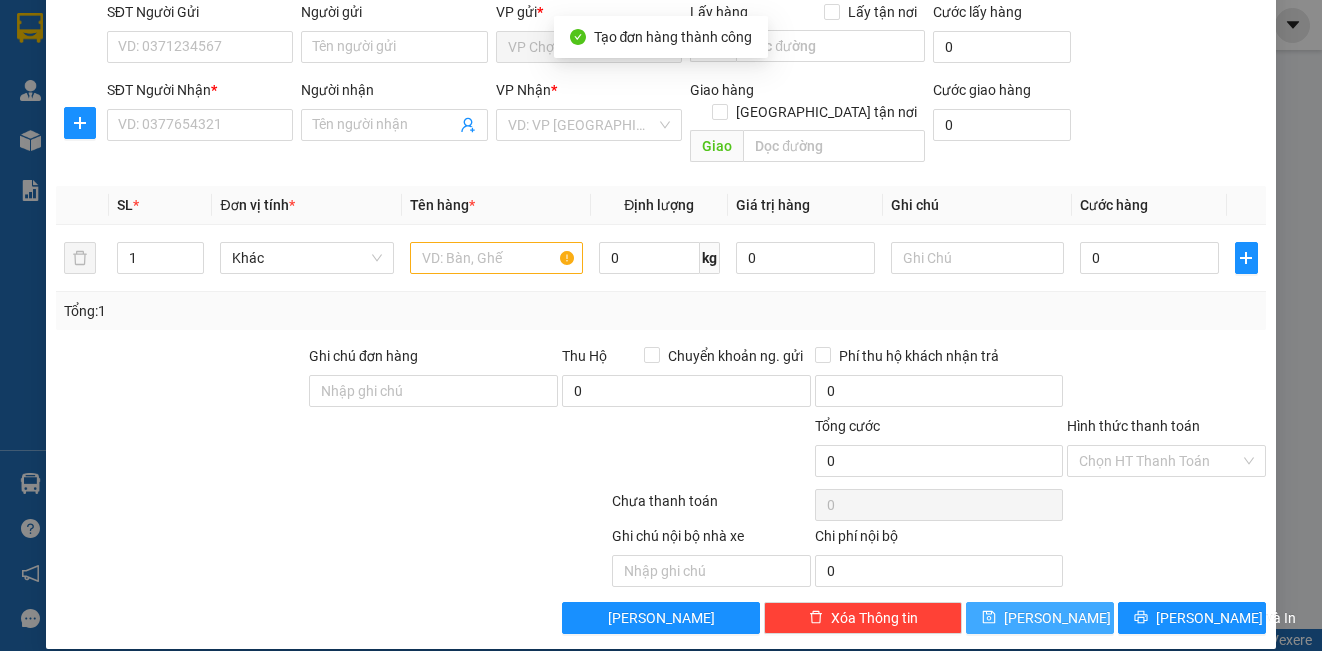scroll, scrollTop: 0, scrollLeft: 0, axis: both 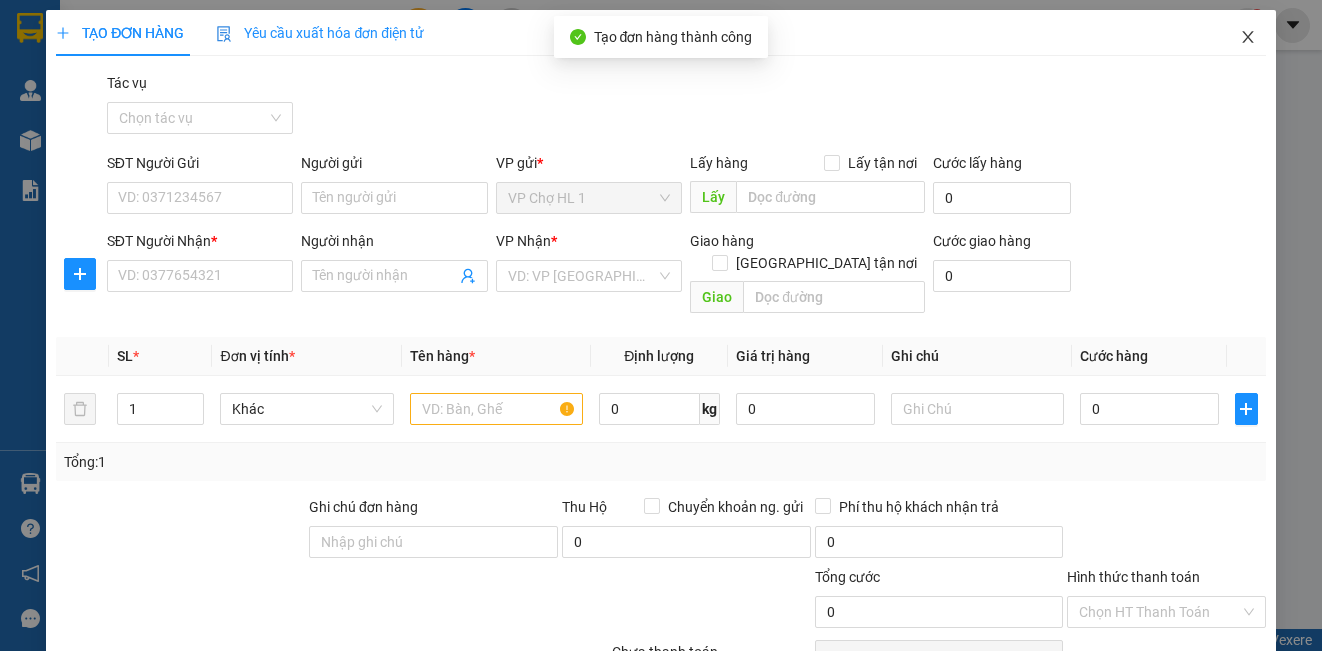 click 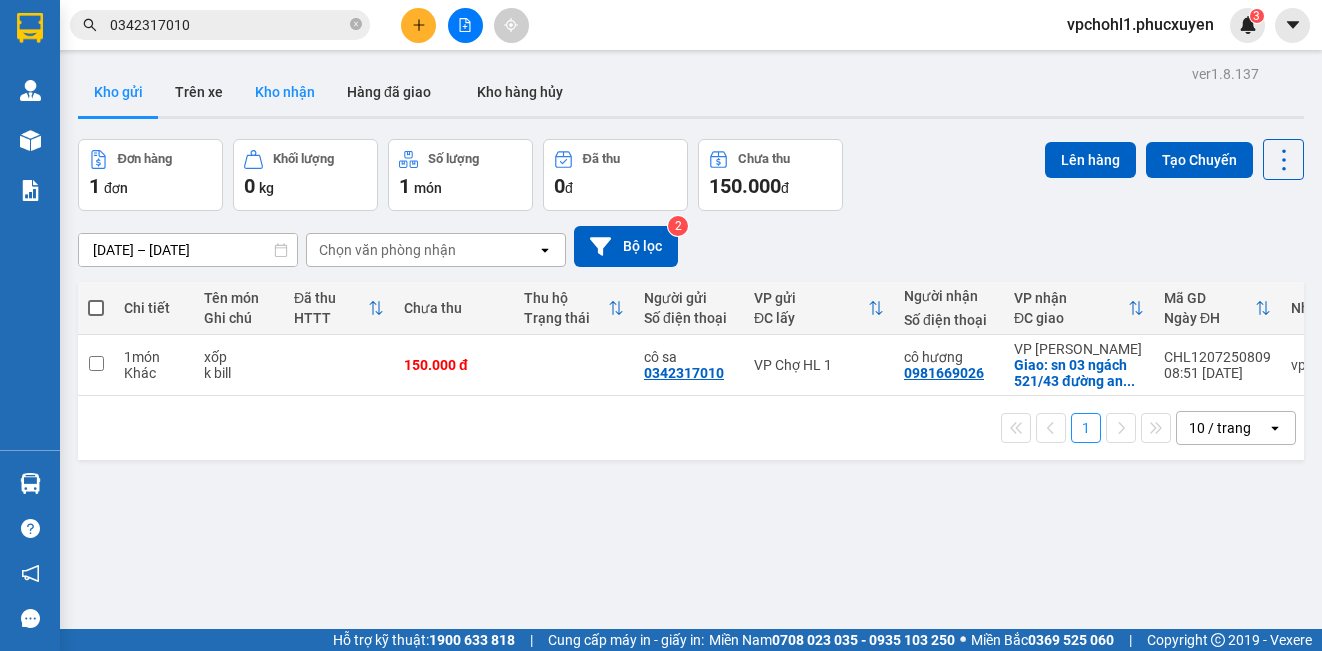 click on "Kho nhận" at bounding box center [285, 92] 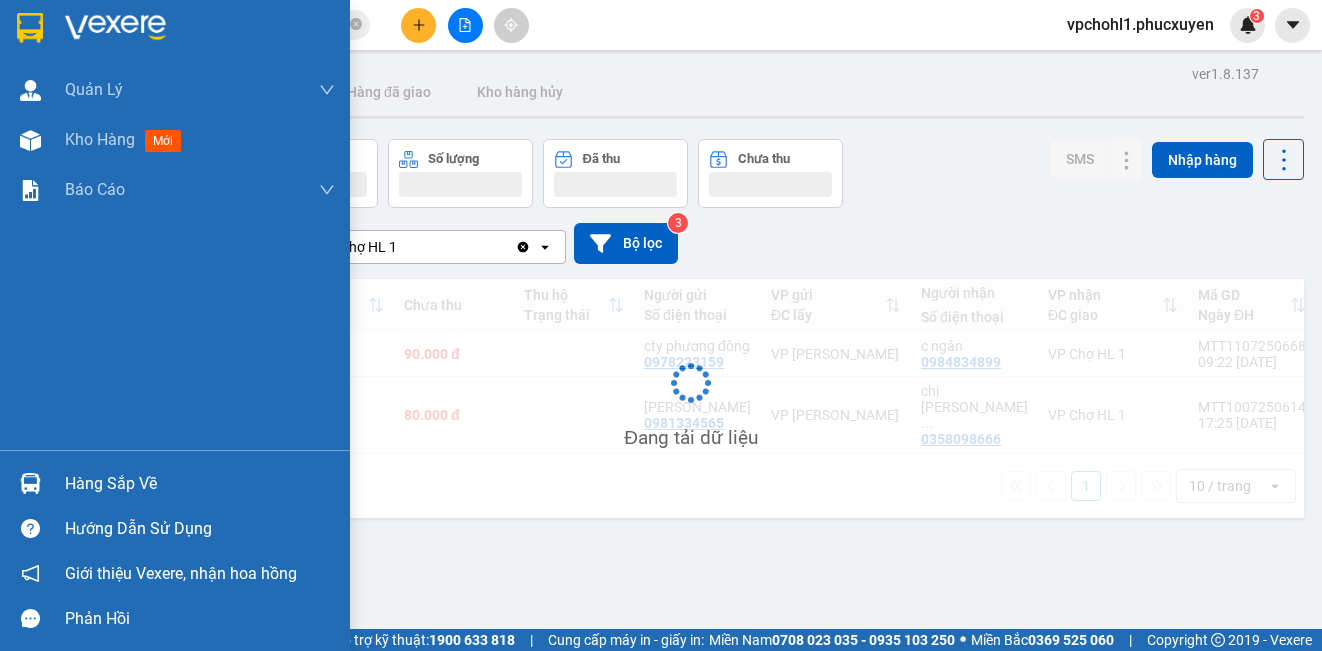 click at bounding box center [30, 483] 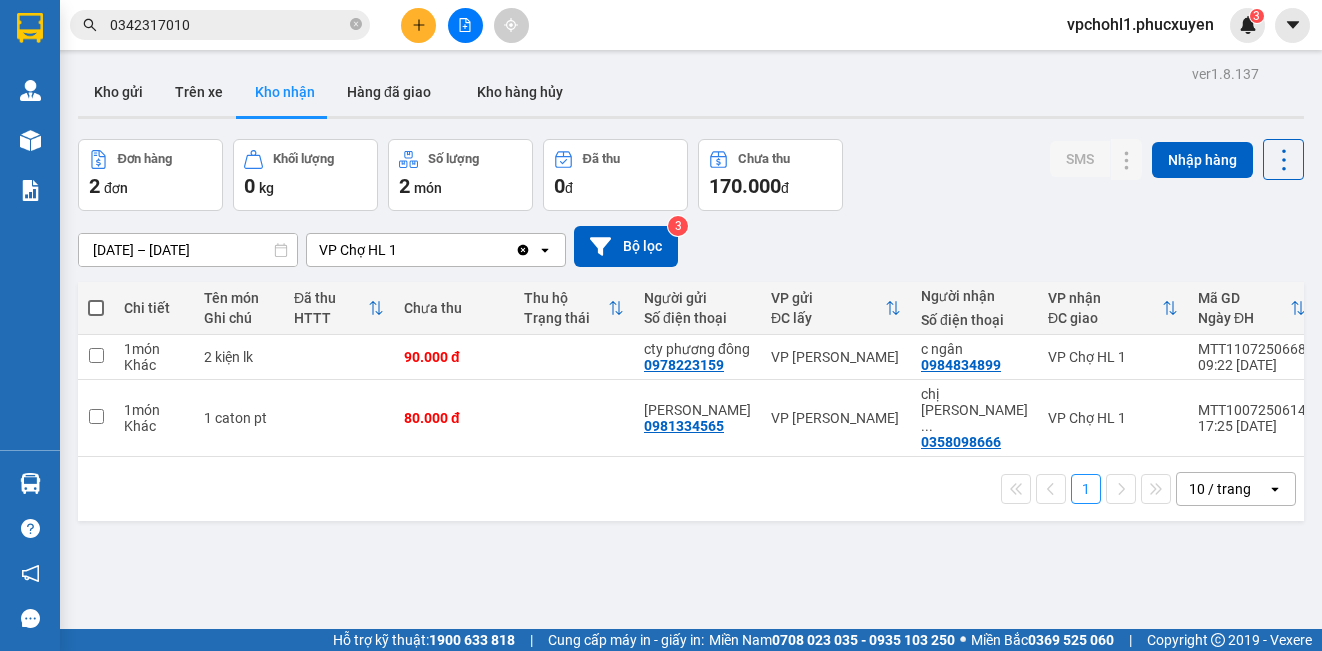 click on "Kết quả tìm kiếm ( 1 )  Bộ lọc  Mã ĐH Trạng thái Món hàng Thu hộ Tổng cước Chưa cước Người gửi VP Gửi Người nhận VP Nhận CHL0204250374 09:01 [DATE] Đã giao   12:38 [DATE] carton chả mực SL:  1 60.000 0342317010 cô sa VP Chợ HL 1 0981669026 cô hương VP [PERSON_NAME] 1 0342317010 vpchohl1.phucxuyen 3     [PERSON_NAME] lý giao nhận mới Quản lý kiểm kho     Kho hàng mới     Báo cáo  11. Báo cáo đơn giao nhận nội bộ 1. Chi tiết đơn hàng văn phòng 12. Thống kê đơn đối tác 2. Tổng doanh thu theo từng văn phòng 3. Thống kê đơn hàng toàn nhà xe  4. Báo cáo dòng tiền theo nhân viên 5. Doanh thu thực tế chi tiết theo phòng hàng  8. Thống kê nhận và gửi hàng theo văn phòng 9. Thống kê chi tiết đơn hàng theo văn phòng gửi Báo cáo Dòng tiền Thực thu của Nhân viên (Tách cước) Hàng sắp về Hướng dẫn sử dụng Phản hồi ver  1.8.137 2 0 2" at bounding box center [661, 325] 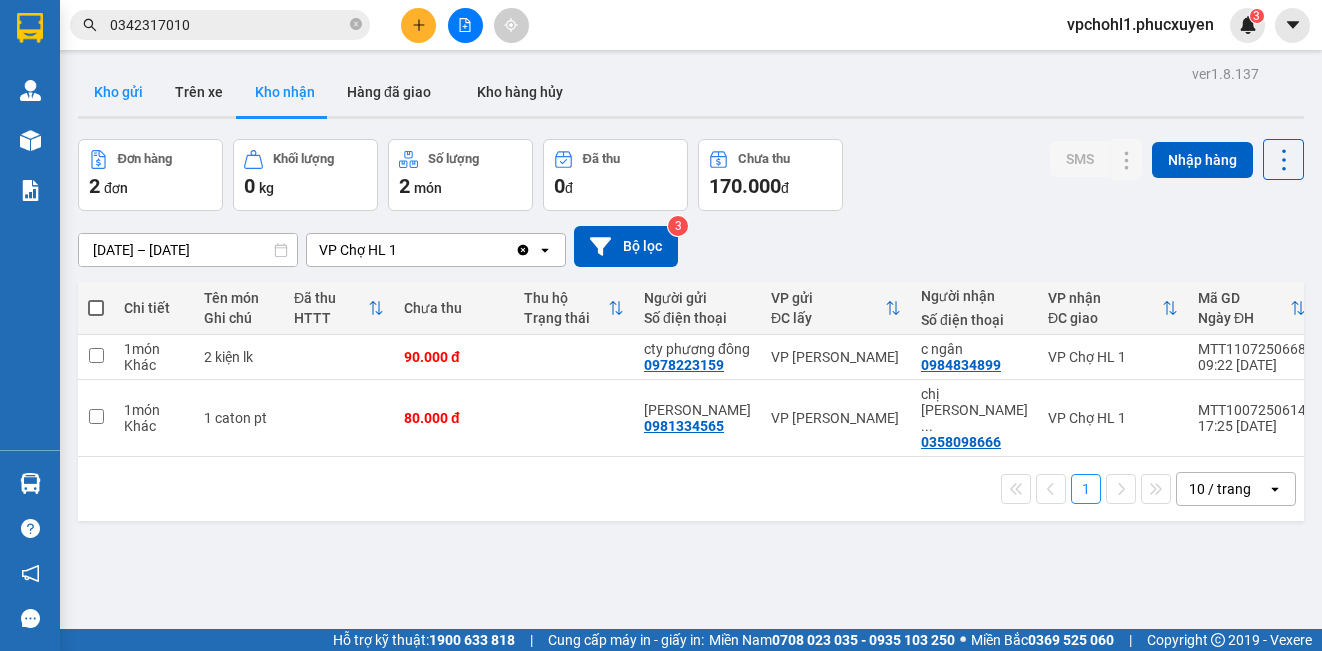 click on "Kho gửi" at bounding box center [118, 92] 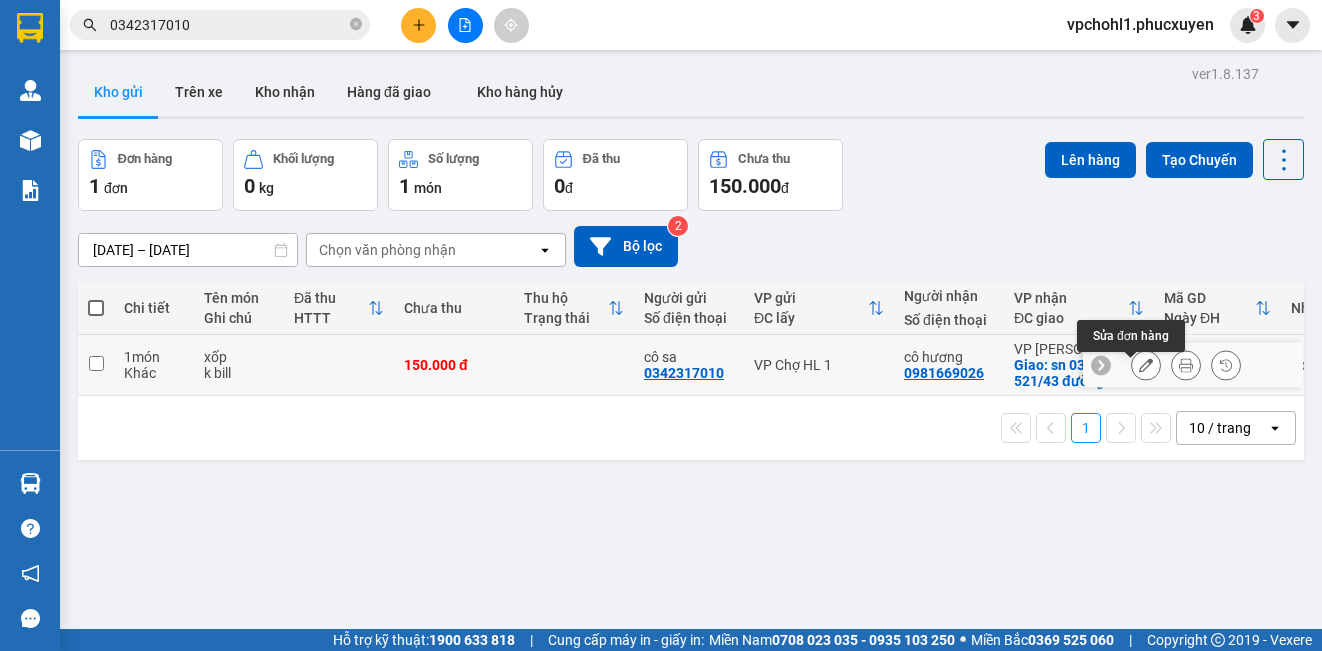 click 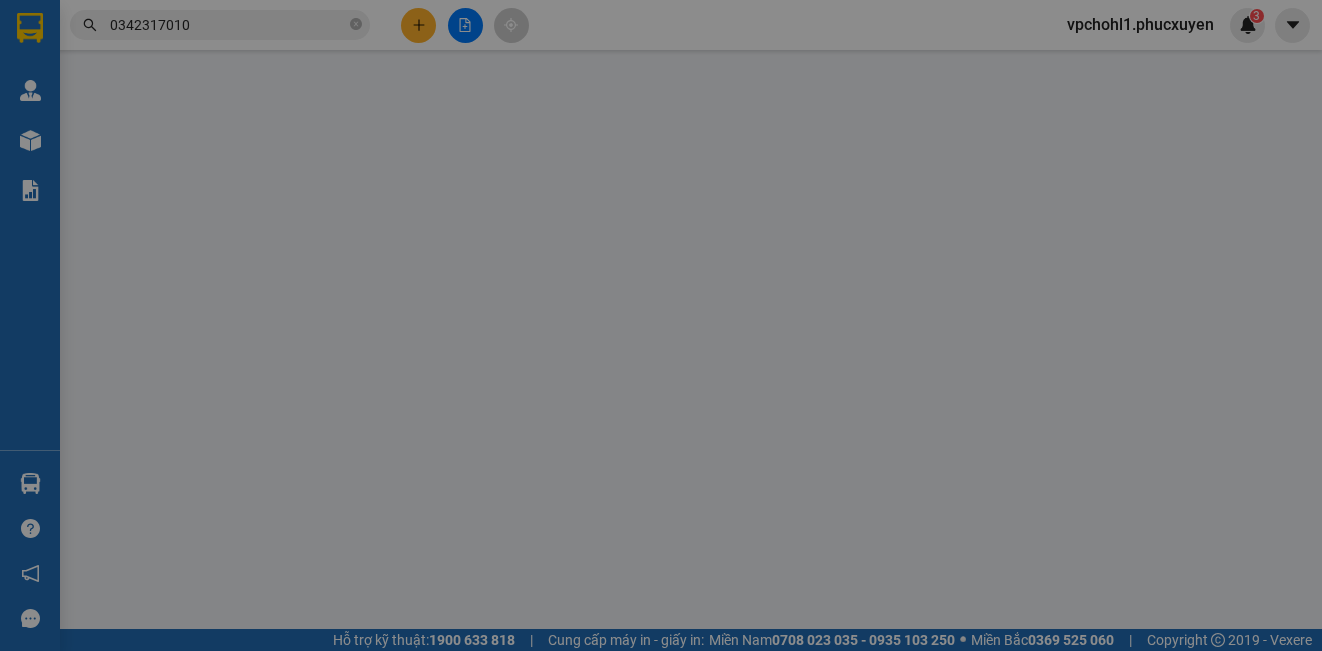 type on "0342317010" 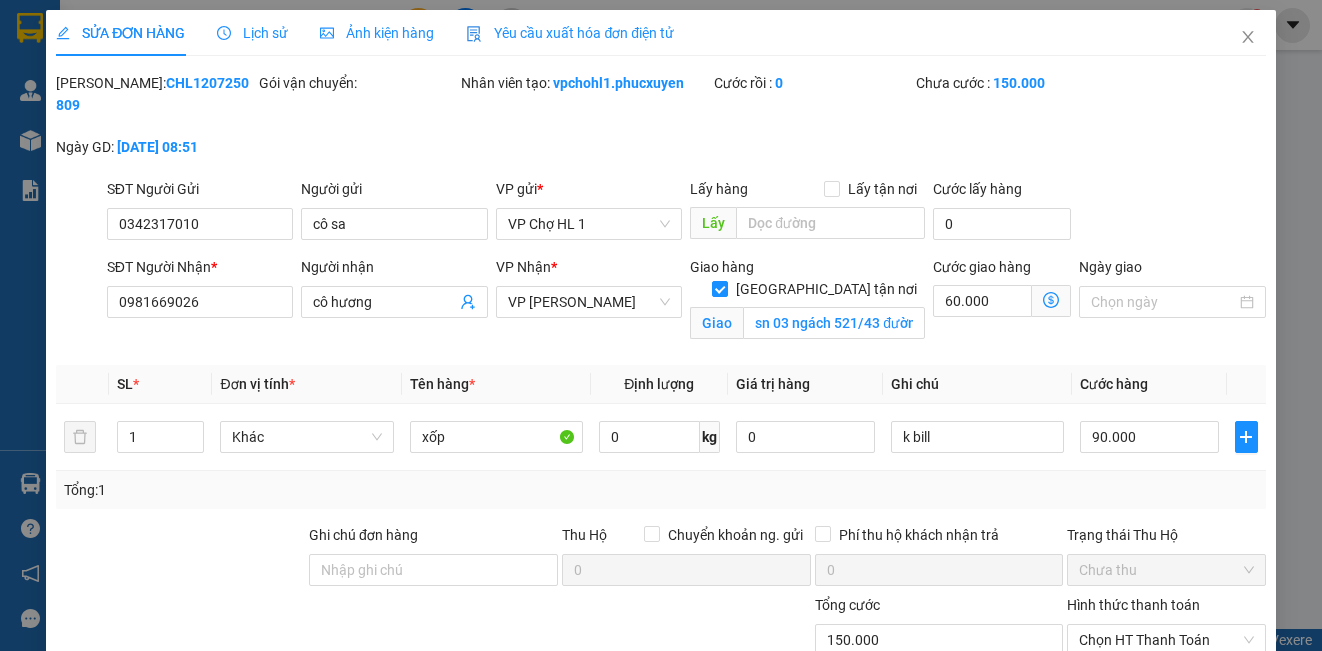 click 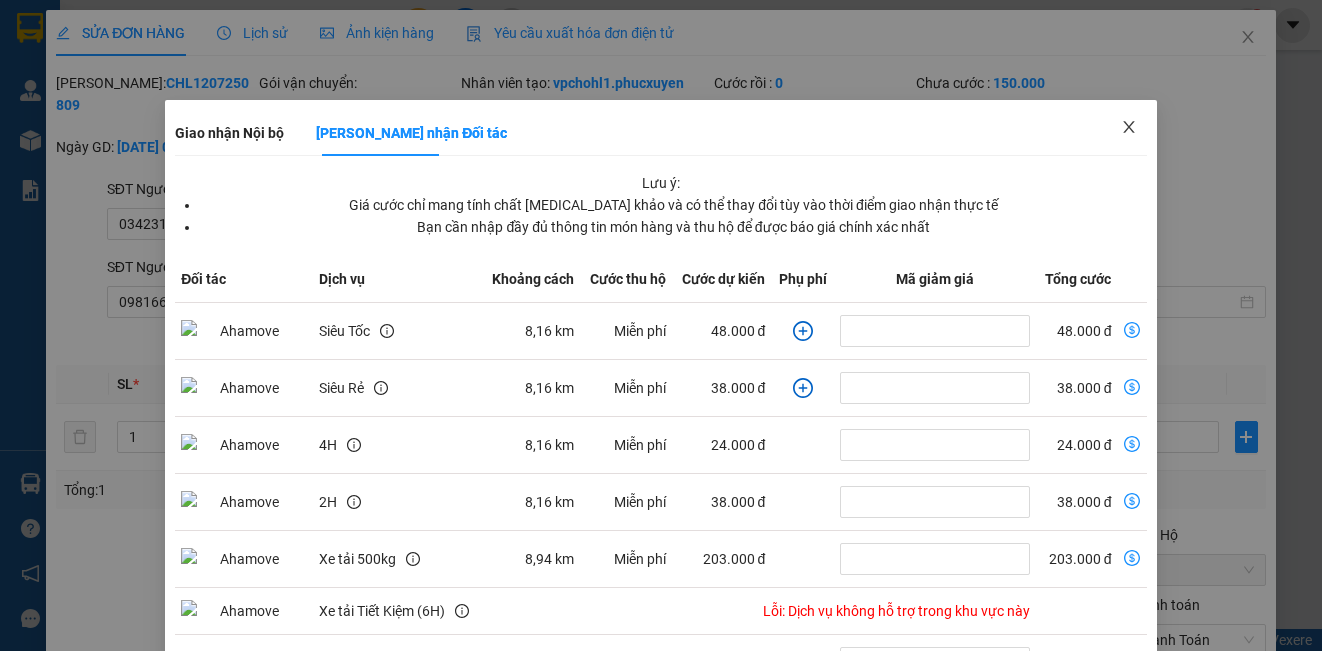 click 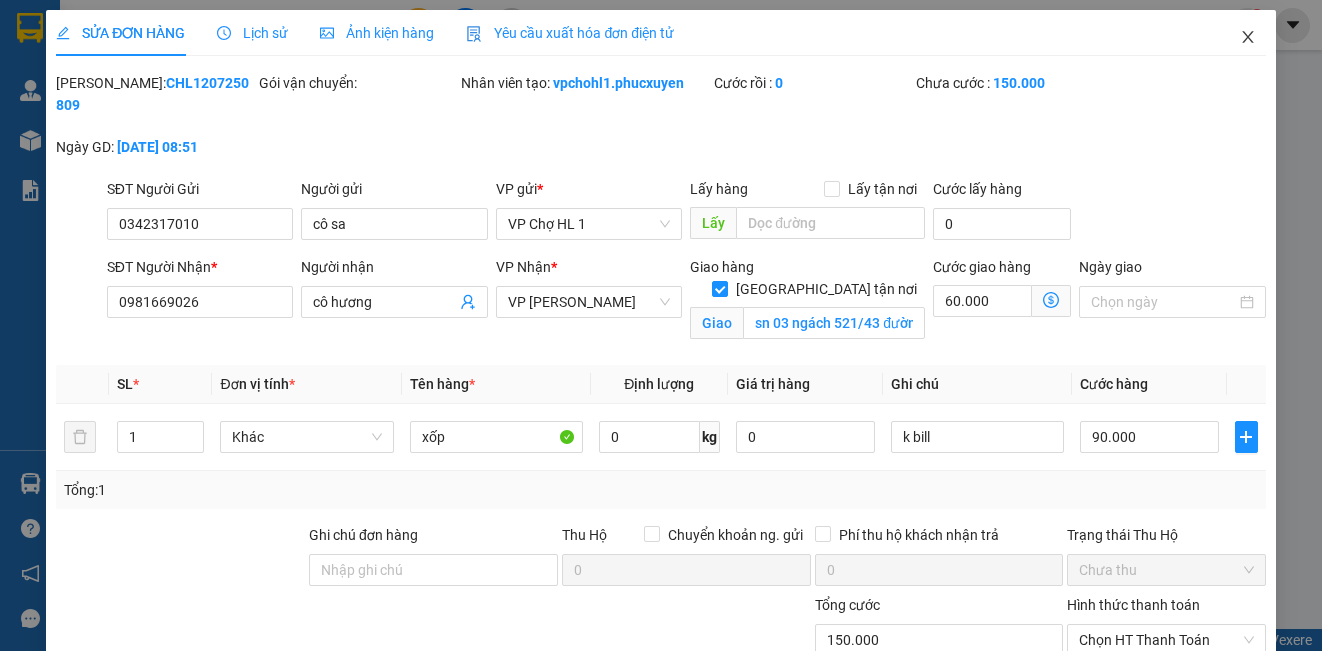 click 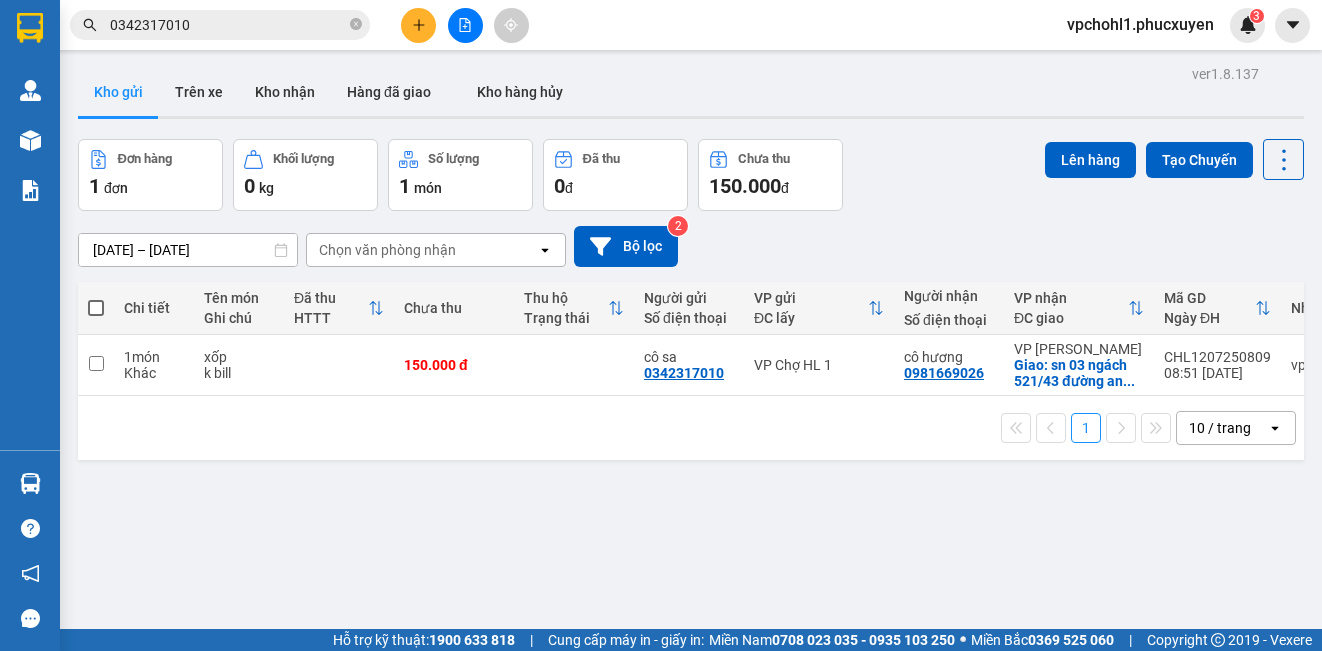 click at bounding box center (465, 25) 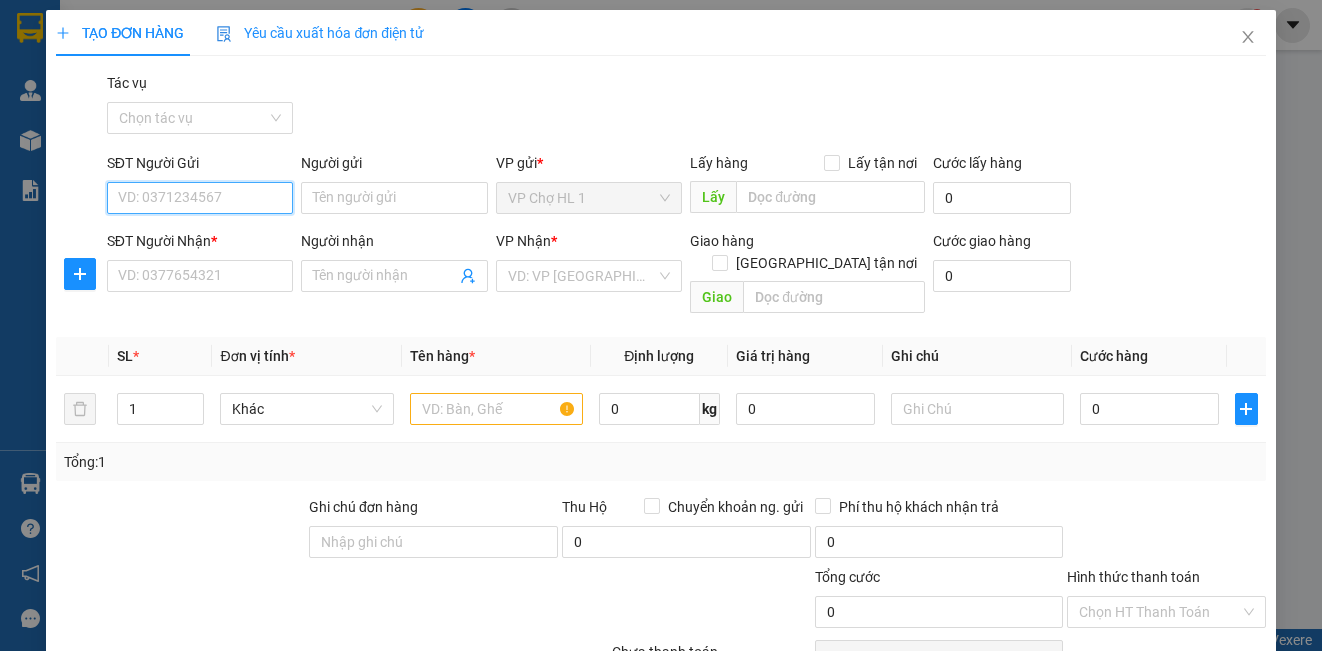 click on "SĐT Người Gửi" at bounding box center [200, 198] 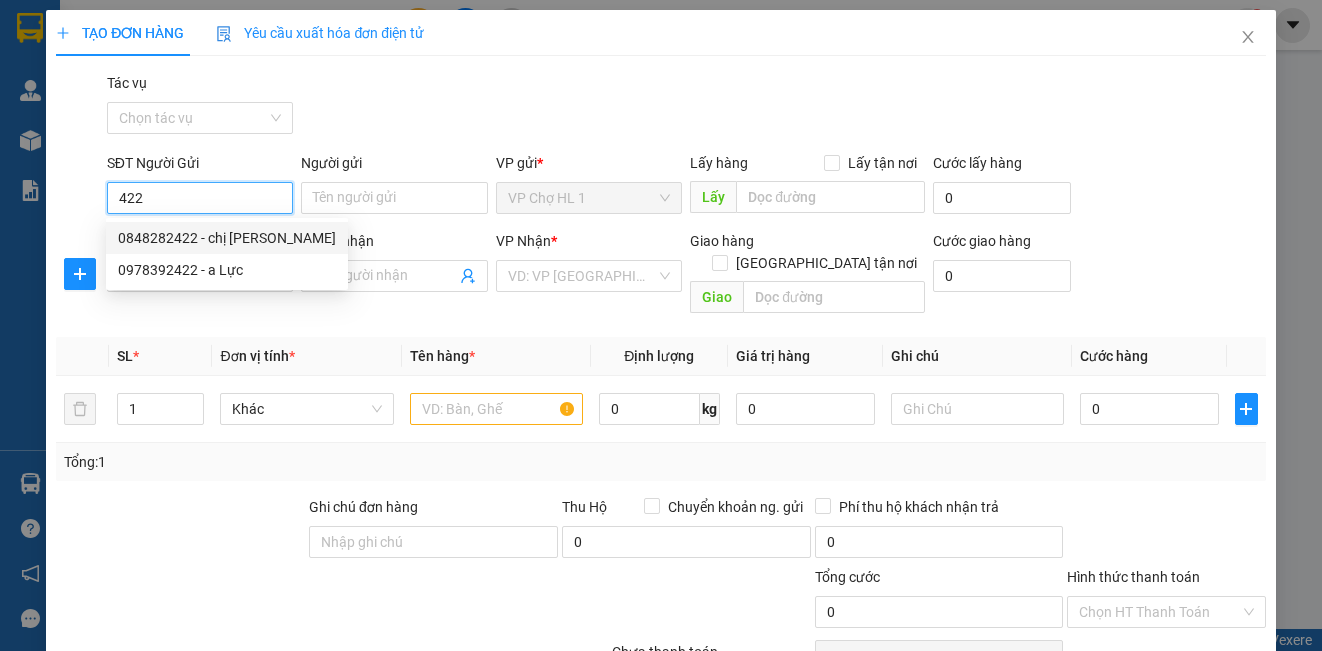 click on "0848282422 - chị [PERSON_NAME]" at bounding box center [227, 238] 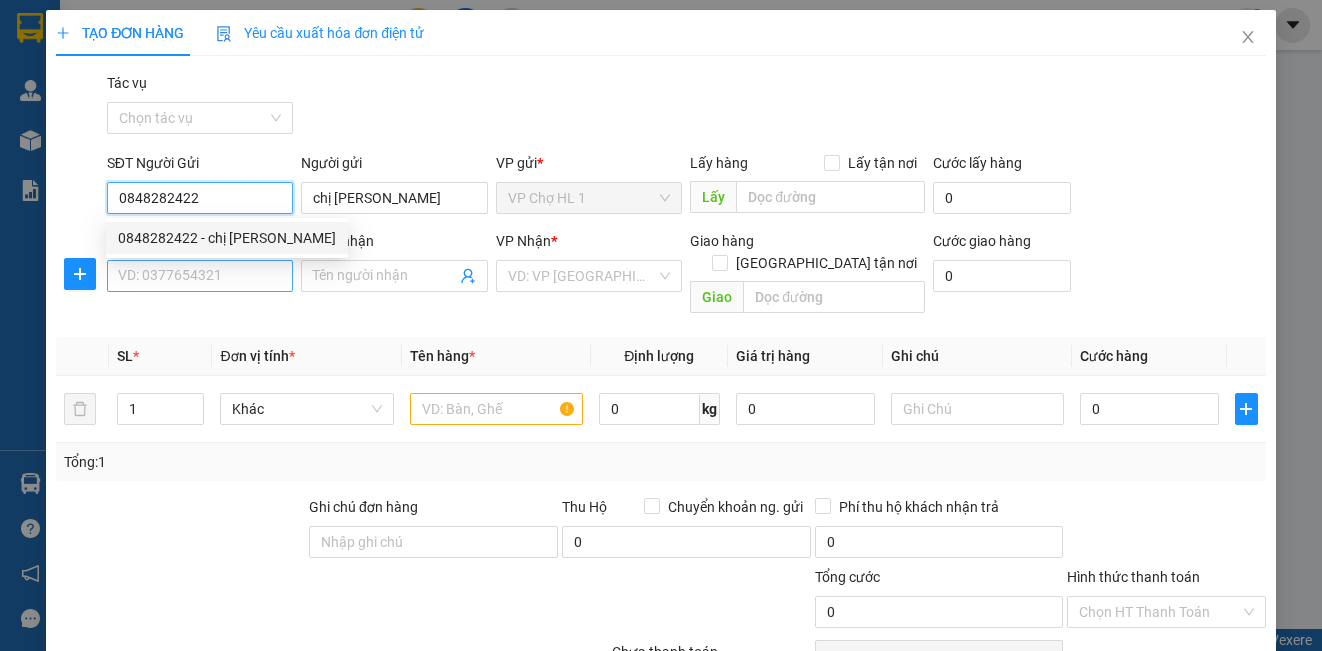 type on "0848282422" 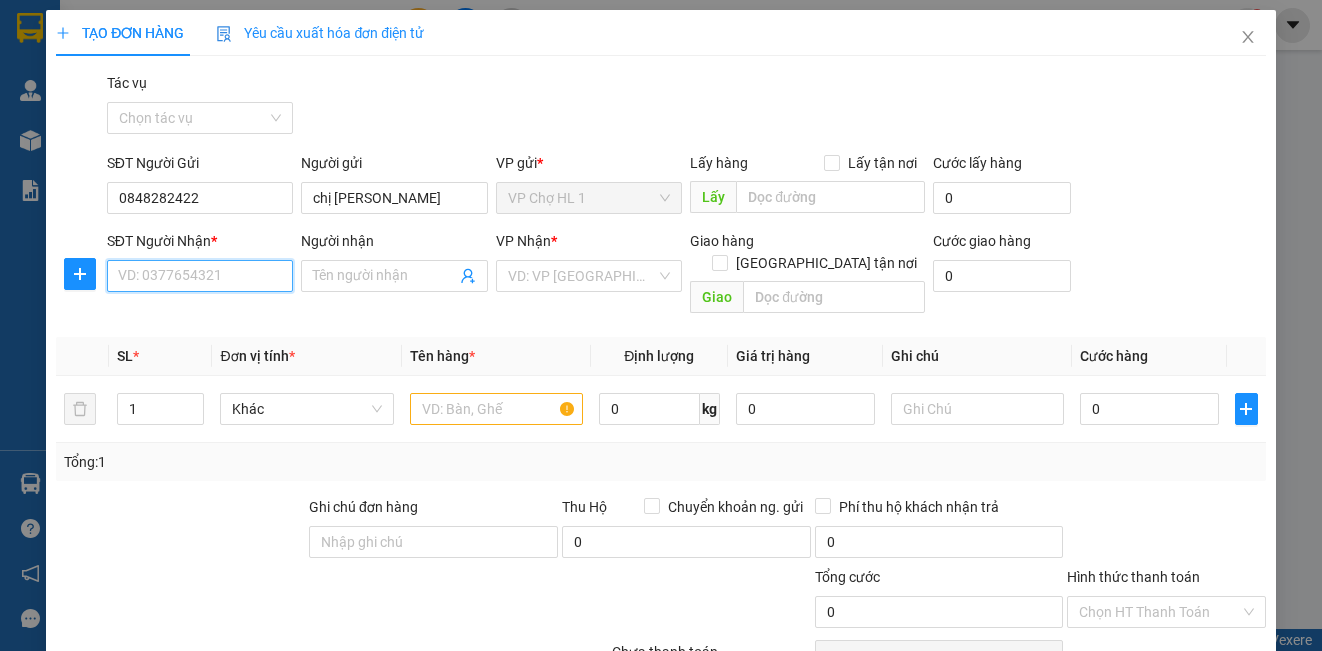 click on "SĐT Người Nhận  *" at bounding box center (200, 276) 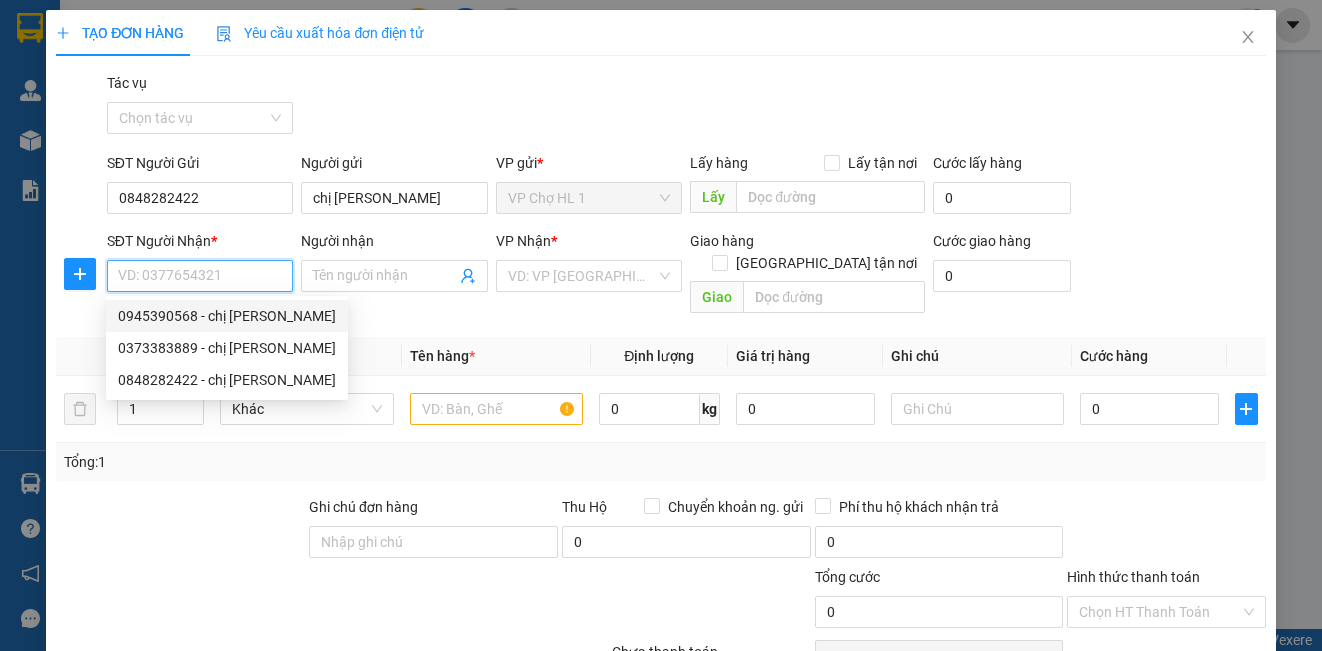click on "0945390568 - chị [PERSON_NAME]" at bounding box center [227, 316] 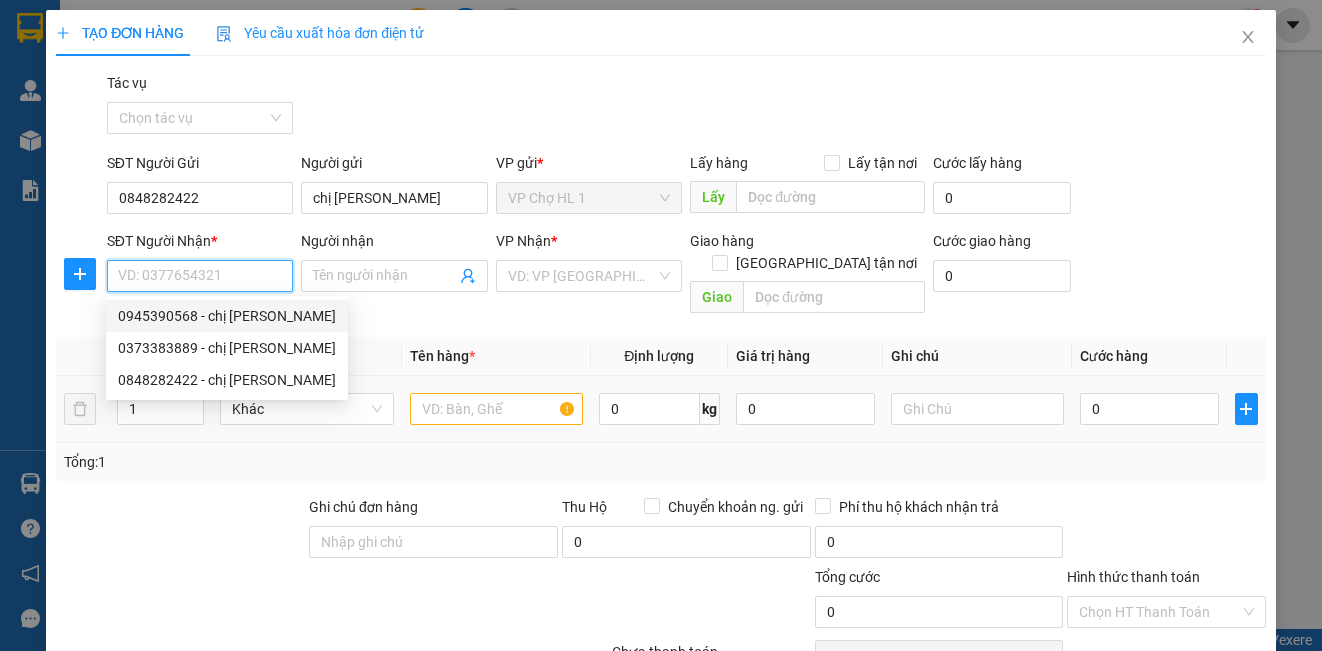 type on "0945390568" 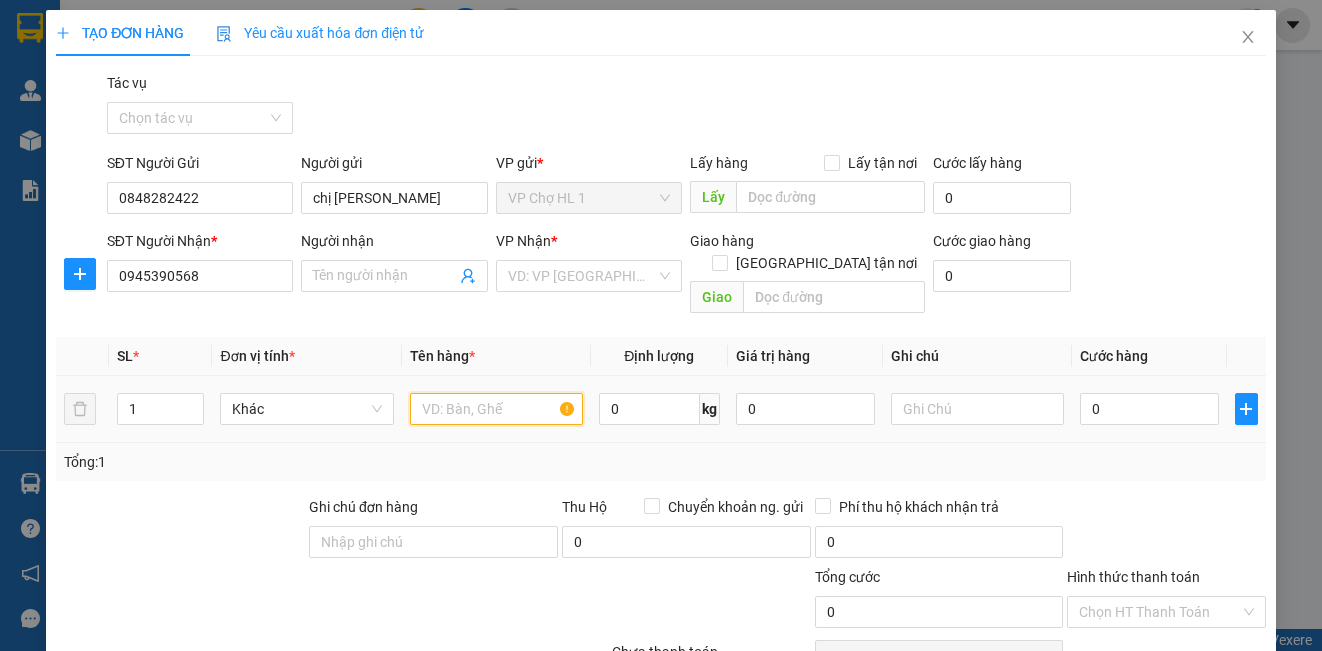 click at bounding box center [496, 409] 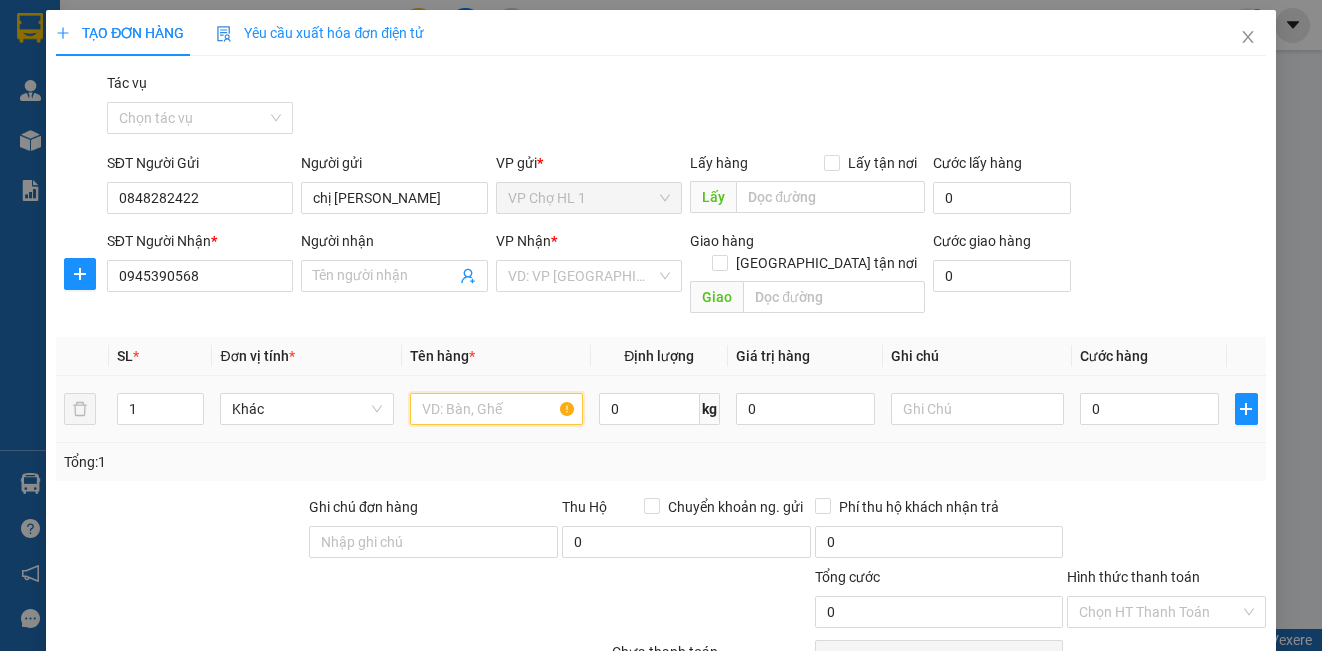 type on "chị [PERSON_NAME]" 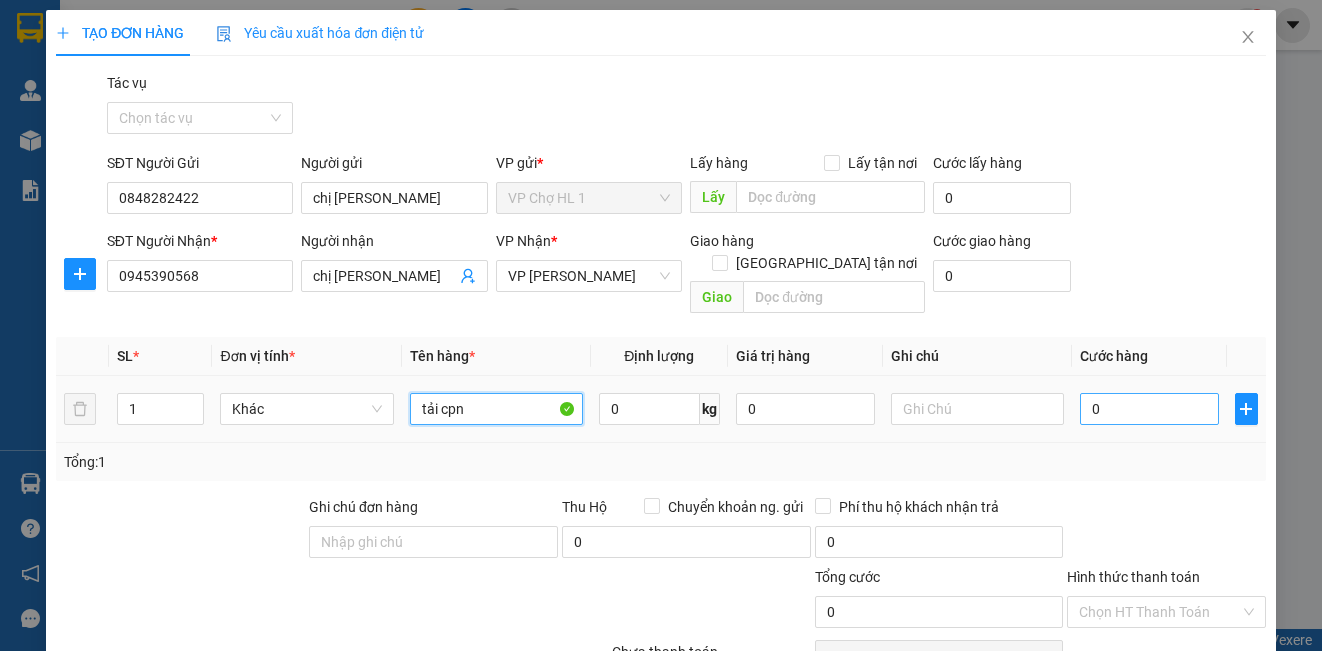 type on "tải cpn" 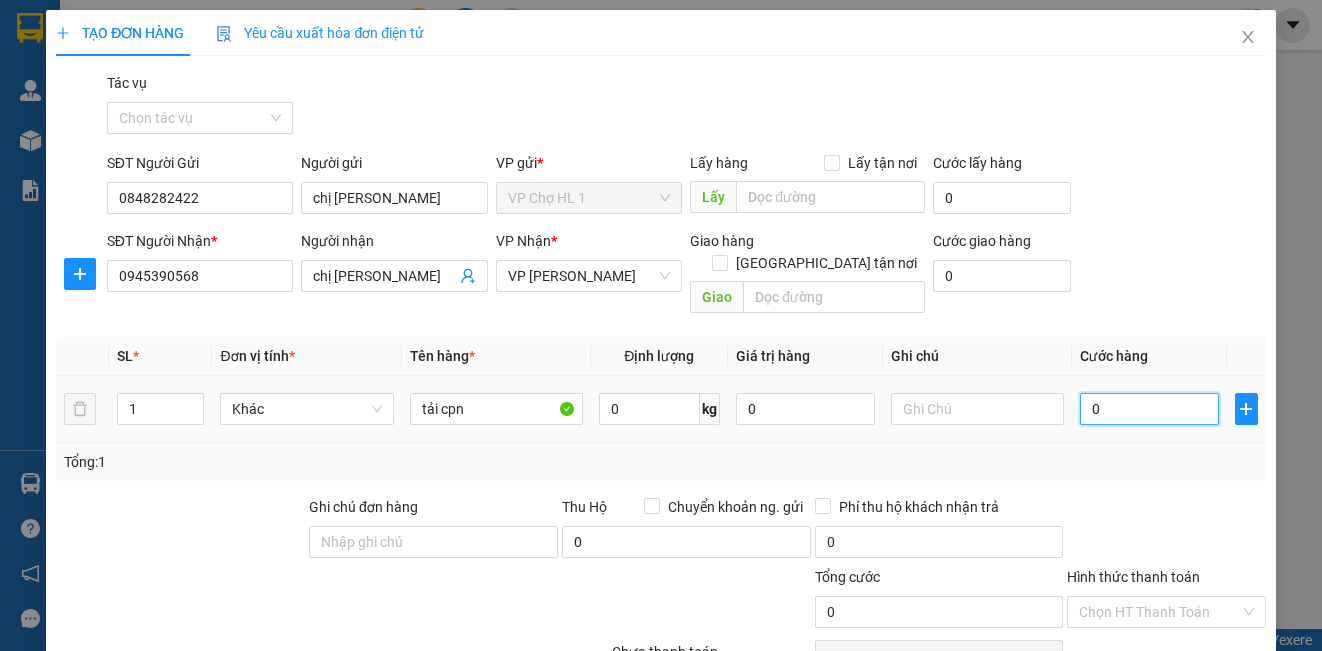 click on "0" at bounding box center (1149, 409) 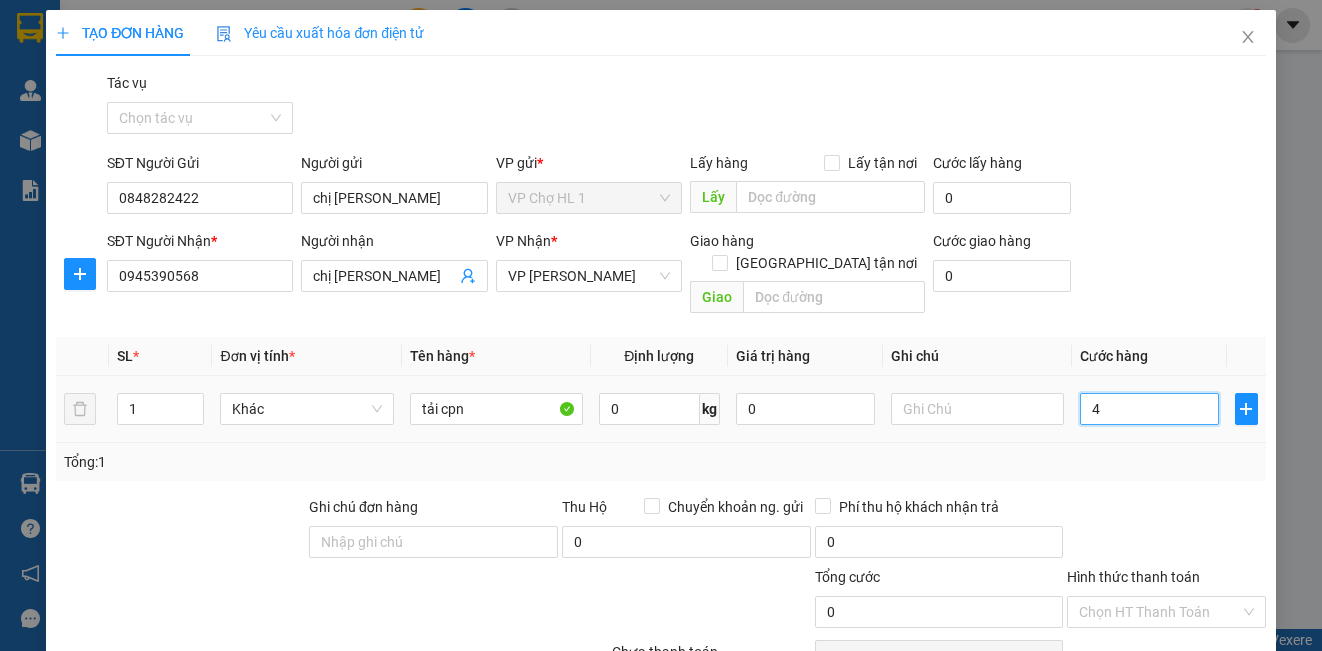 type on "4" 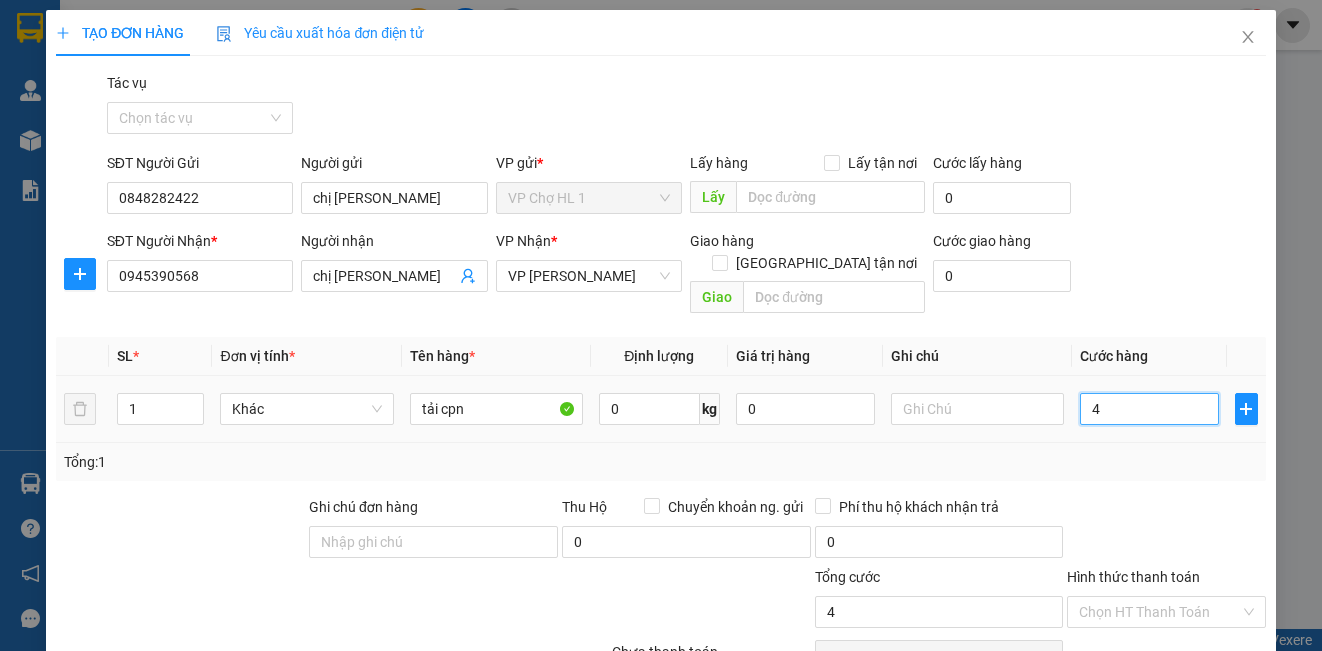 type on "40" 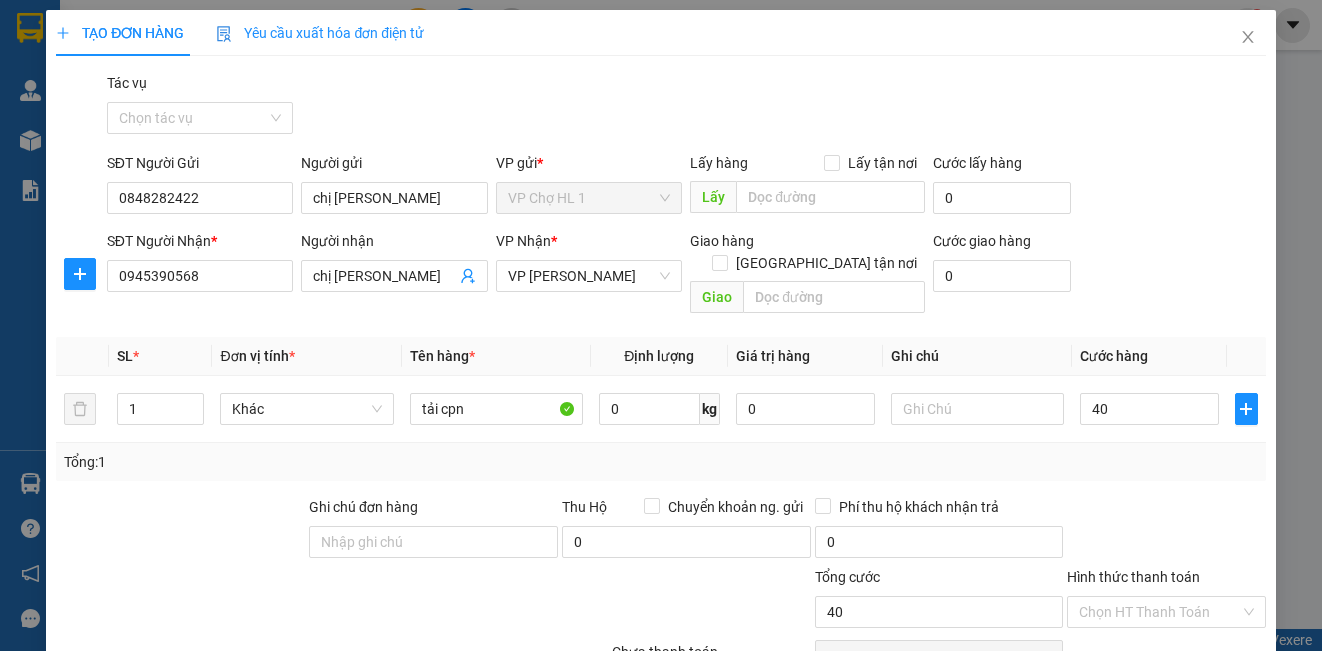 type on "40.000" 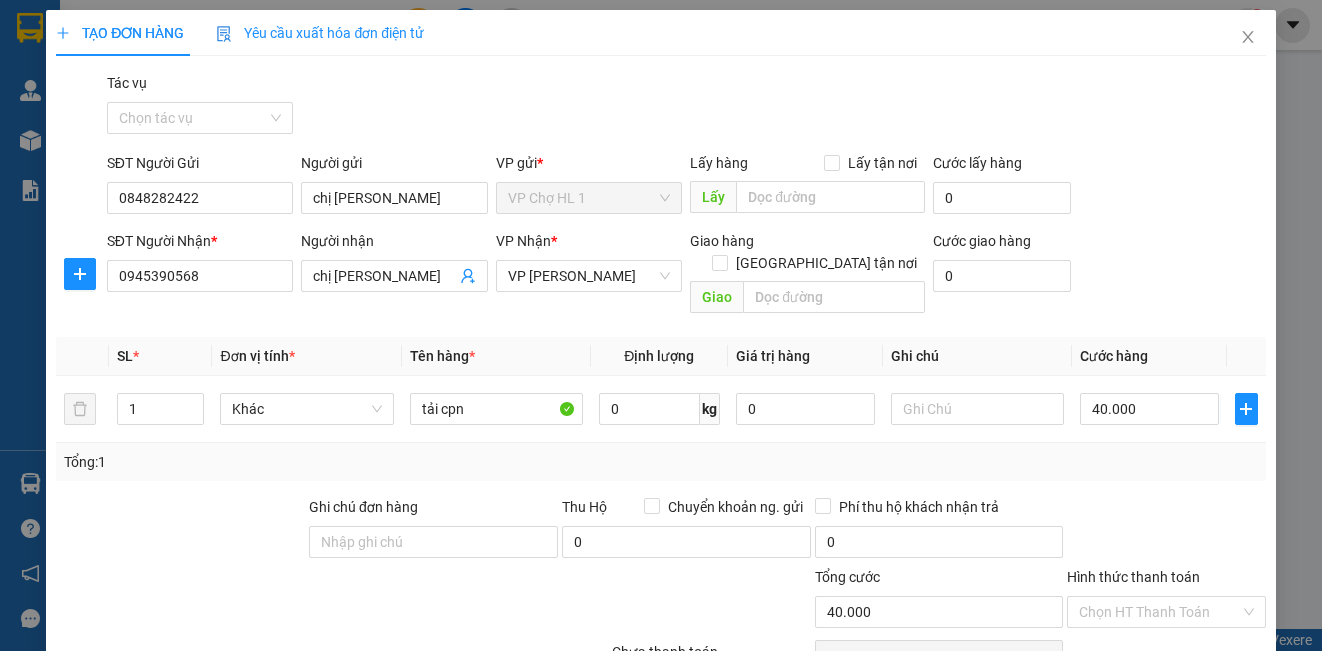 click on "SĐT Người Nhận  * 0945390568 Người nhận chị ánh VP Nhận  * VP [PERSON_NAME] Giao hàng Giao tận nơi Giao Cước giao hàng 0" at bounding box center [686, 276] 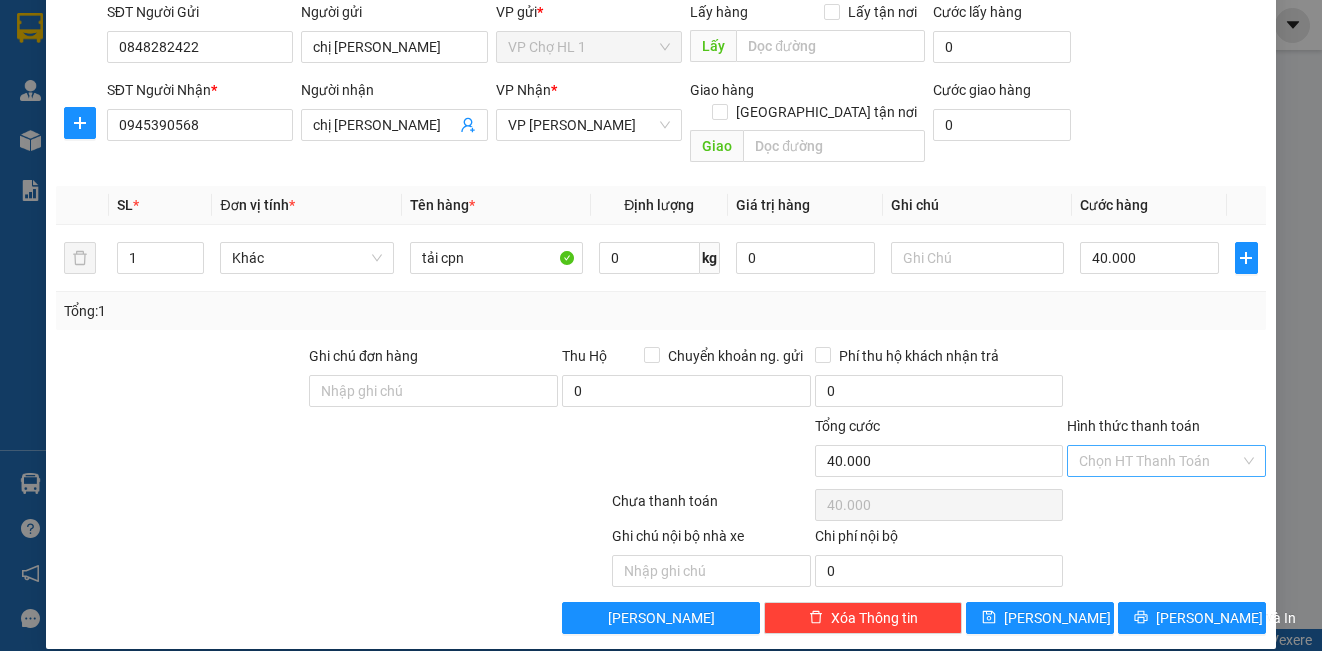 click on "Hình thức thanh toán" at bounding box center [1159, 461] 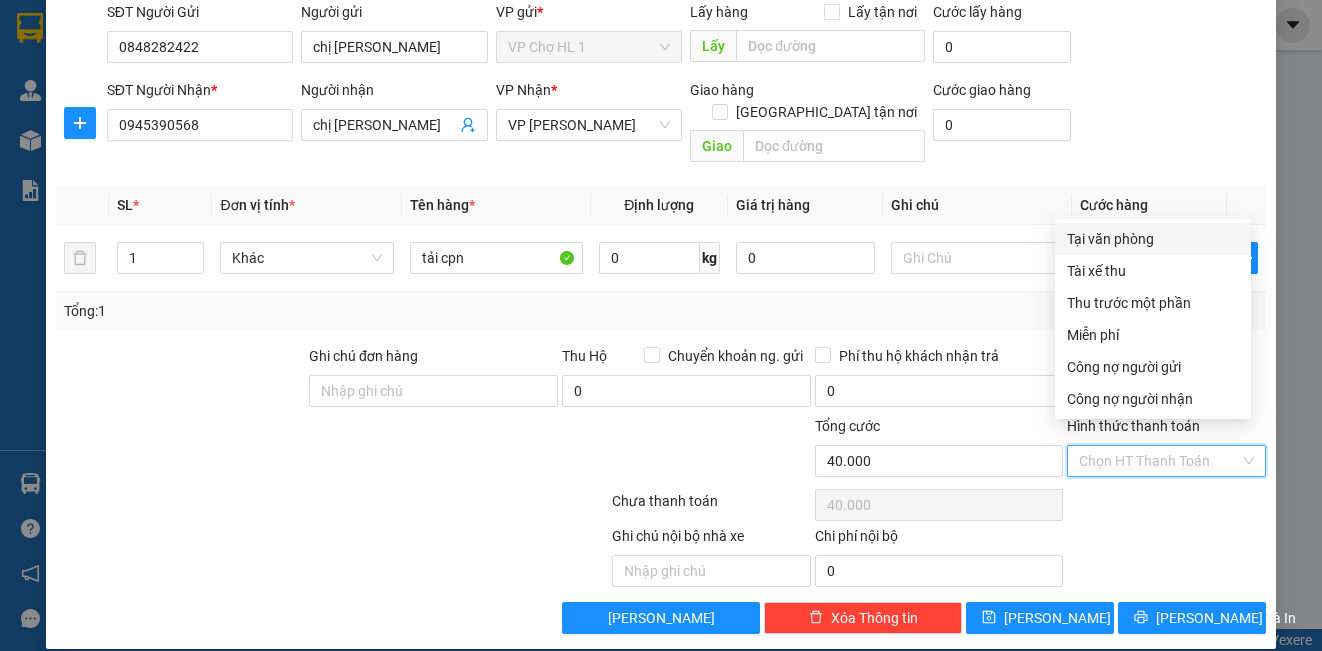 click on "Tại văn phòng" at bounding box center (1153, 239) 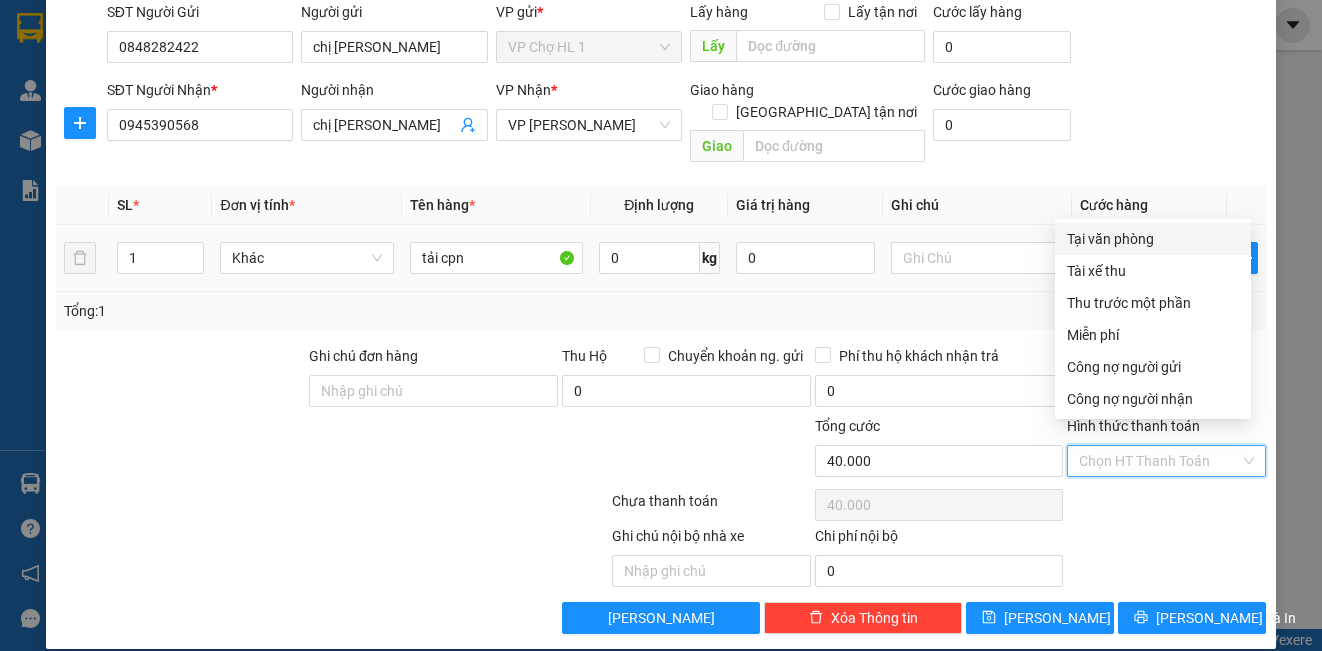 type on "0" 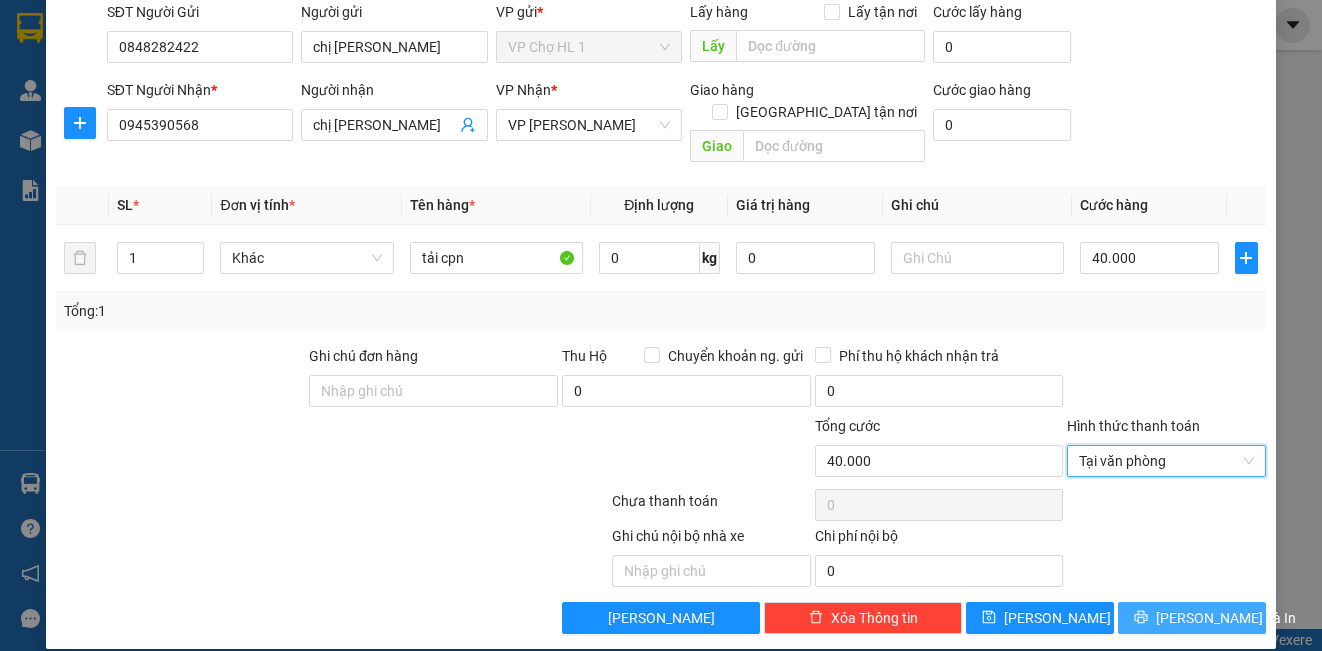 click on "[PERSON_NAME] và In" at bounding box center (1226, 618) 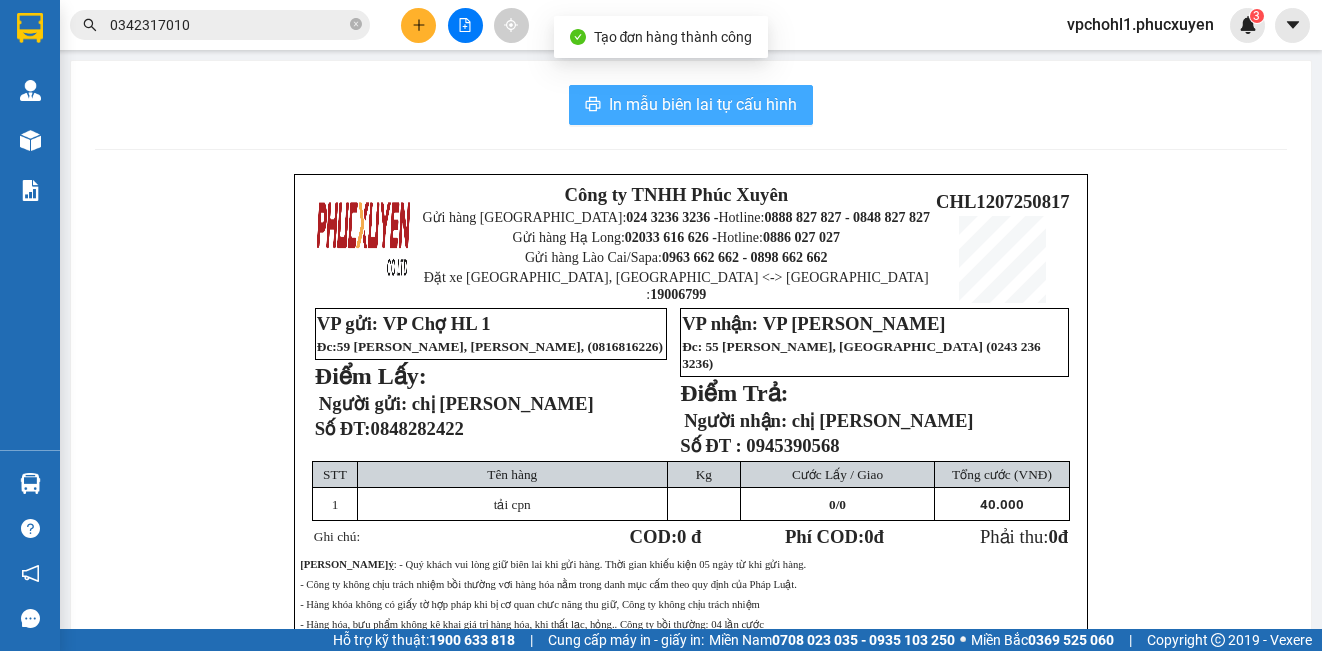 click on "In mẫu biên lai tự cấu hình" at bounding box center (703, 104) 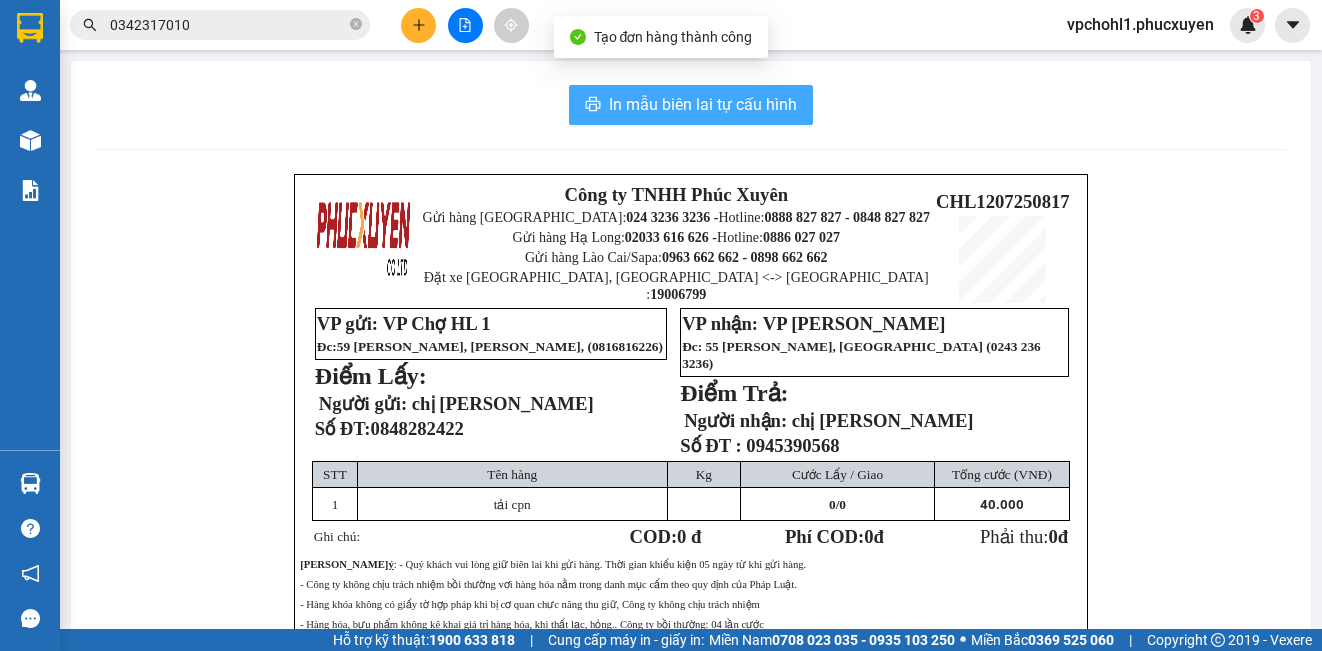 scroll, scrollTop: 0, scrollLeft: 0, axis: both 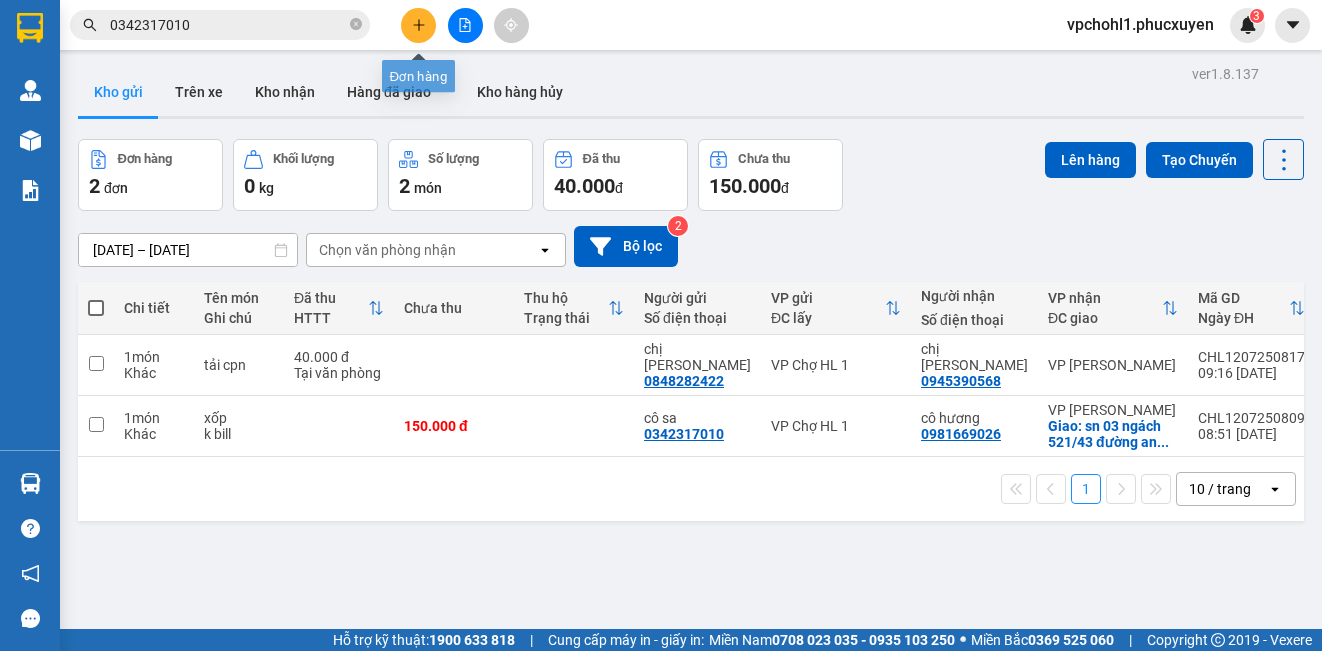 click at bounding box center [418, 25] 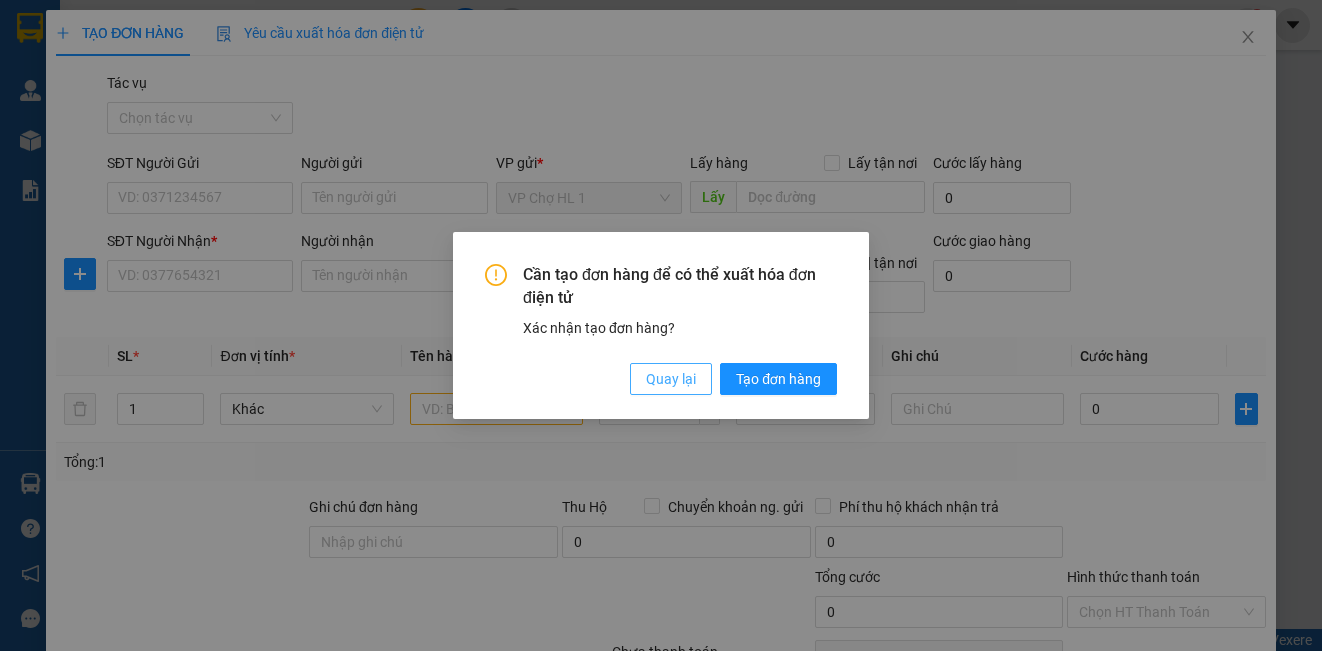 click on "Quay lại" at bounding box center [671, 379] 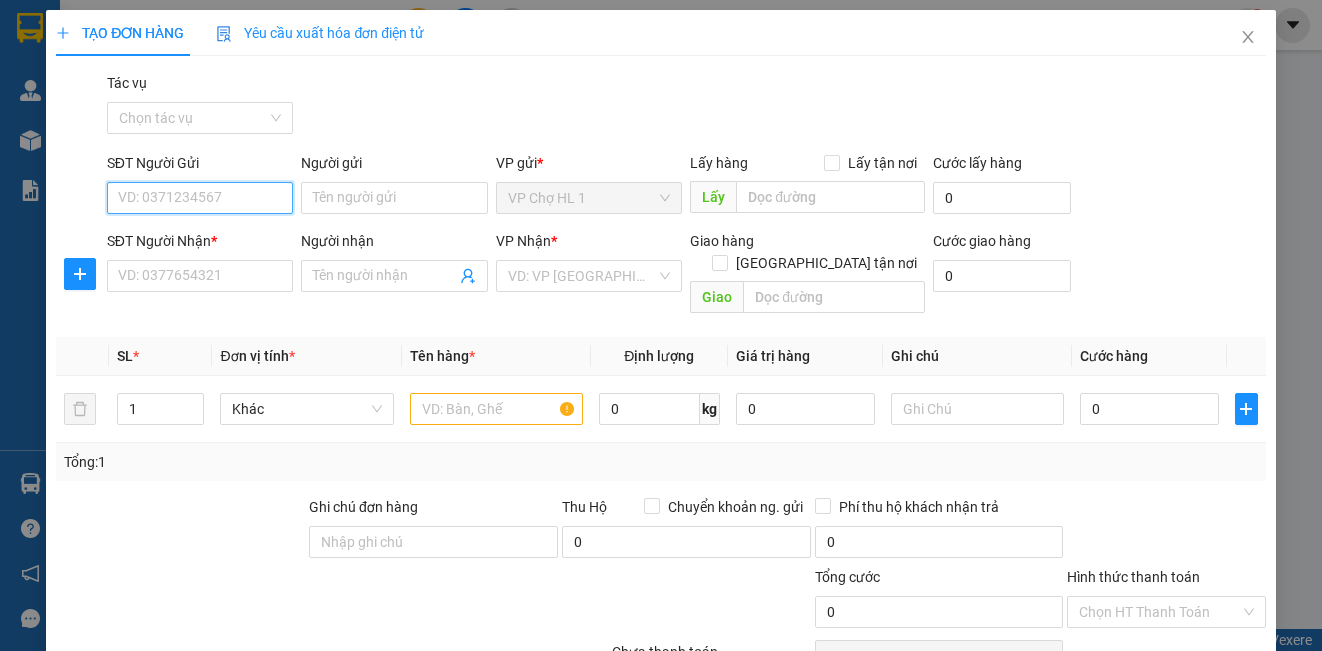 click on "SĐT Người Gửi" at bounding box center (200, 198) 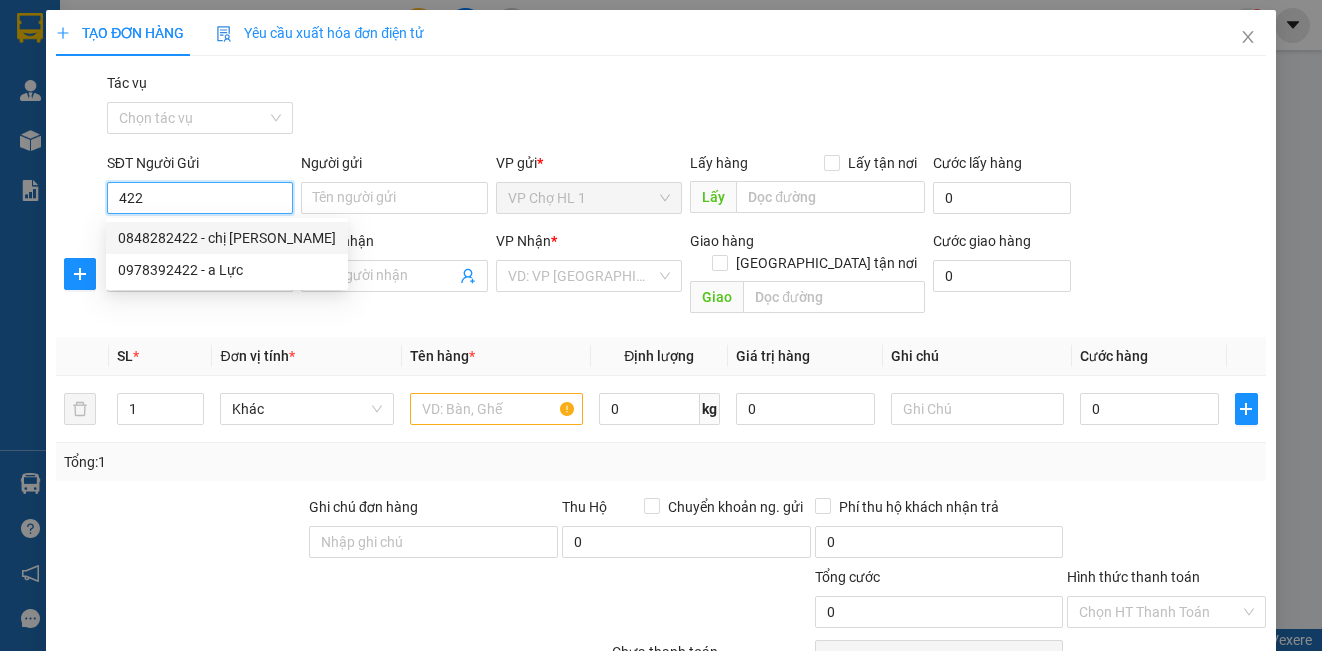 click on "0848282422 - chị [PERSON_NAME]" at bounding box center [227, 238] 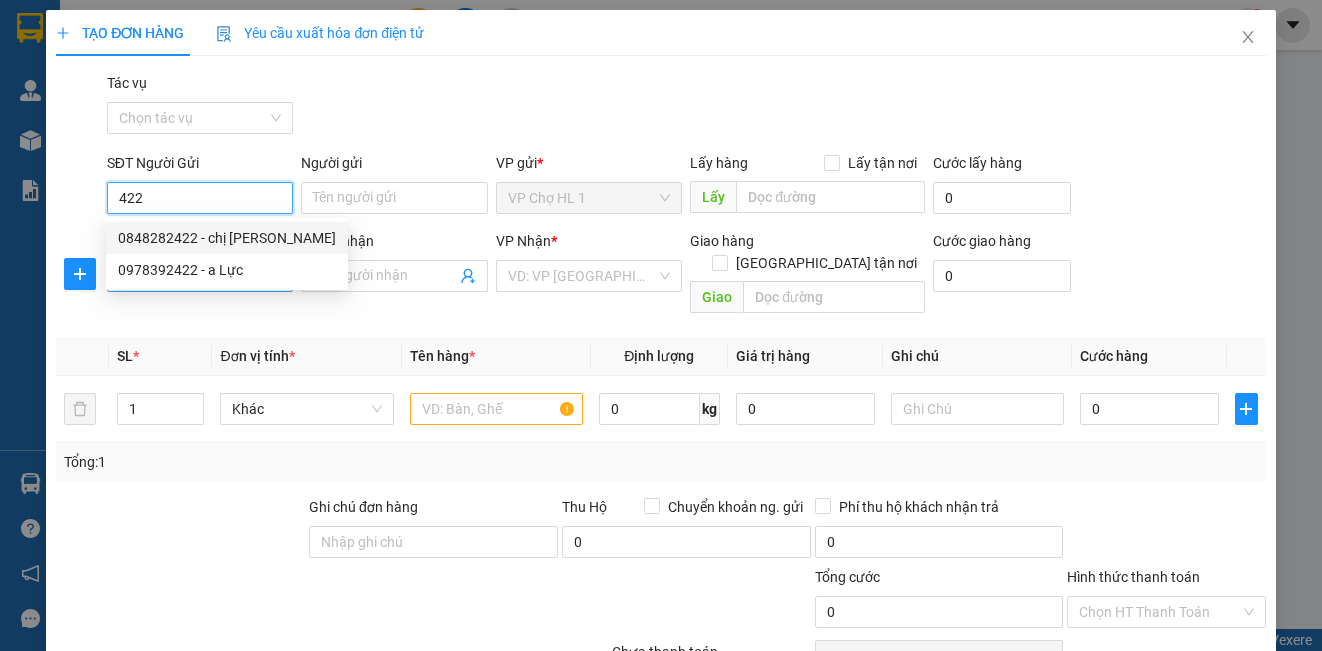 type on "0848282422" 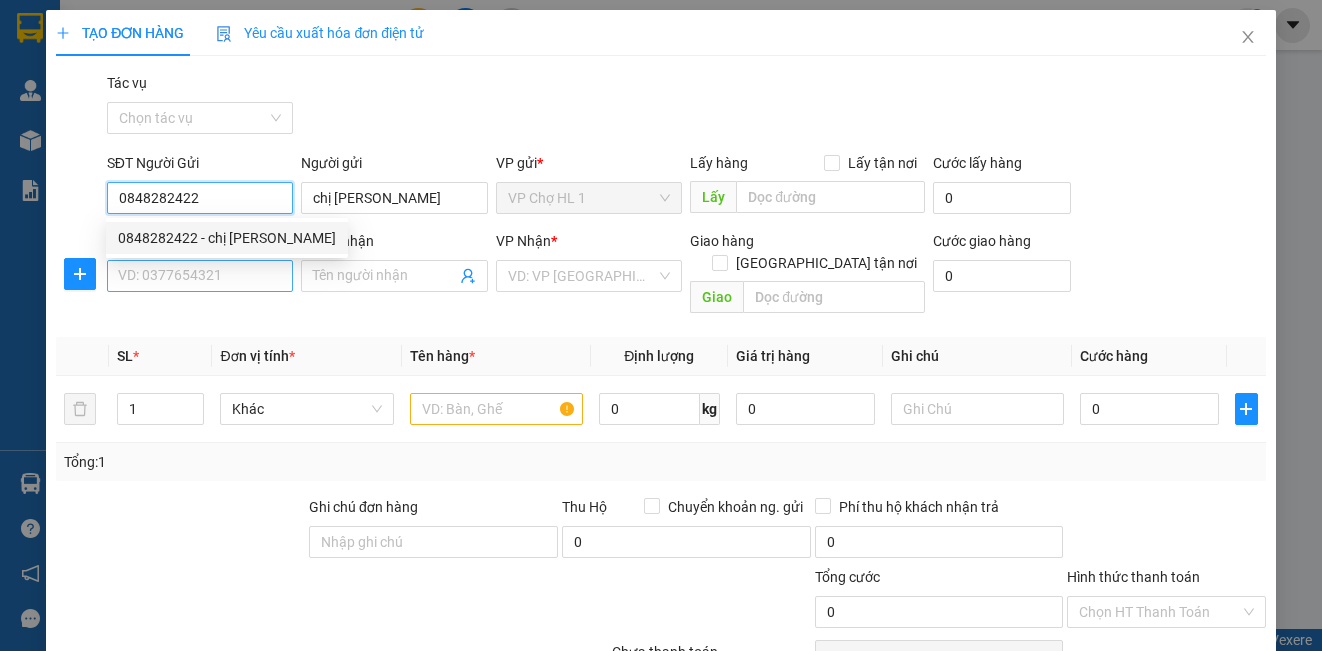 type on "0848282422" 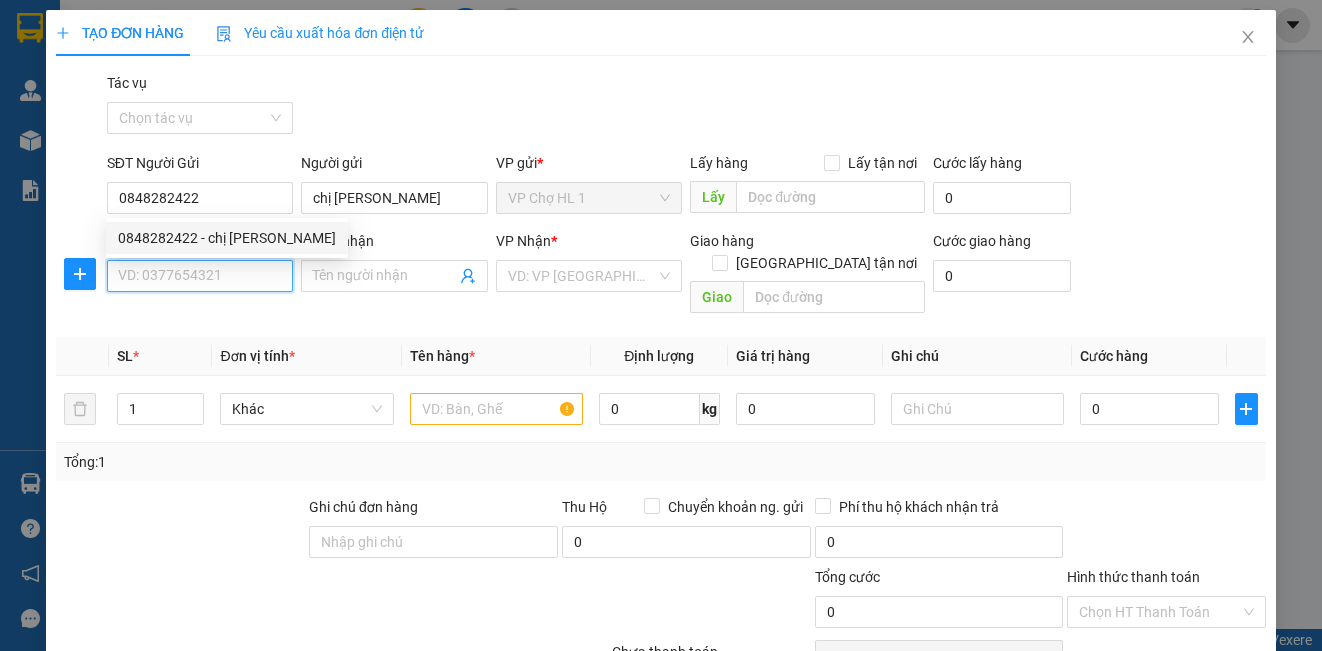 click on "SĐT Người Nhận  *" at bounding box center [200, 276] 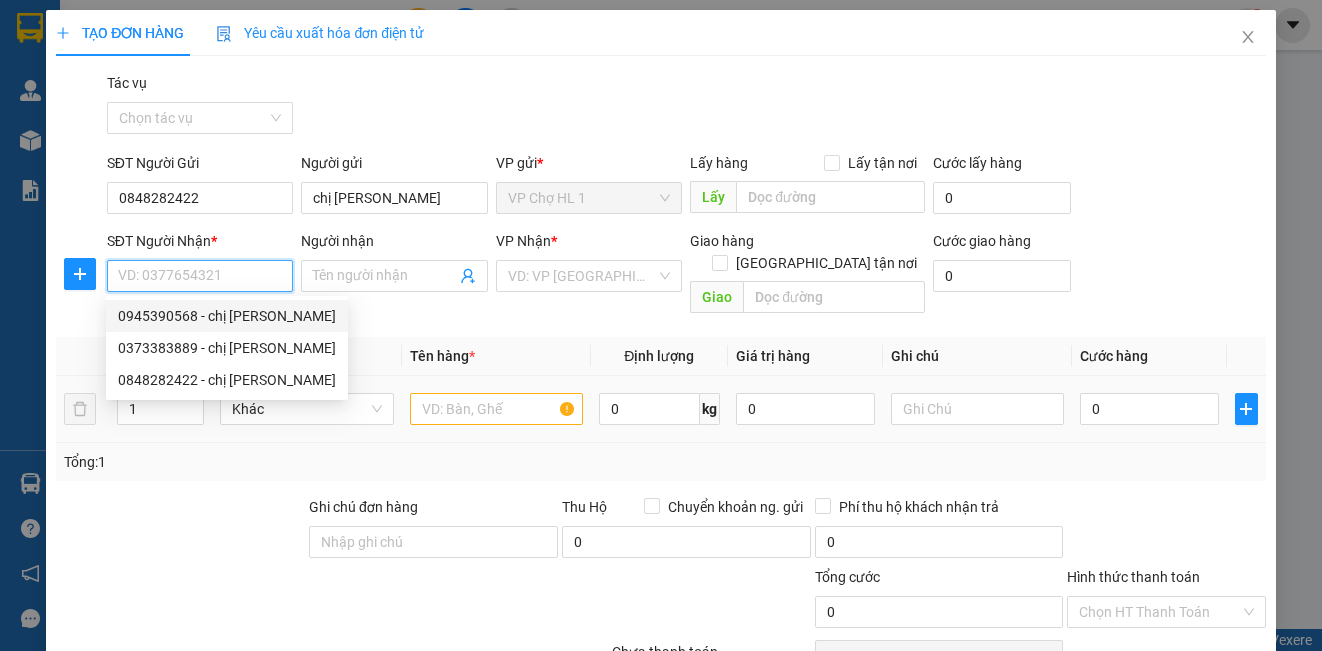 drag, startPoint x: 232, startPoint y: 310, endPoint x: 392, endPoint y: 386, distance: 177.13272 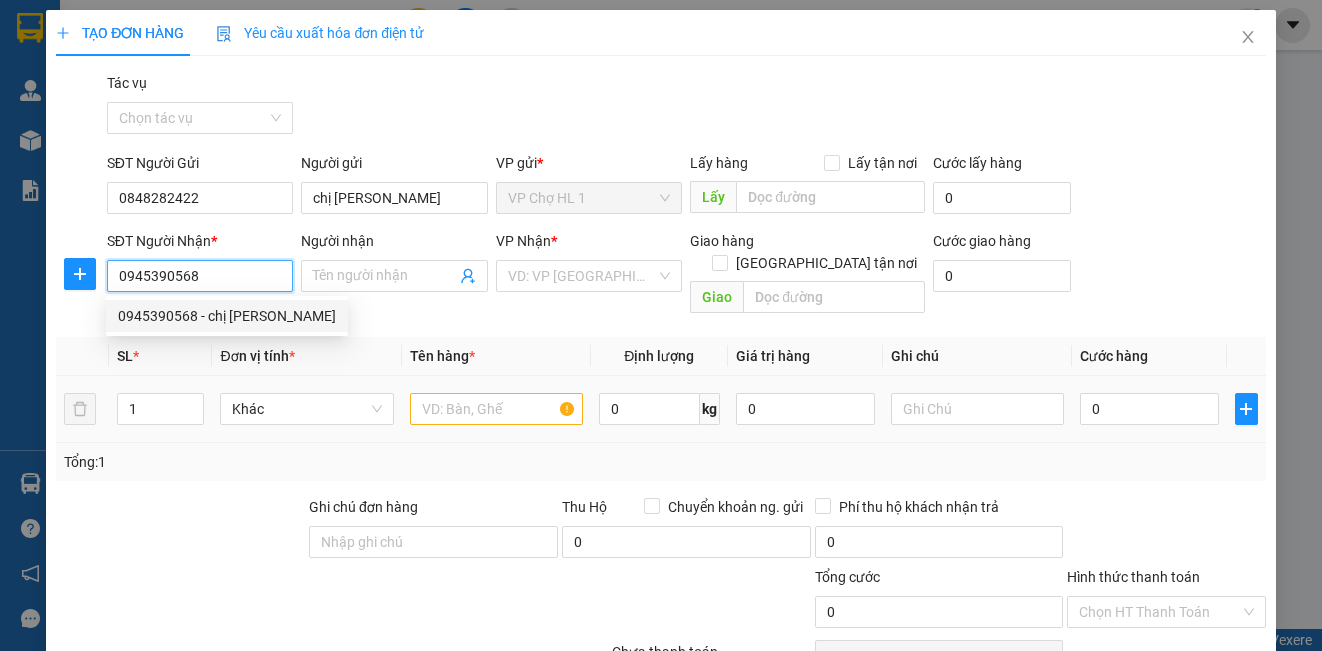 type on "chị [PERSON_NAME]" 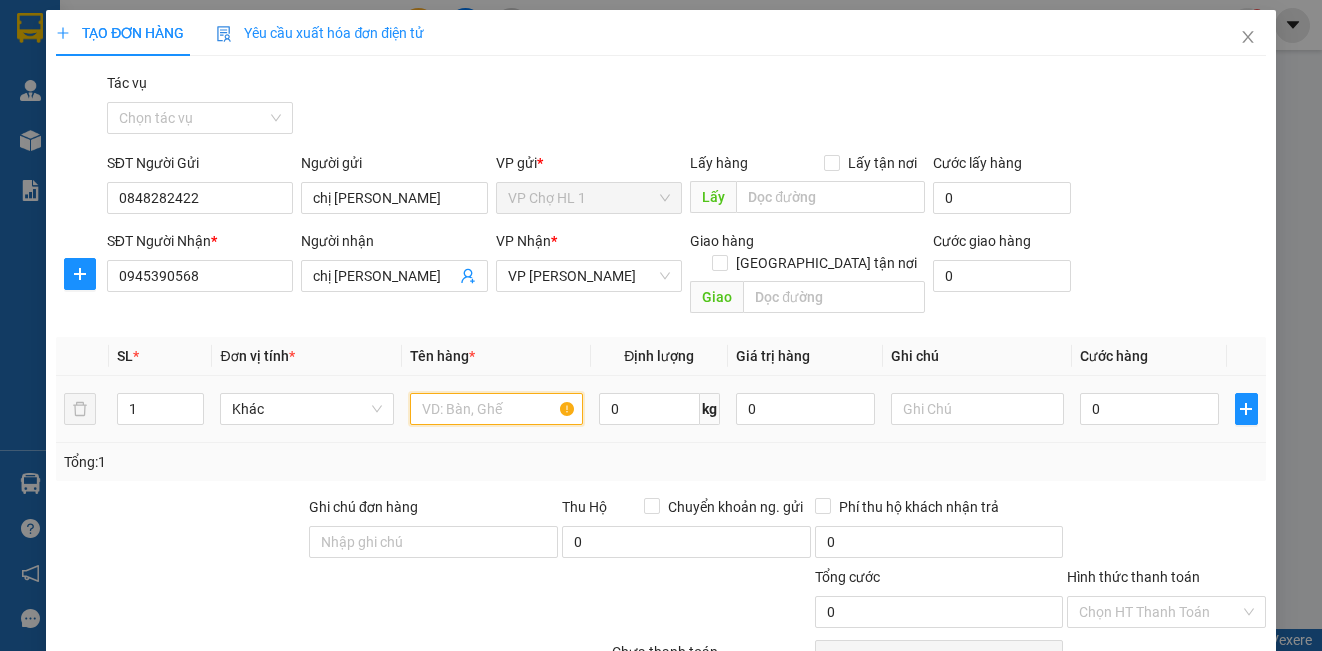 click at bounding box center (496, 409) 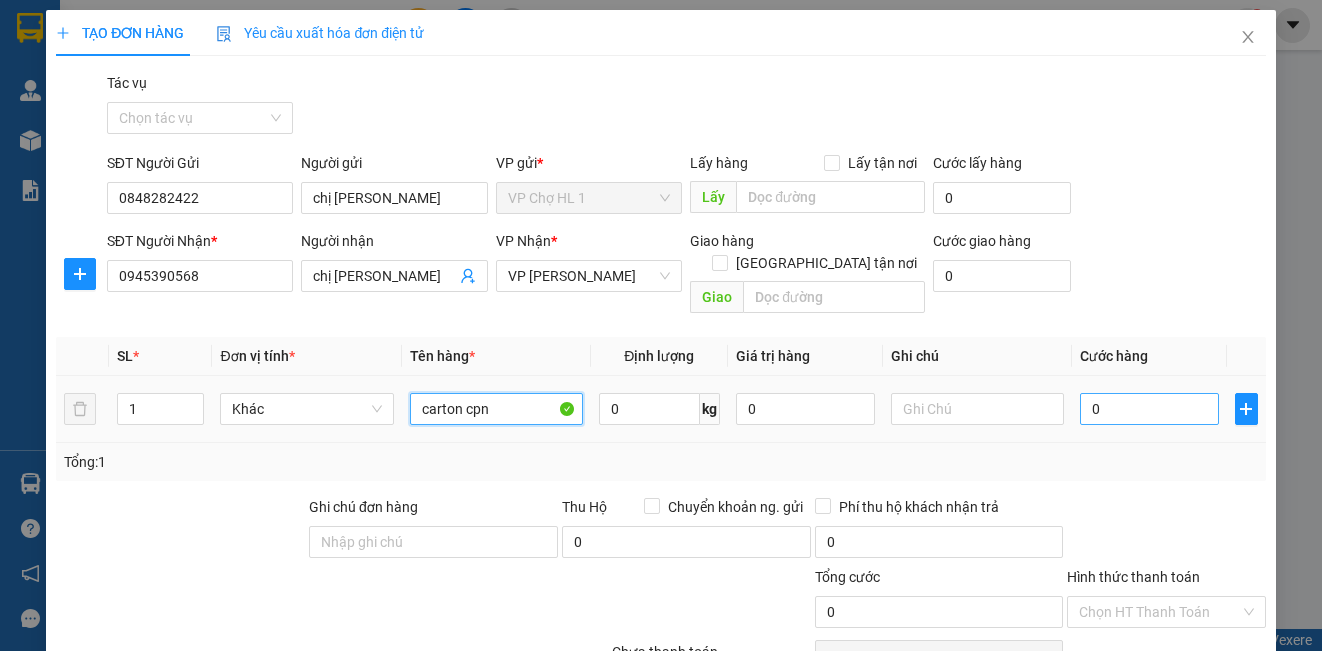 type on "carton cpn" 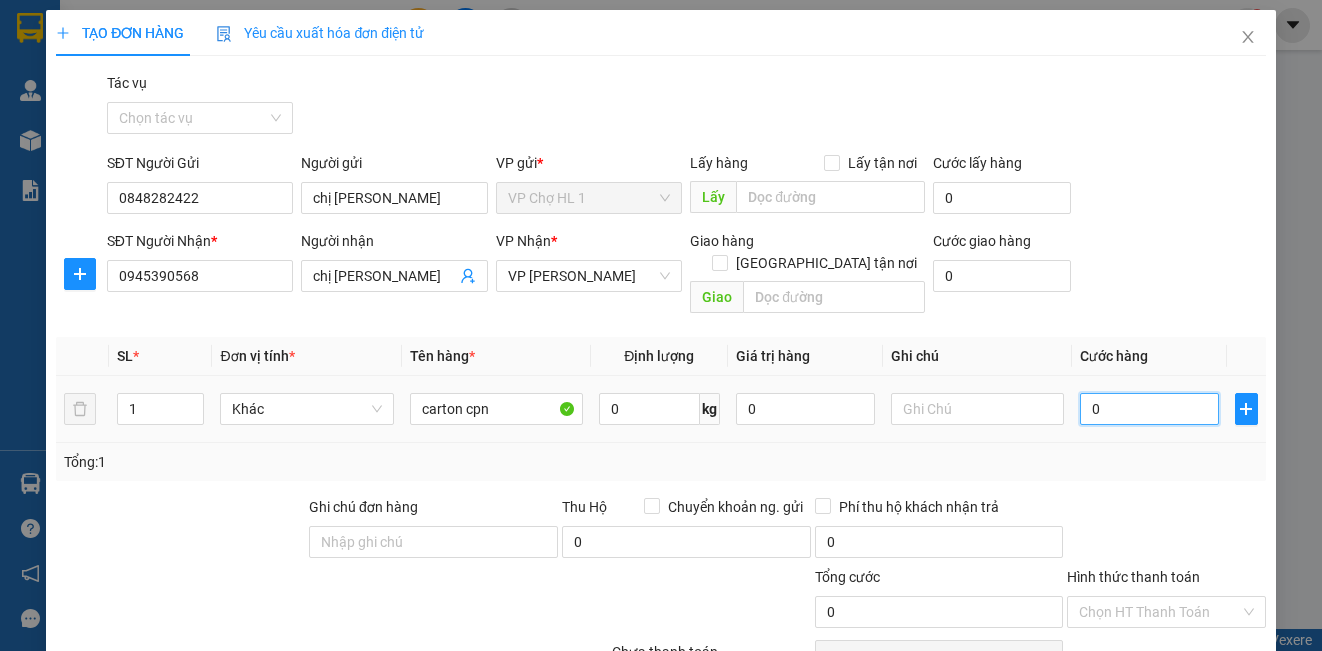 click on "0" at bounding box center (1149, 409) 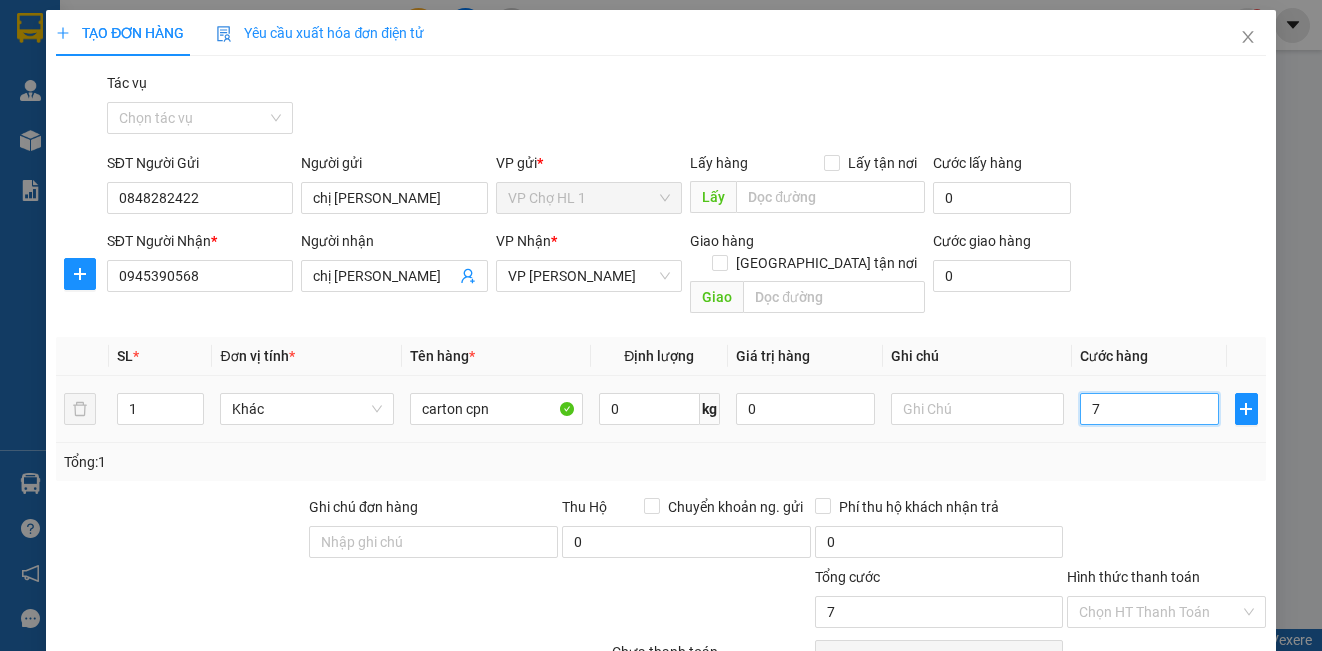 type on "70" 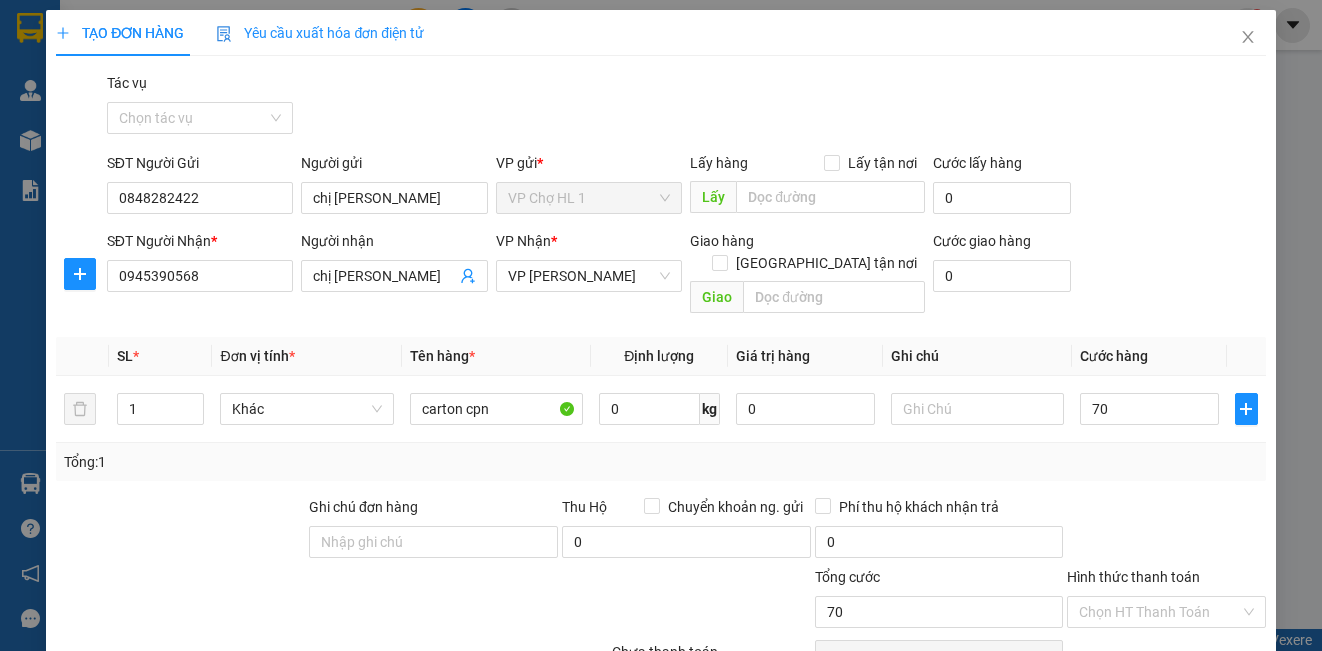 type on "70.000" 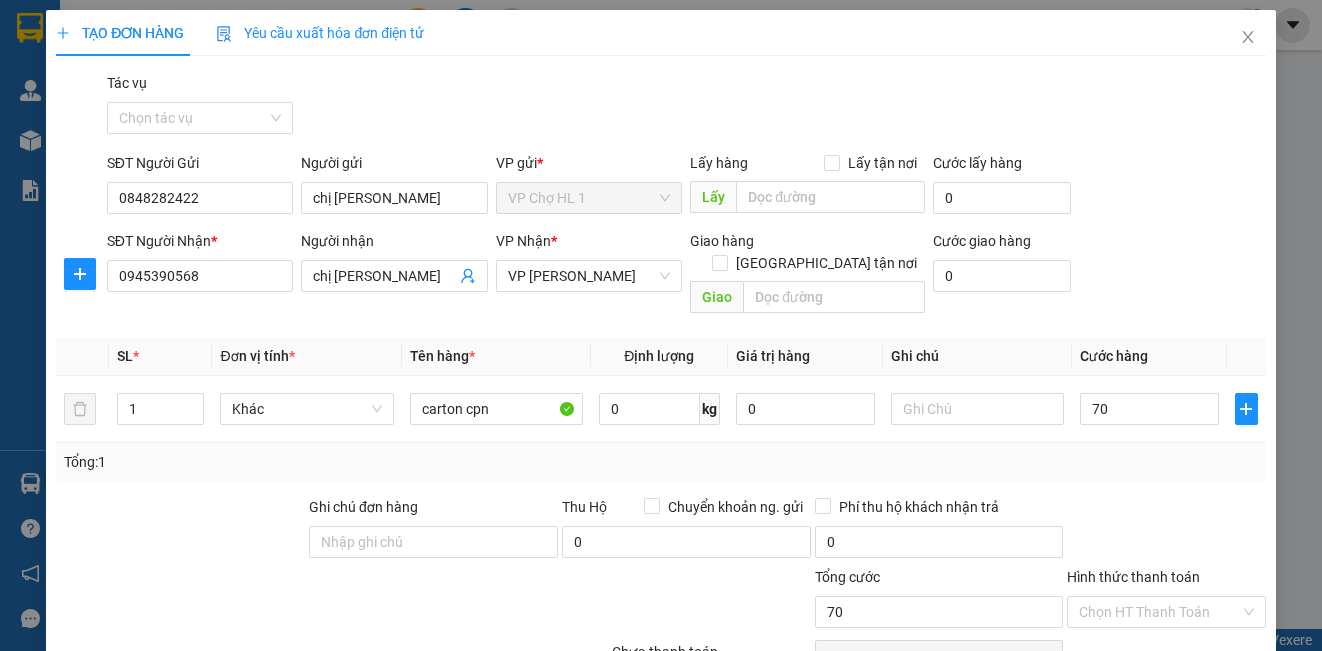 type on "70.000" 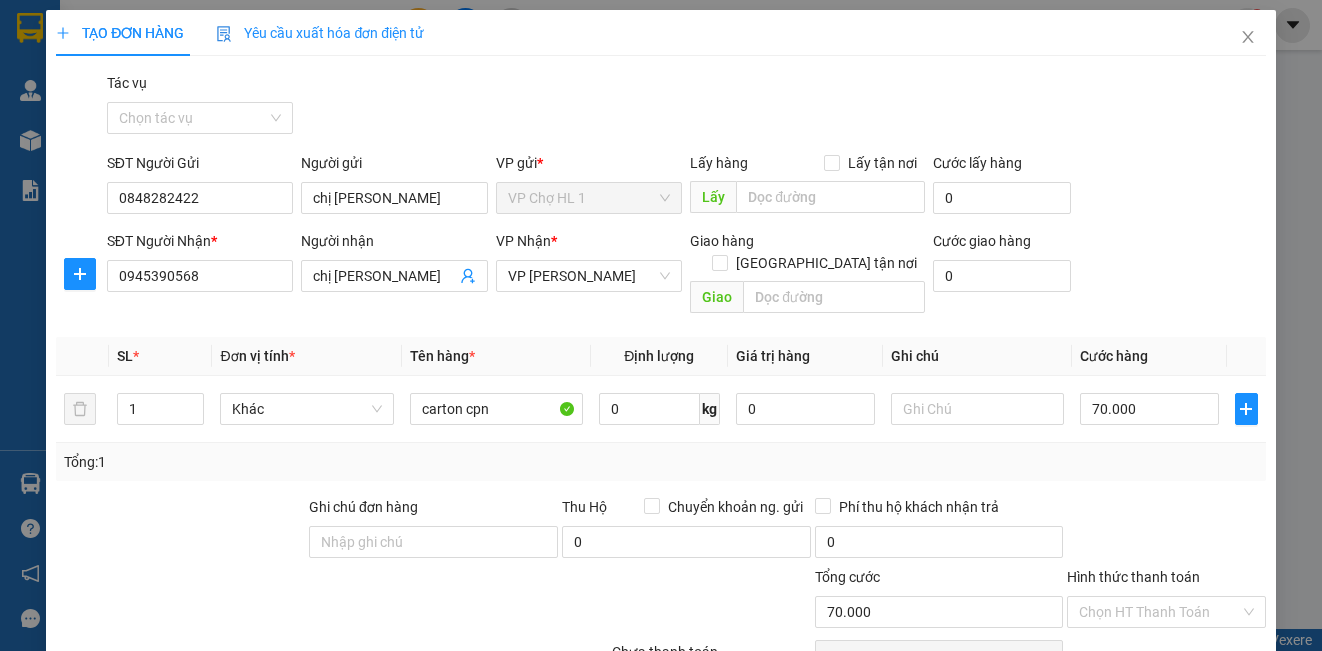 click on "Cước hàng" at bounding box center (1149, 356) 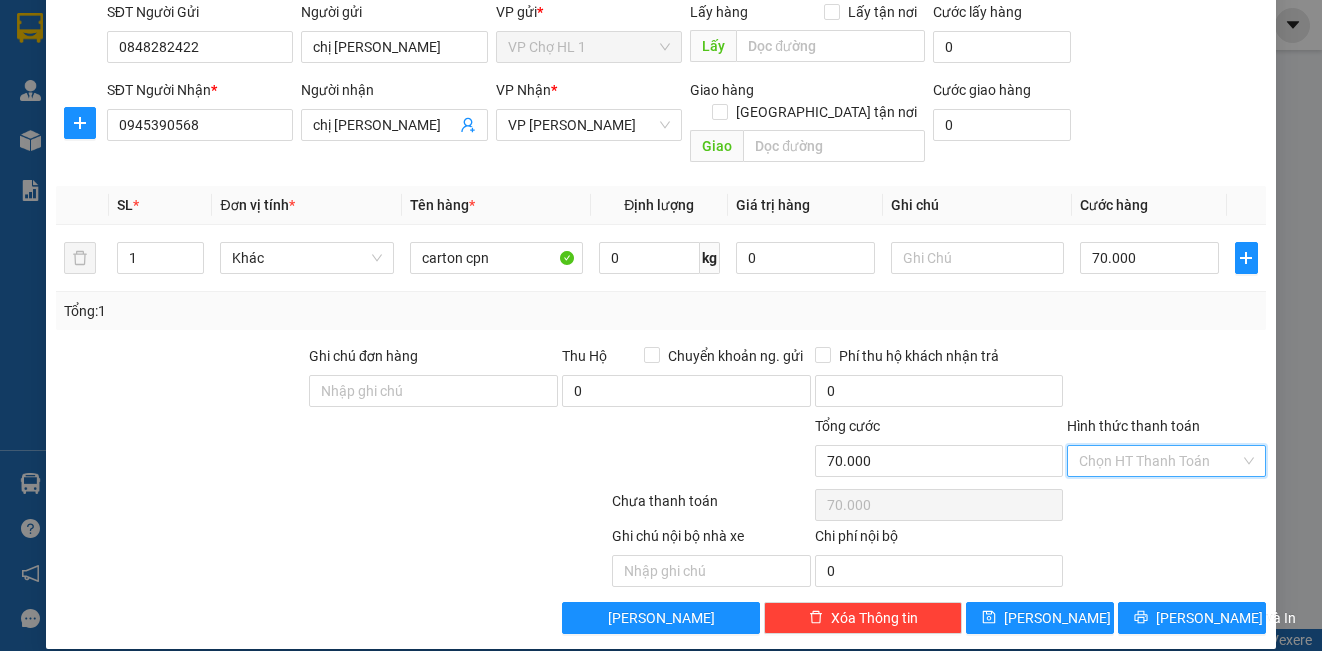 click on "Hình thức thanh toán" at bounding box center (1159, 461) 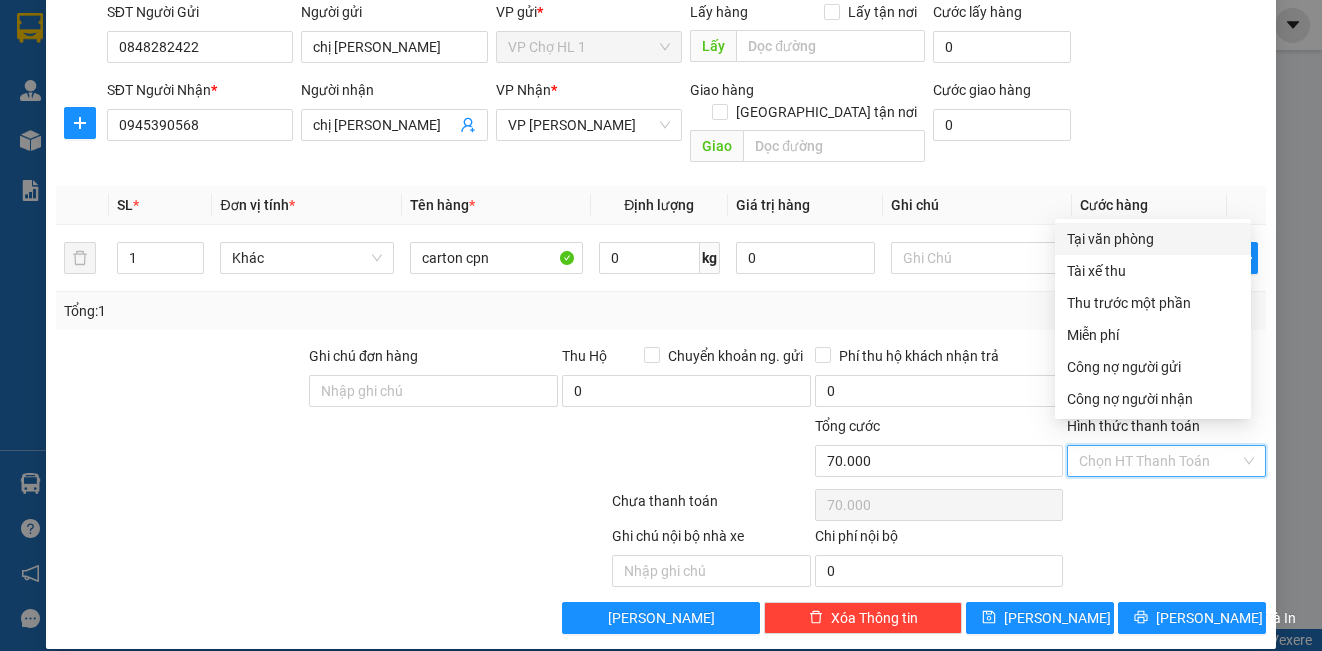 click on "Tại văn phòng" at bounding box center [1153, 239] 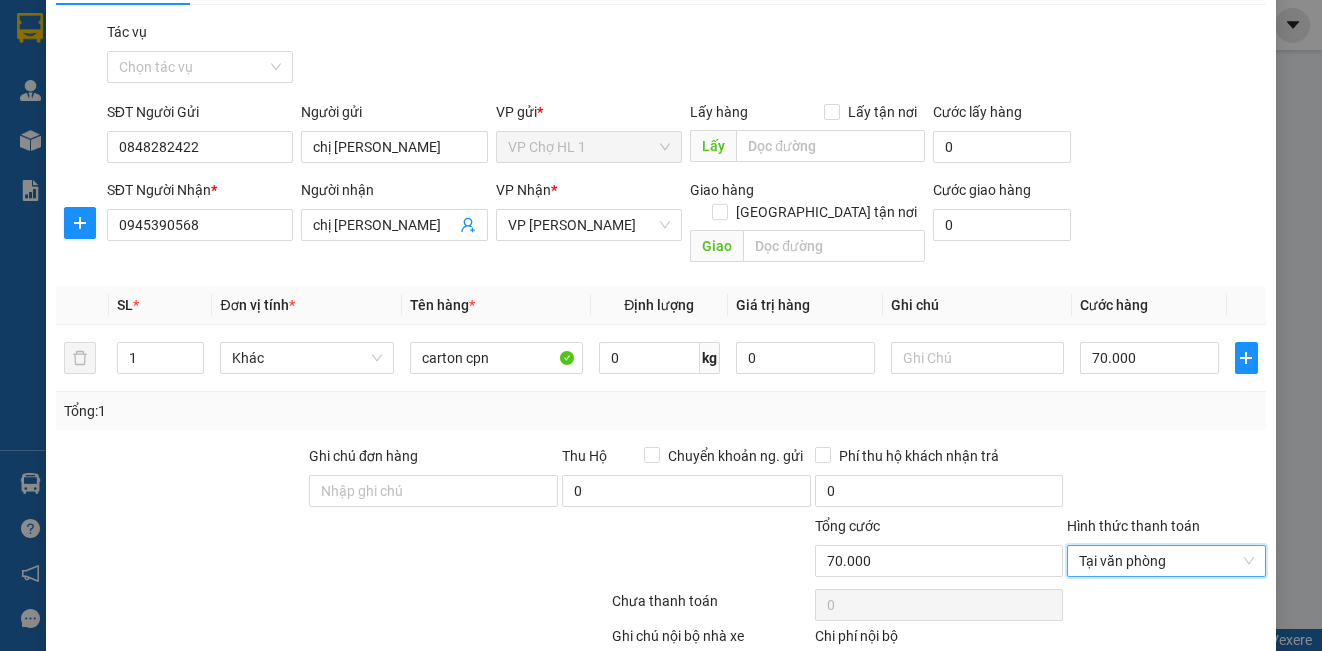scroll, scrollTop: 151, scrollLeft: 0, axis: vertical 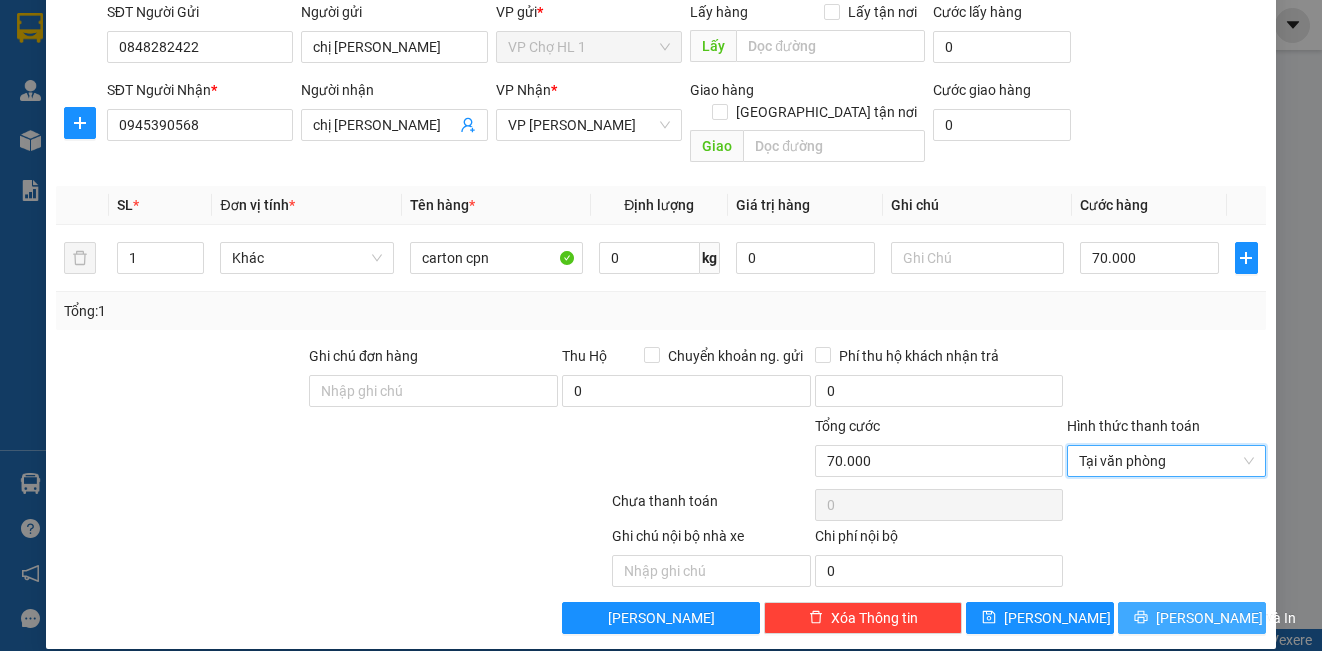 click 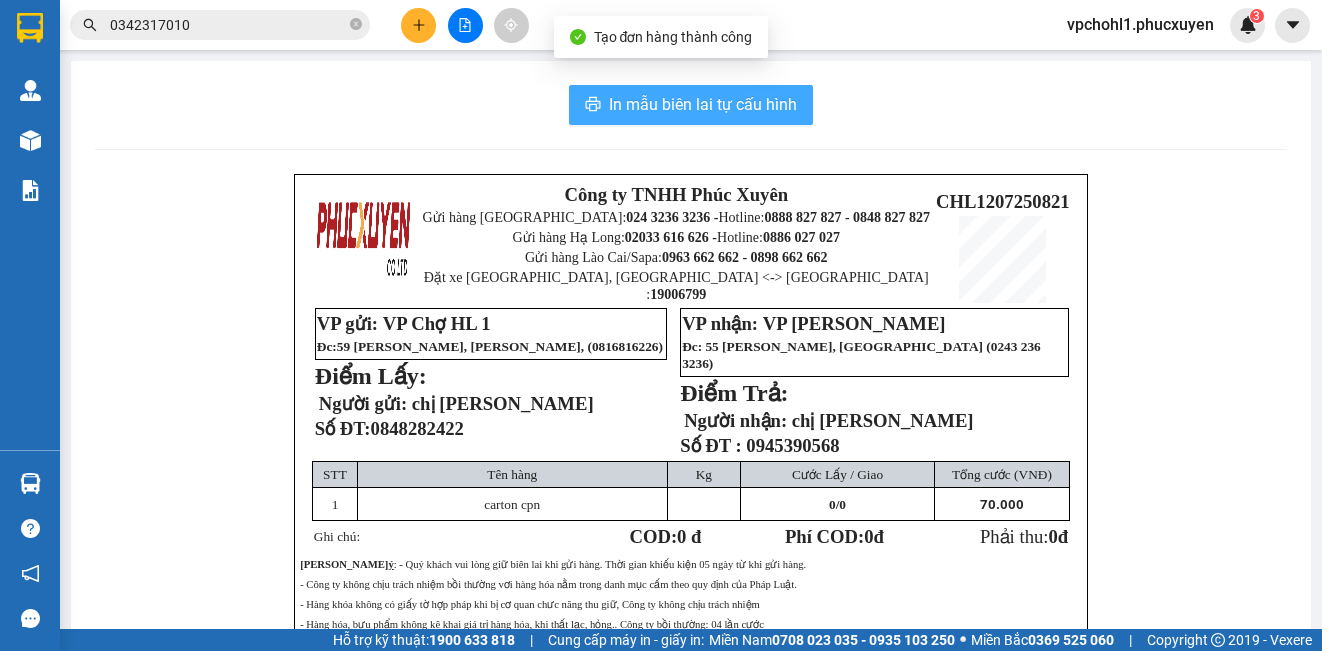 click on "In mẫu biên lai tự cấu hình" at bounding box center [703, 104] 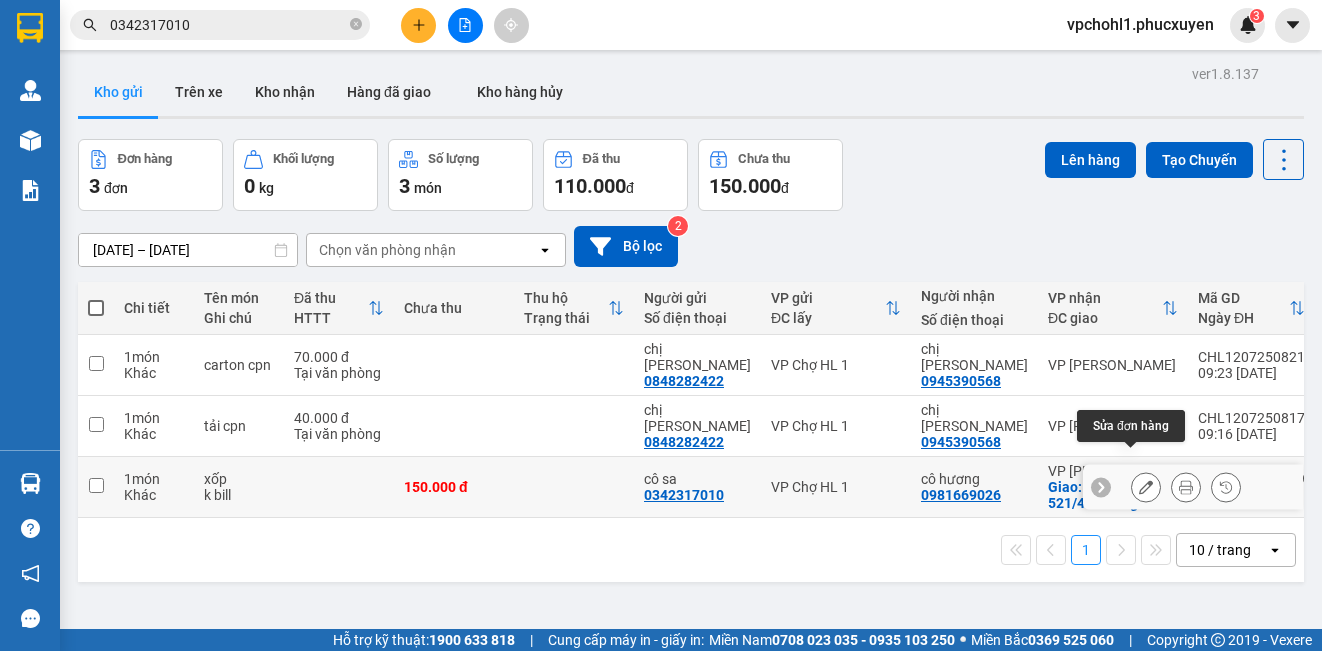 click 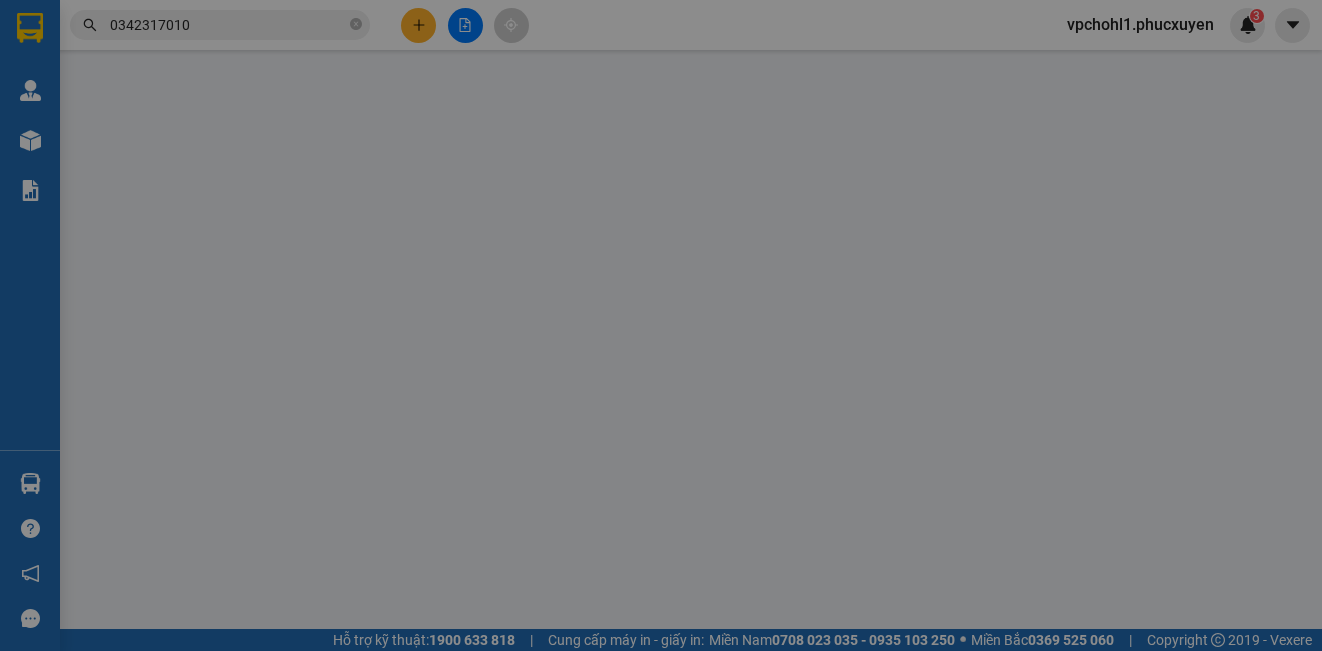 type on "0342317010" 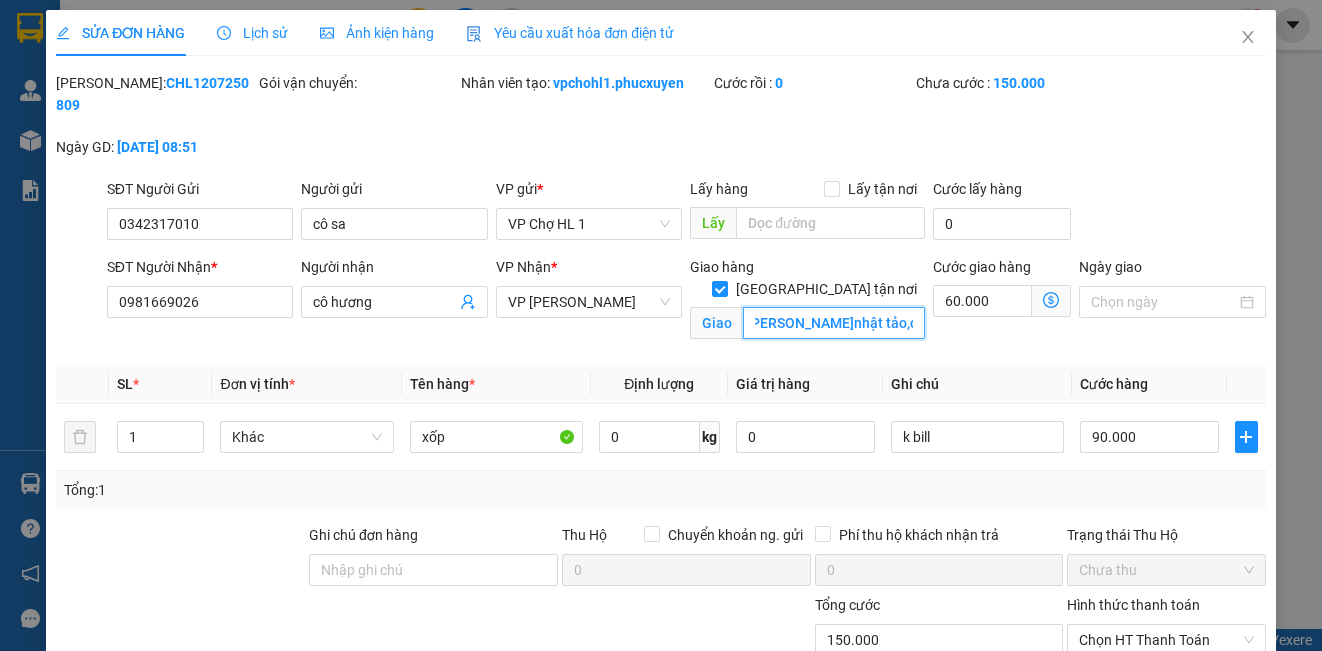 scroll, scrollTop: 0, scrollLeft: 323, axis: horizontal 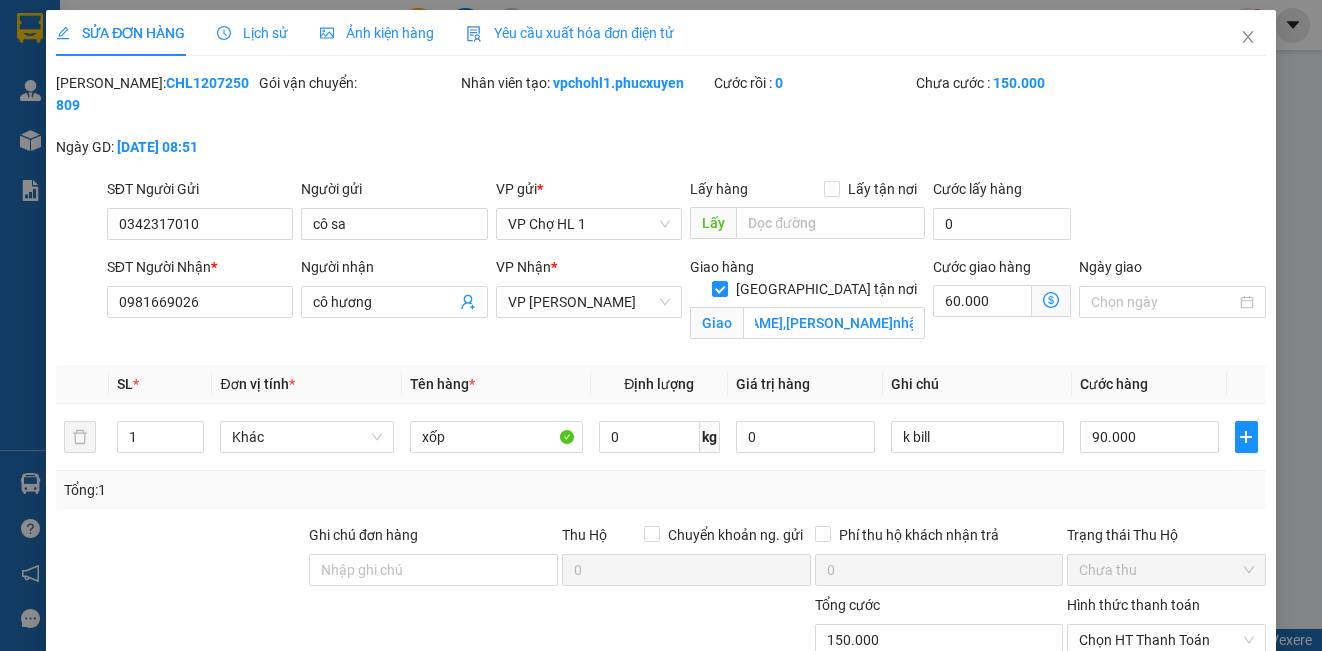 click on "SĐT Người Gửi 0342317010 Người gửi cô sa VP gửi  * VP Chợ HL 1 Lấy hàng Lấy tận nơi Lấy Cước lấy hàng 0" at bounding box center [686, 213] 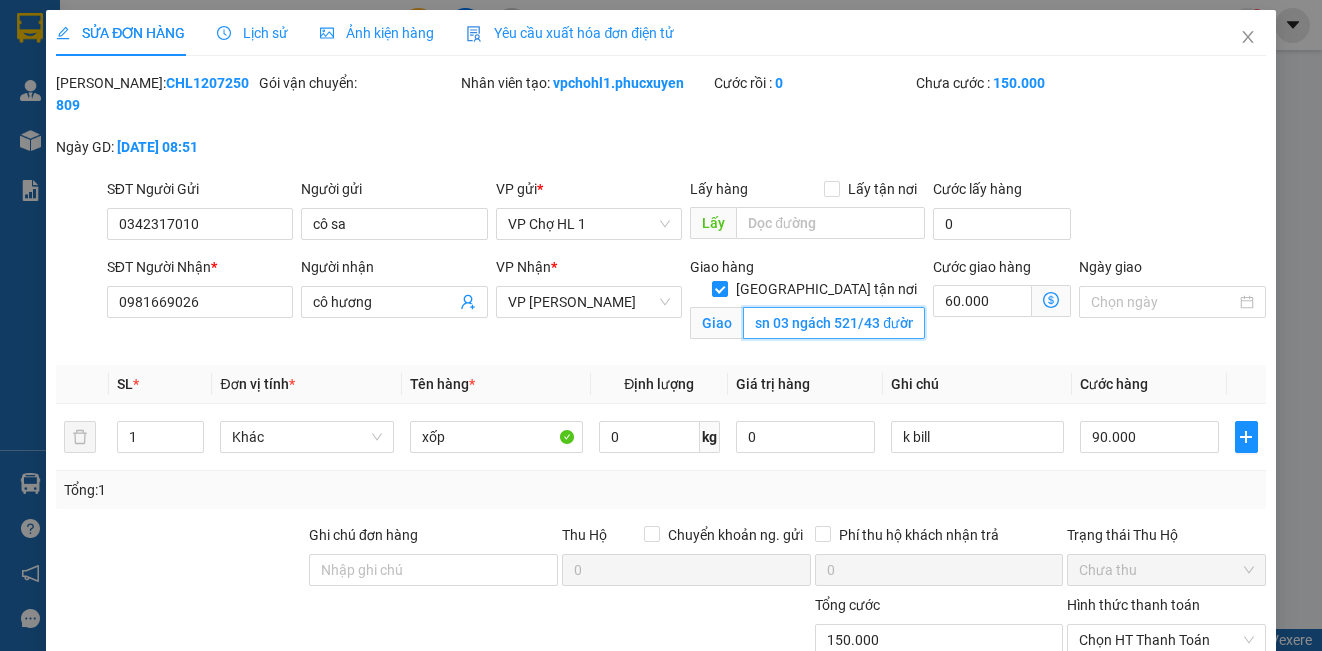 click on "sn 03 ngách 521/43 đường an [PERSON_NAME],[PERSON_NAME]nhật tảo,q bắc từ [GEOGRAPHIC_DATA],[GEOGRAPHIC_DATA]" at bounding box center [834, 323] 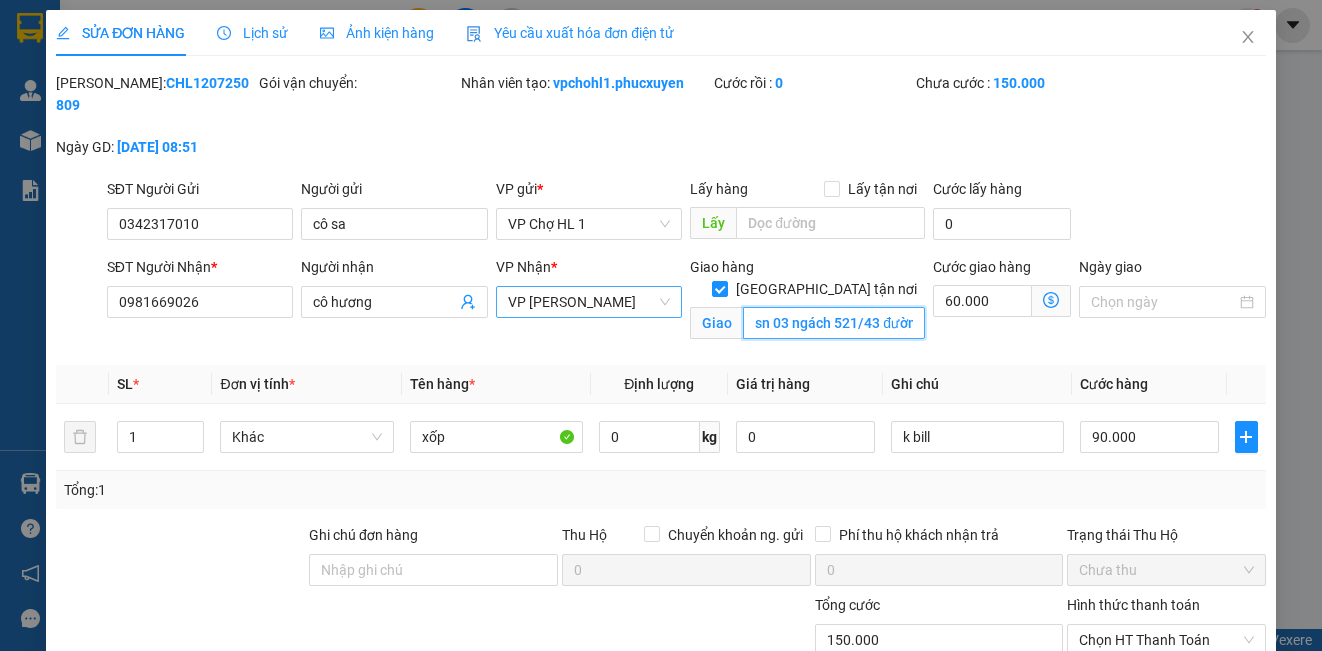 click on "VP [PERSON_NAME]" at bounding box center (589, 302) 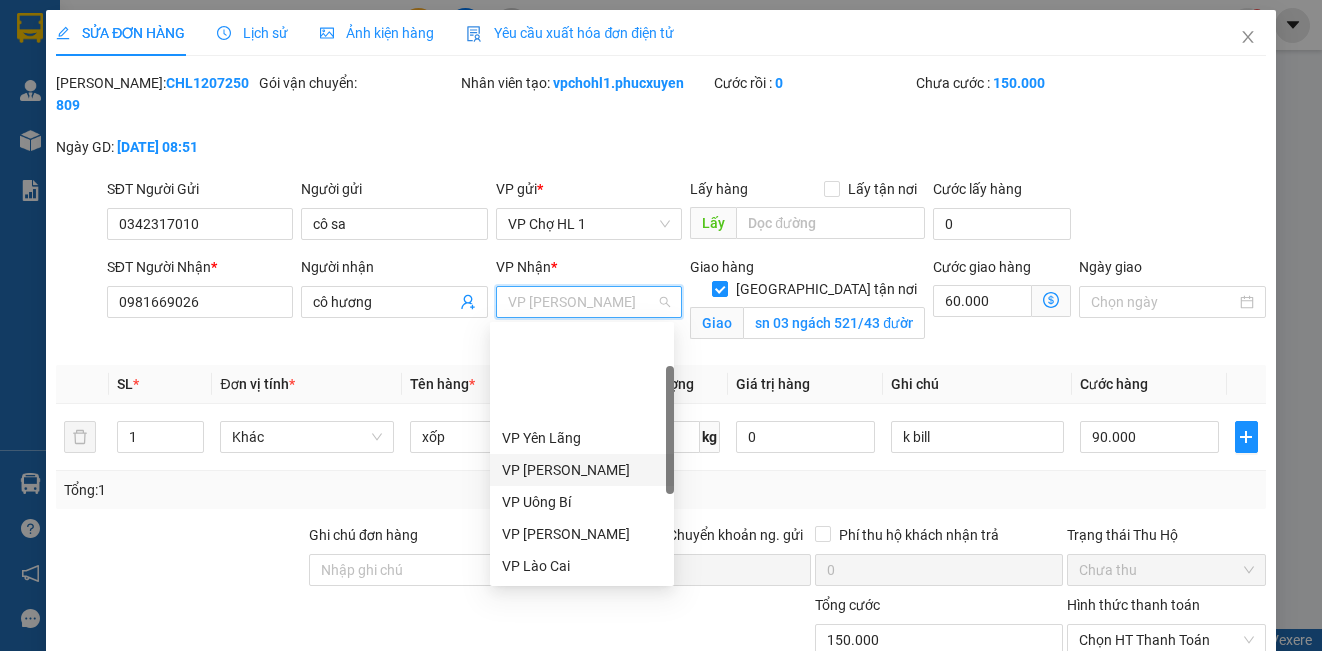 scroll, scrollTop: 100, scrollLeft: 0, axis: vertical 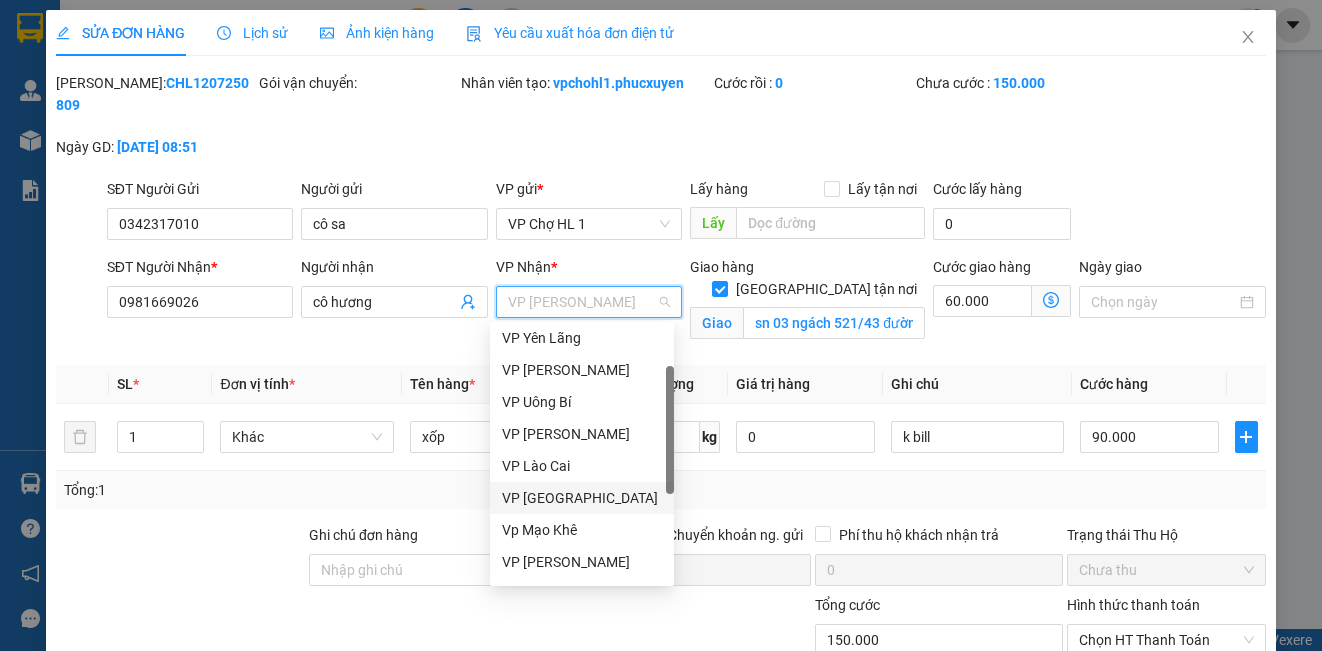 click on "VP [GEOGRAPHIC_DATA]" at bounding box center [582, 498] 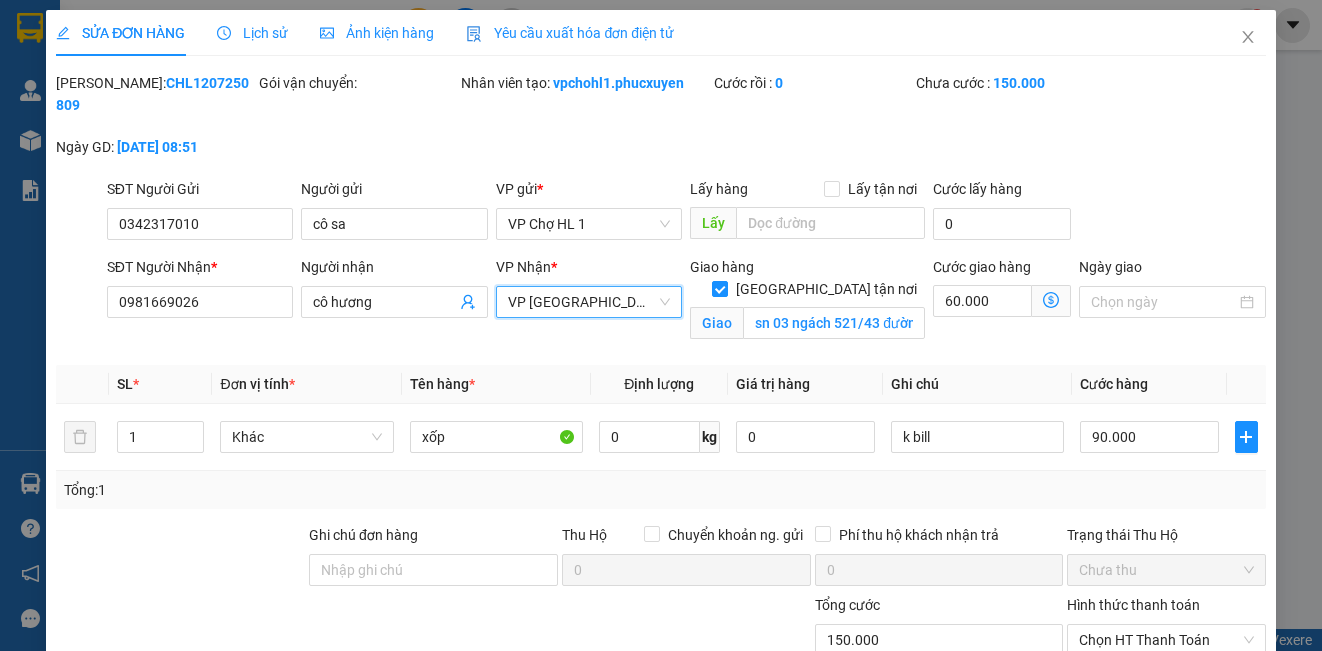 click 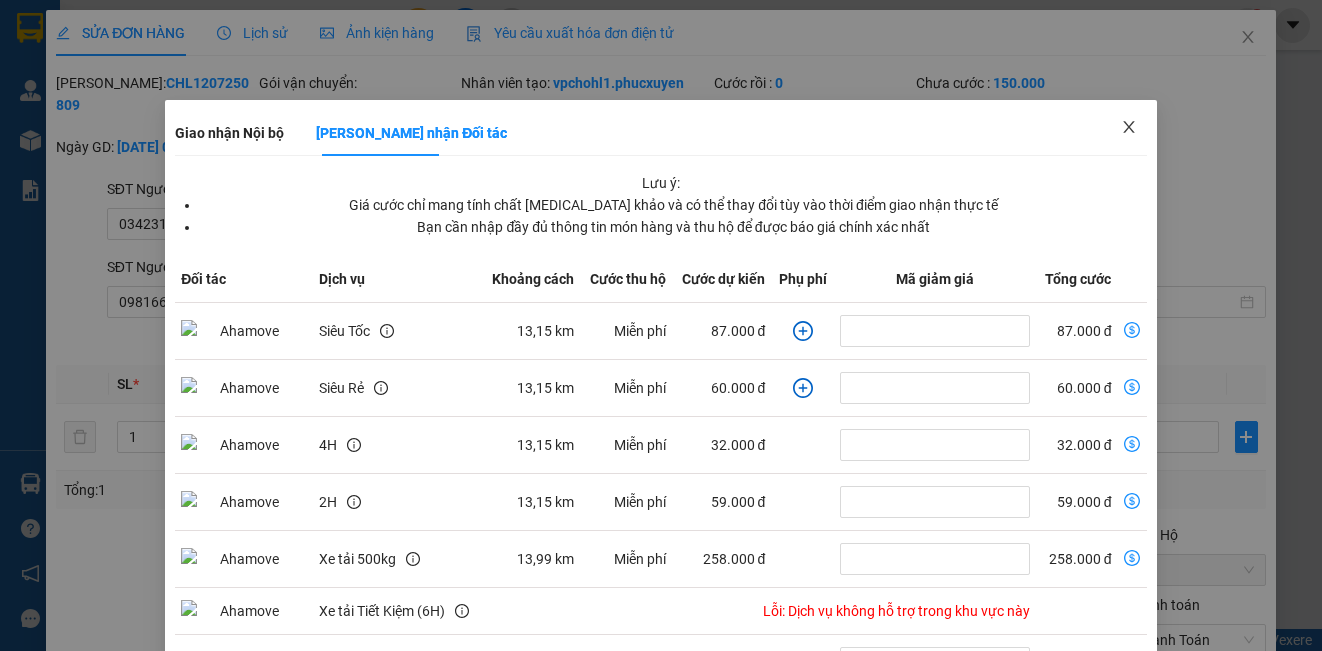 click 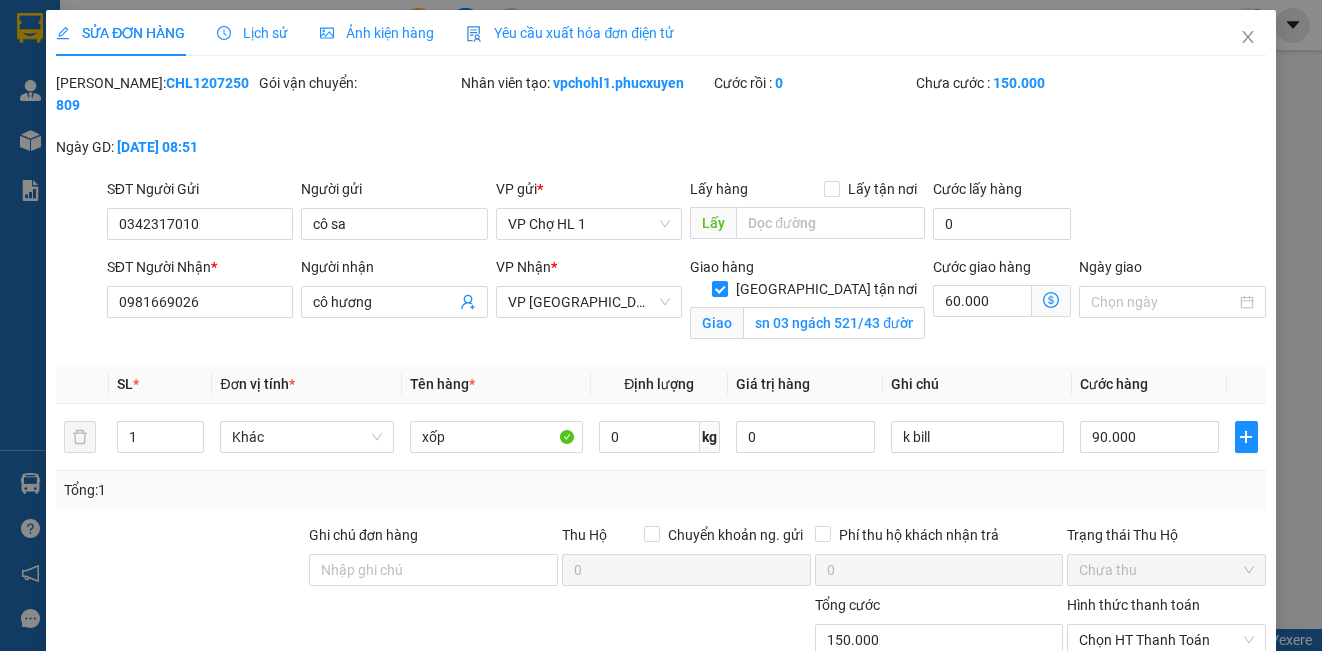 click 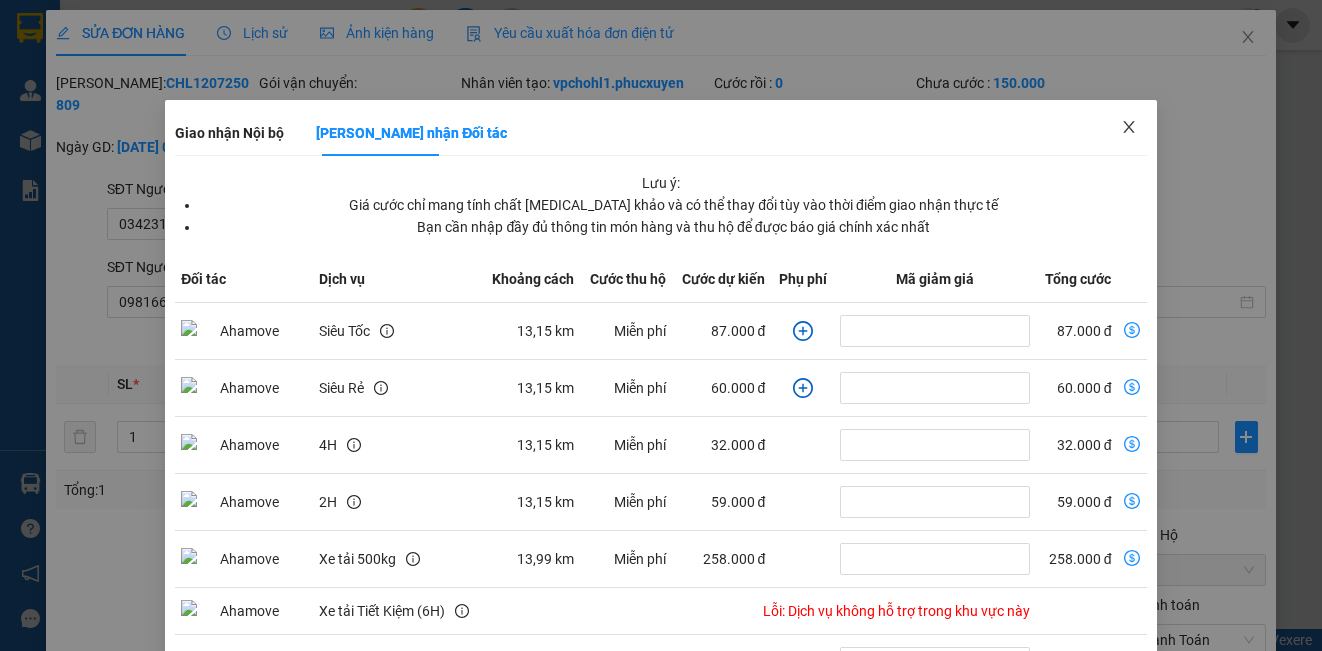 click 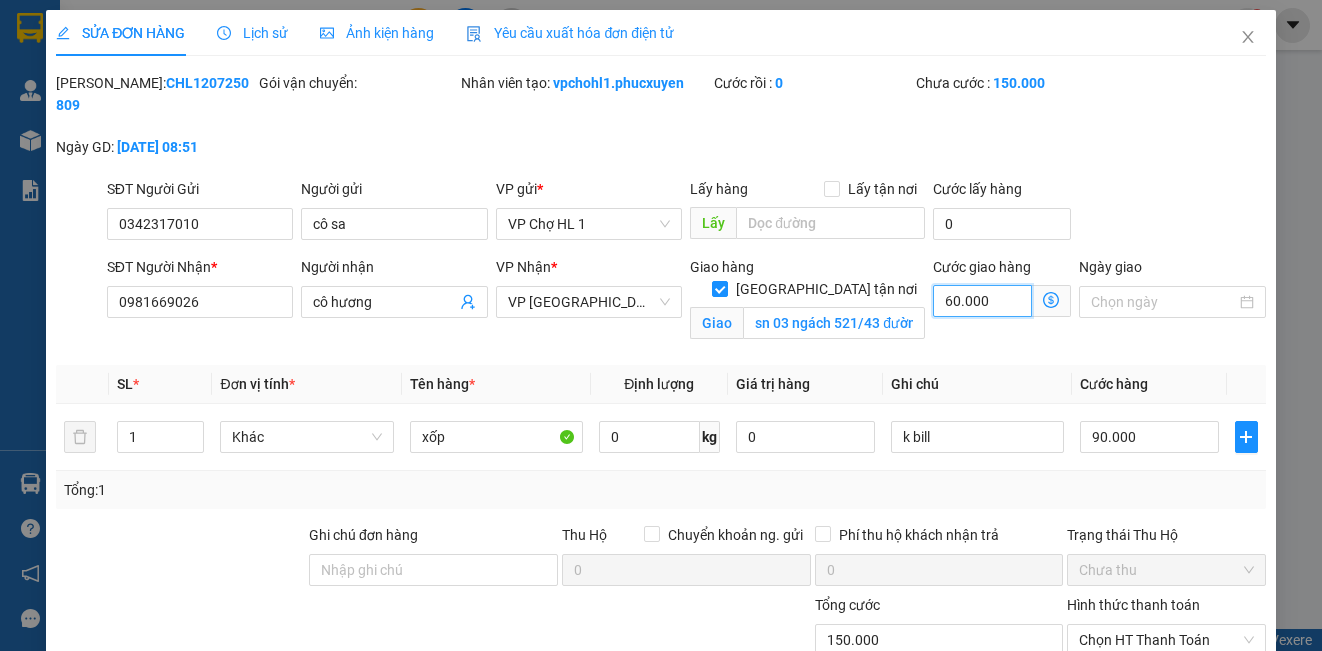click on "60.000" at bounding box center (982, 301) 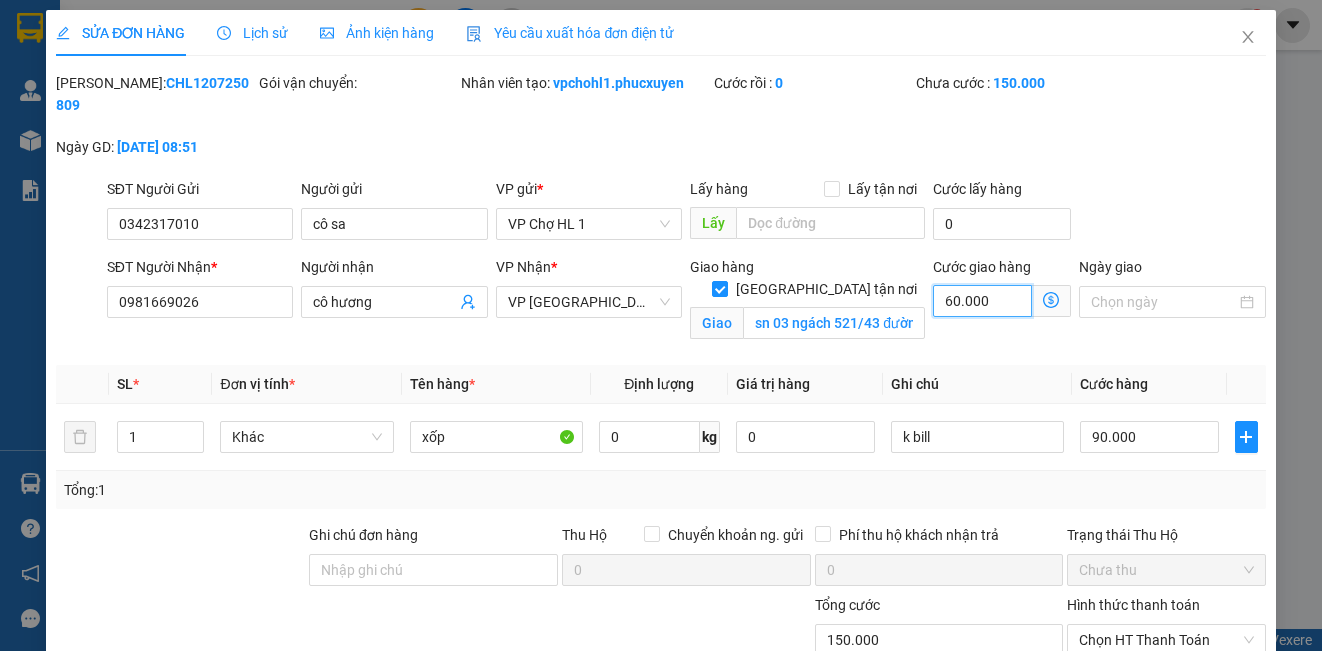 type on "90.009" 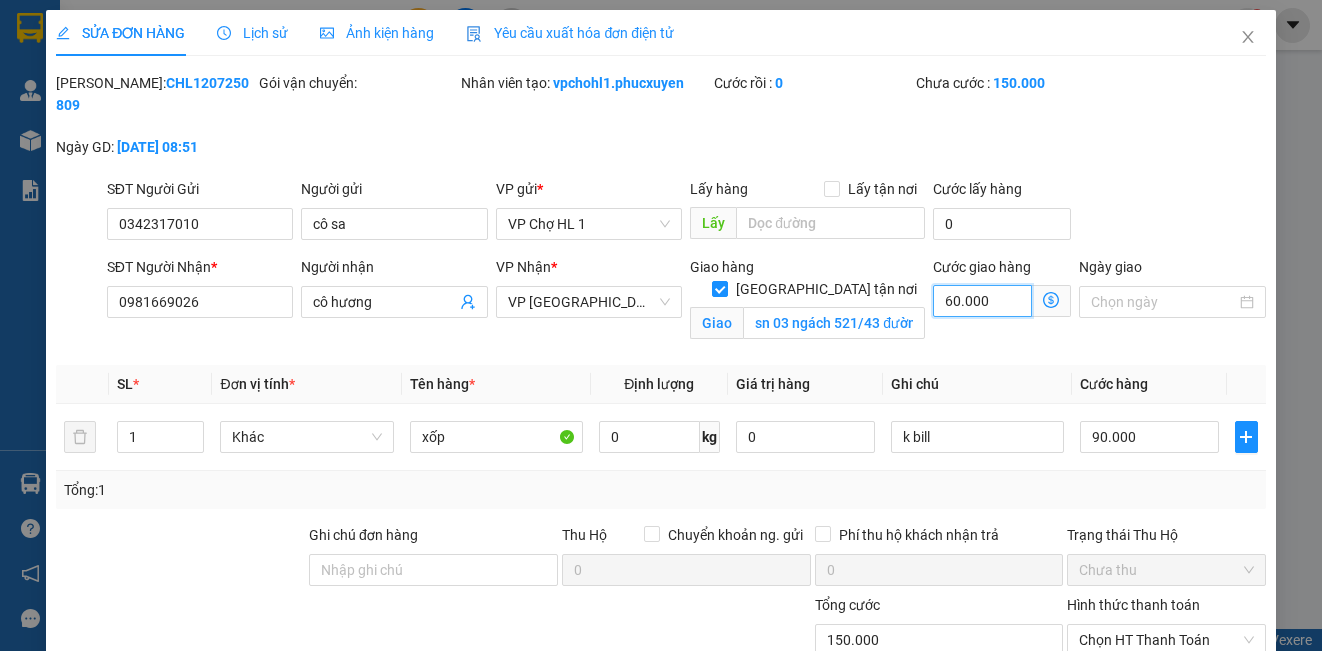 type on "90.009" 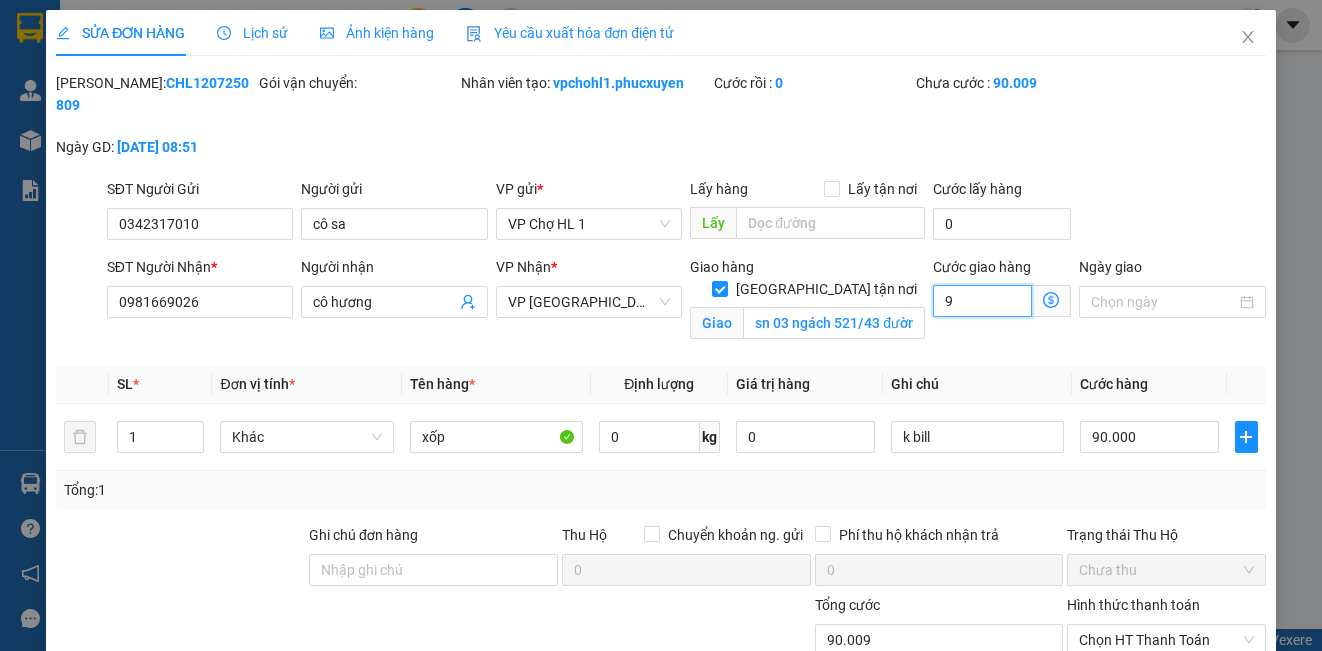type on "90.090" 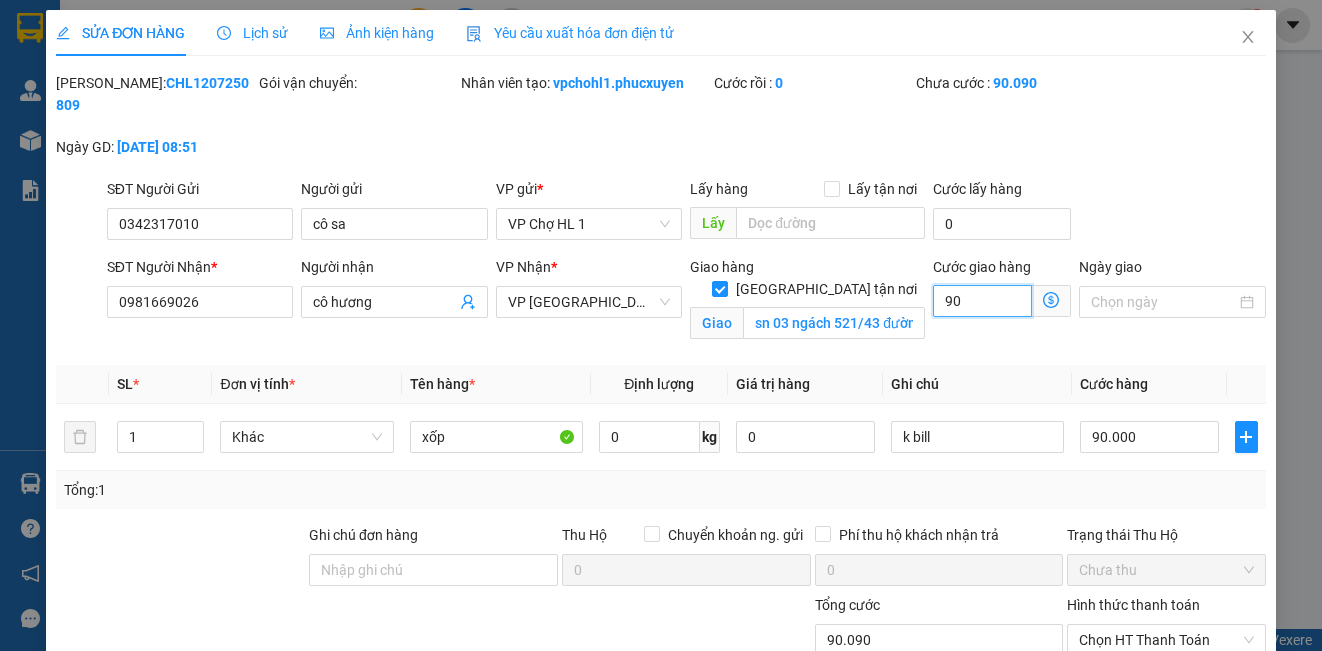 type on "90" 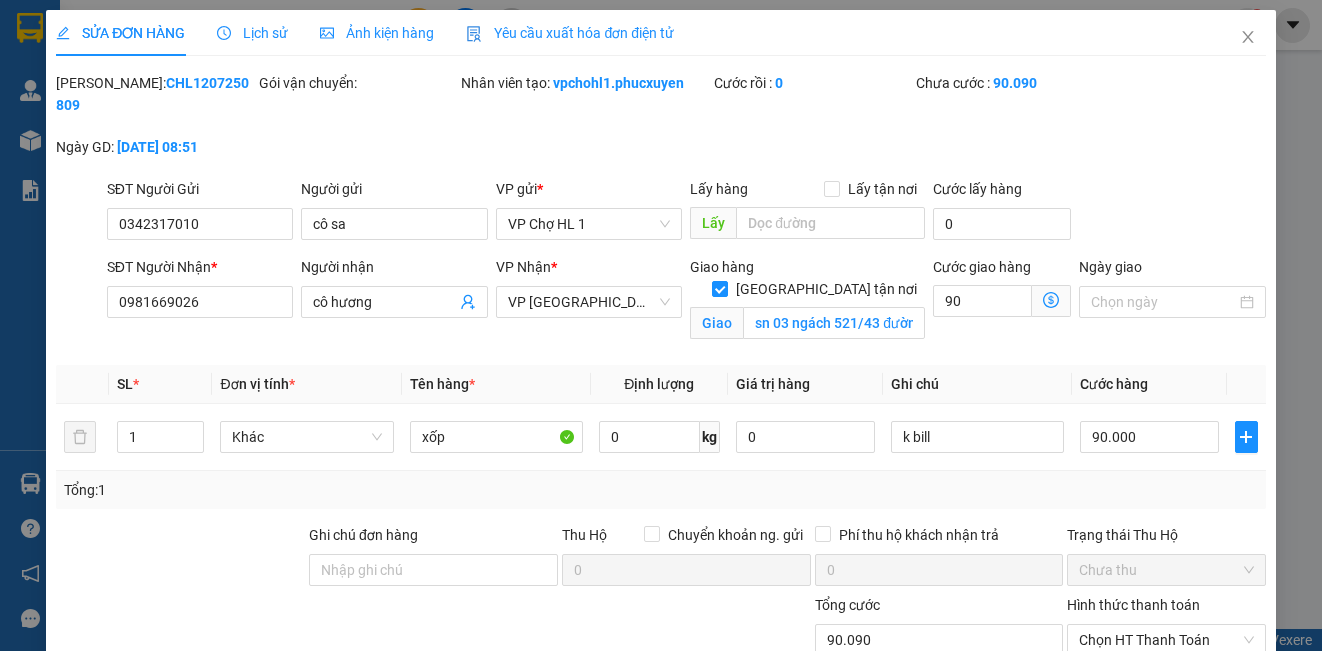 type on "180.000" 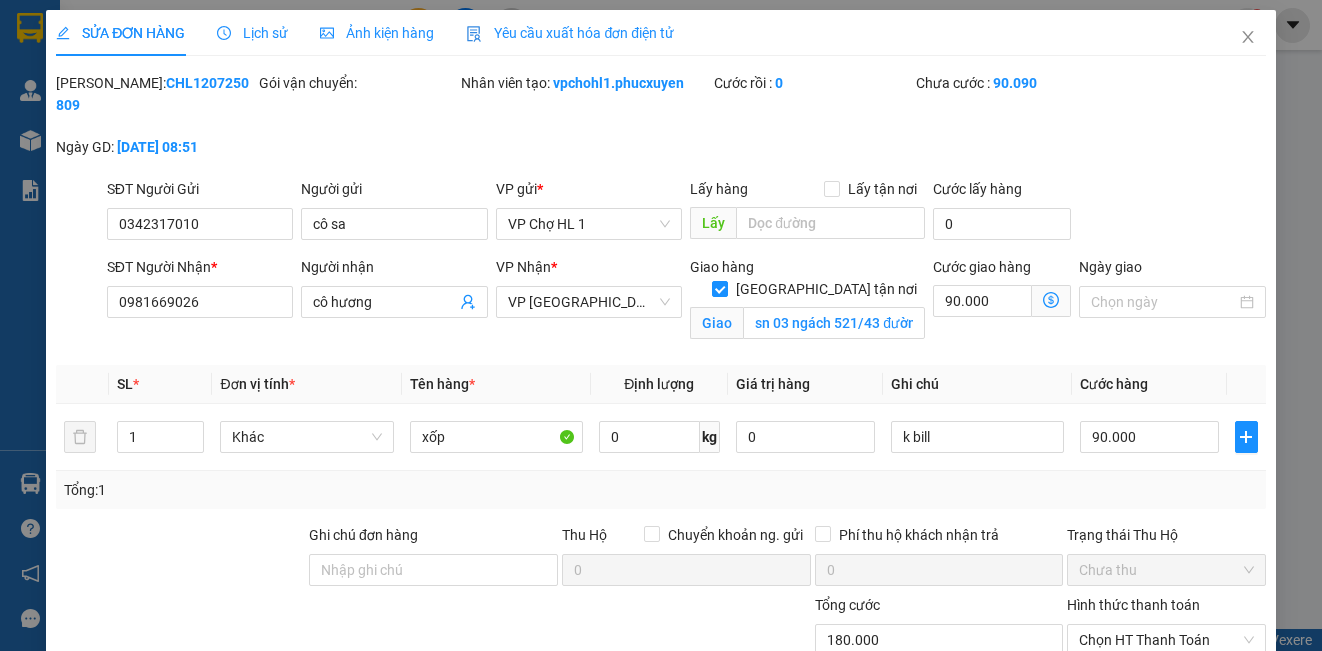 click on "SĐT Người Gửi 0342317010 Người gửi cô sa VP gửi  * VP Chợ HL 1 Lấy hàng Lấy tận nơi Lấy Cước lấy hàng 0" at bounding box center [686, 213] 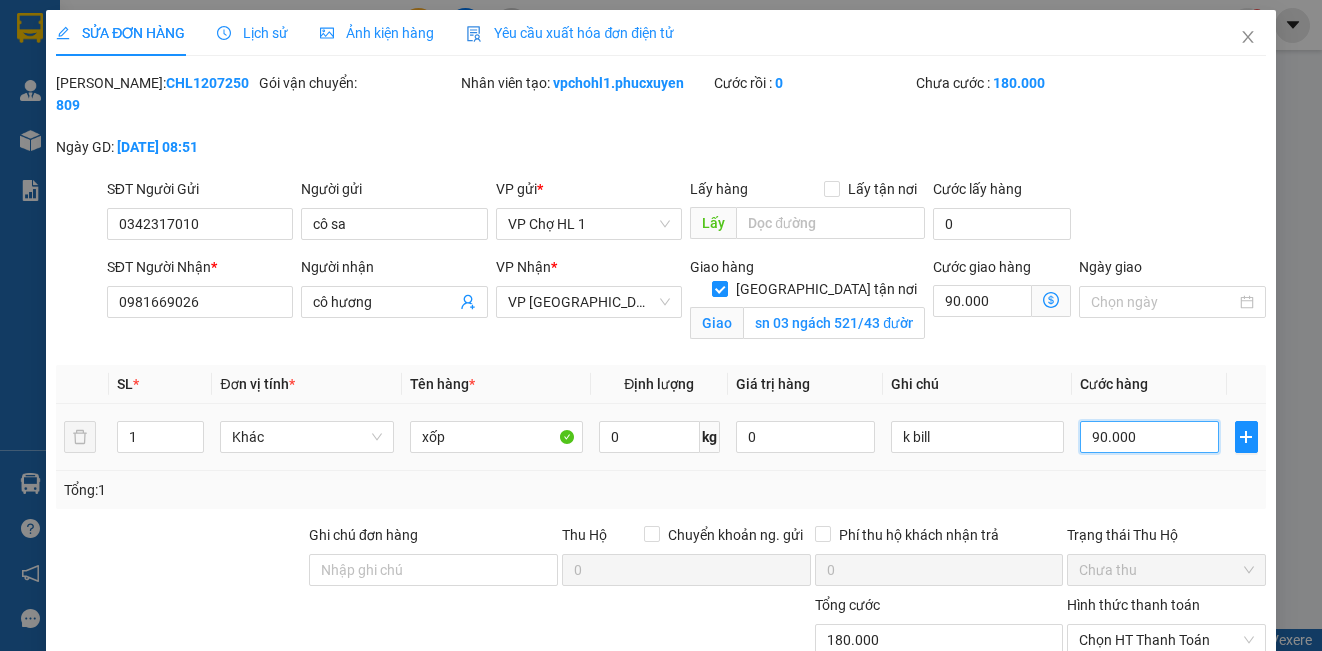 click on "90.000" at bounding box center [1149, 437] 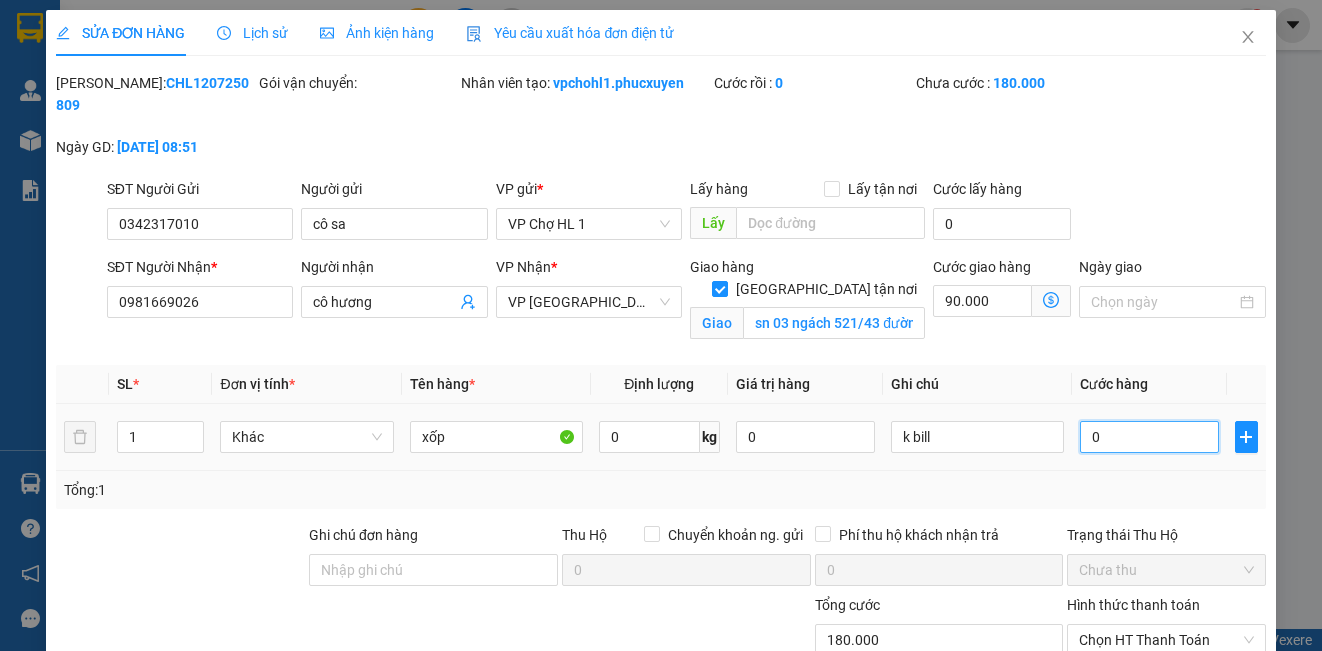 type on "90.000" 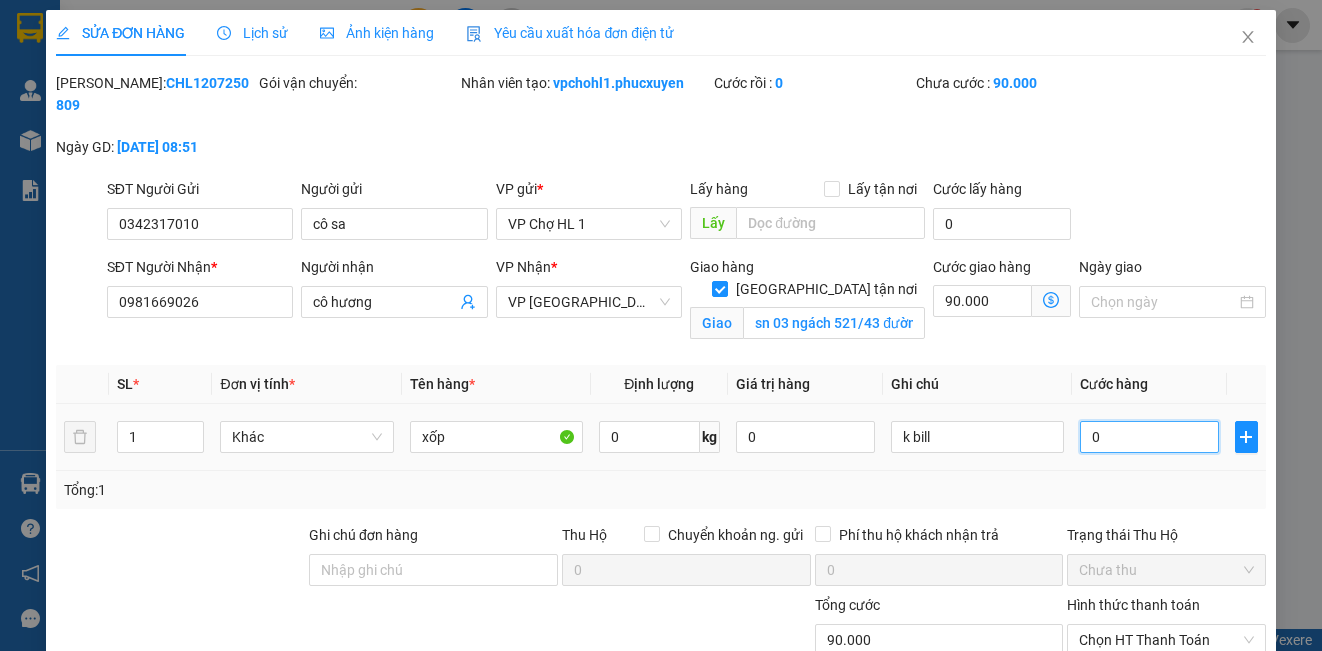 type on "90.006" 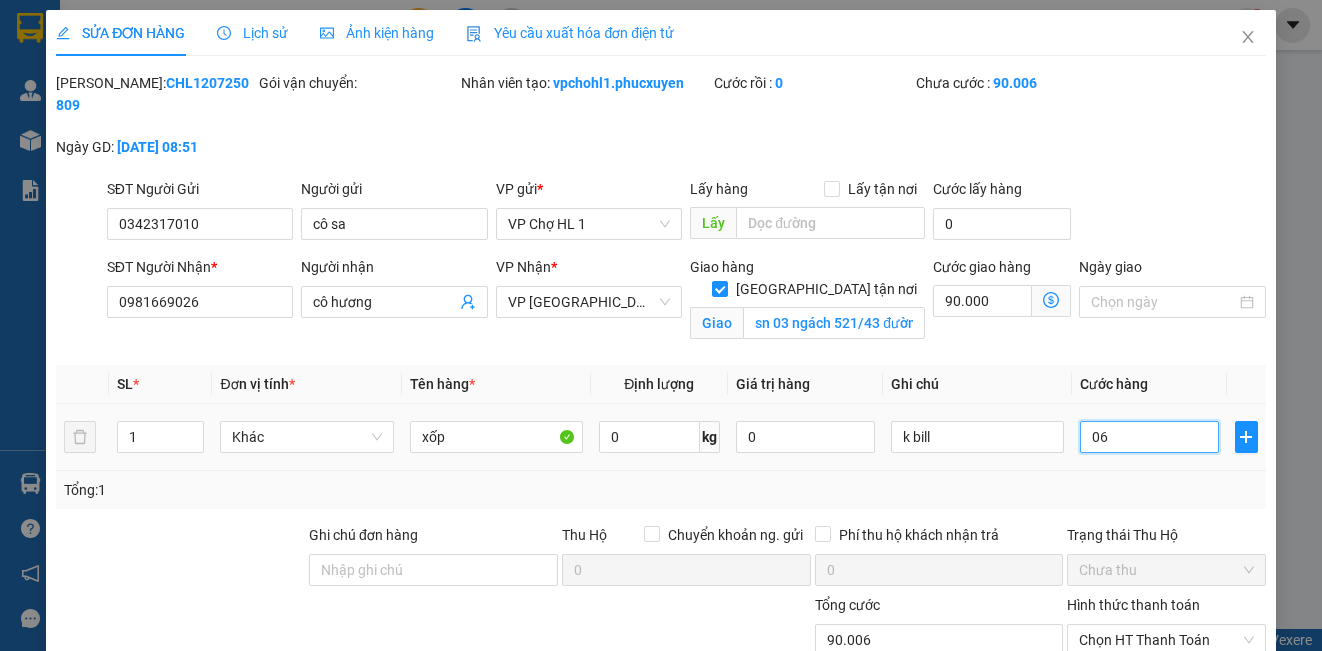type on "90.060" 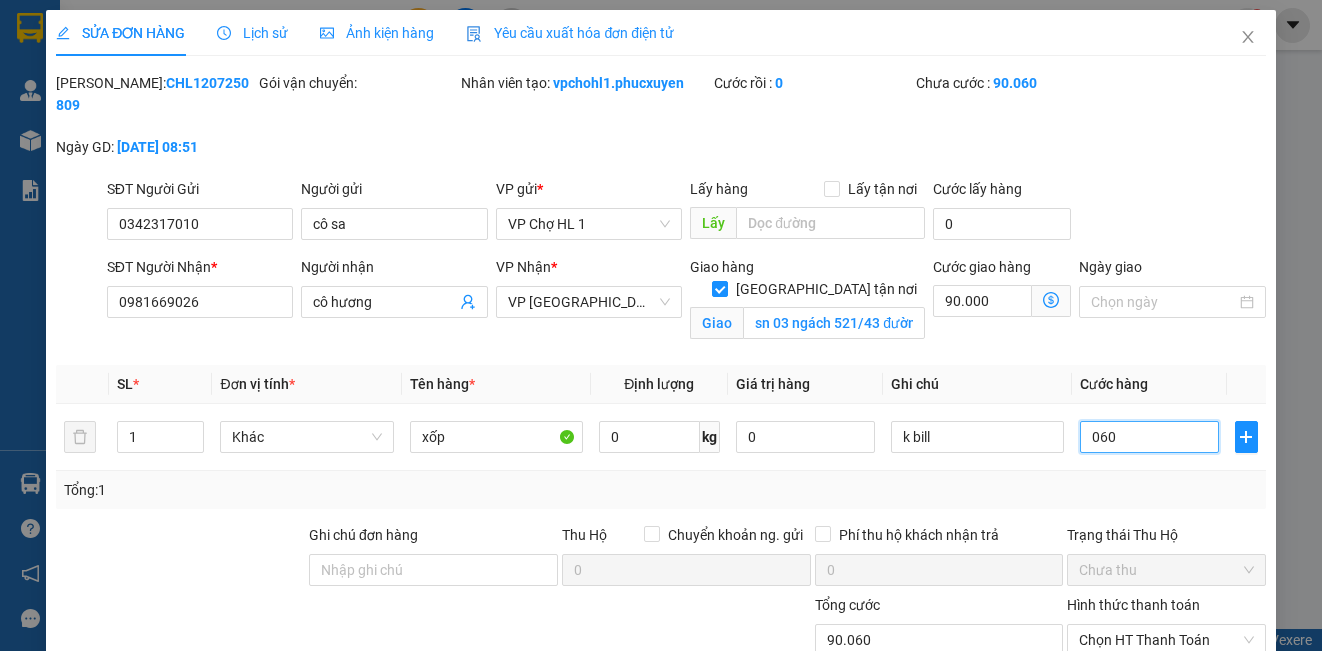 type on "060" 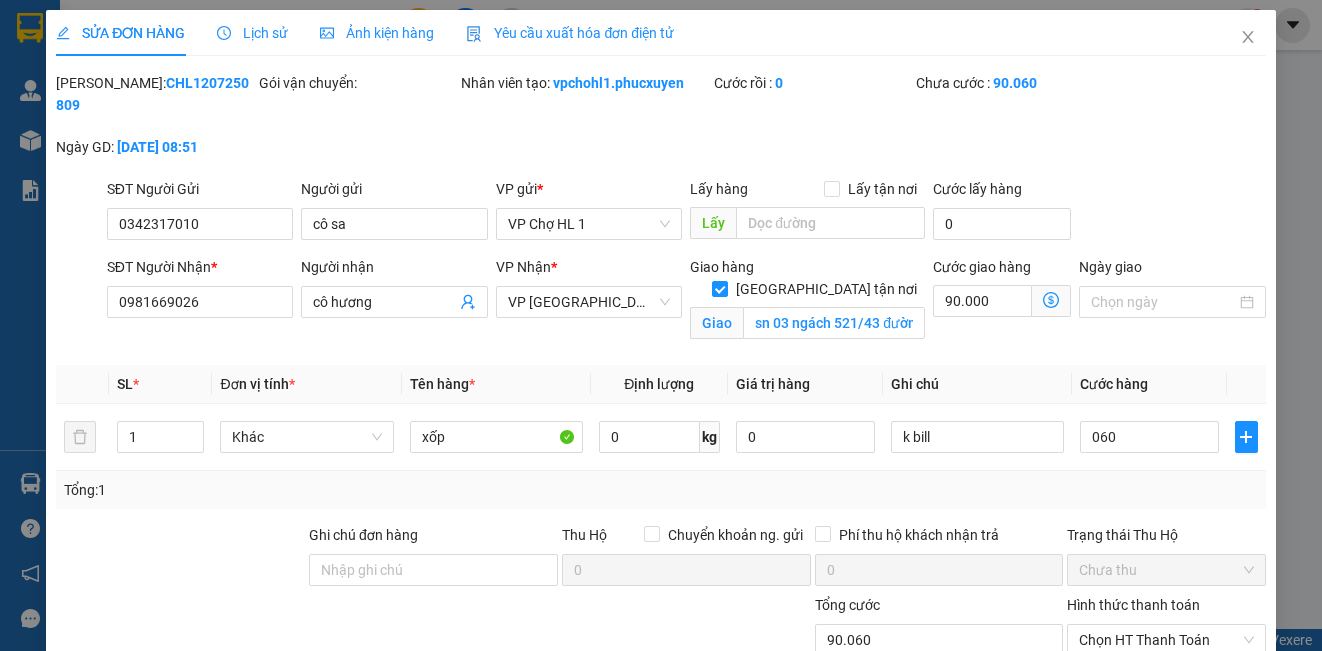 type on "150.000" 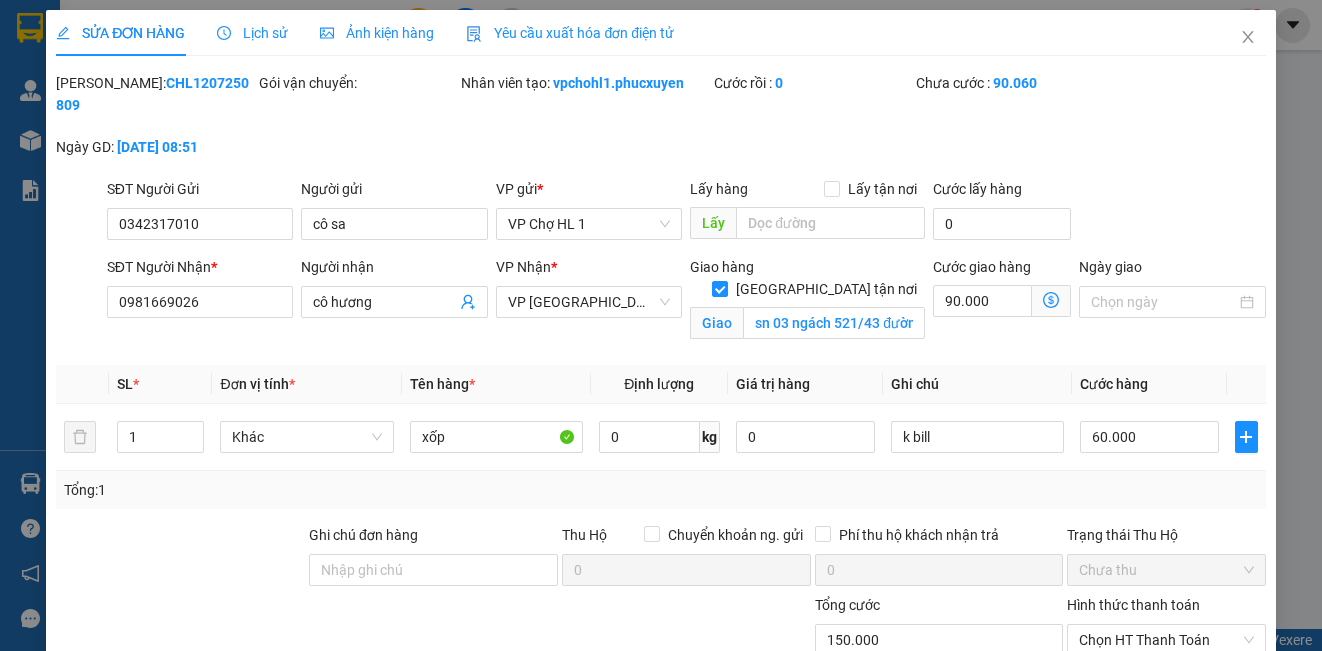 click on "[PERSON_NAME]:  CHL1207250809 Gói vận chuyển:   Nhân viên tạo:   vpchohl1.[PERSON_NAME] Cước rồi :   0 Chưa cước :   90.060 Ngày GD:   [DATE] 08:51" at bounding box center (660, 125) 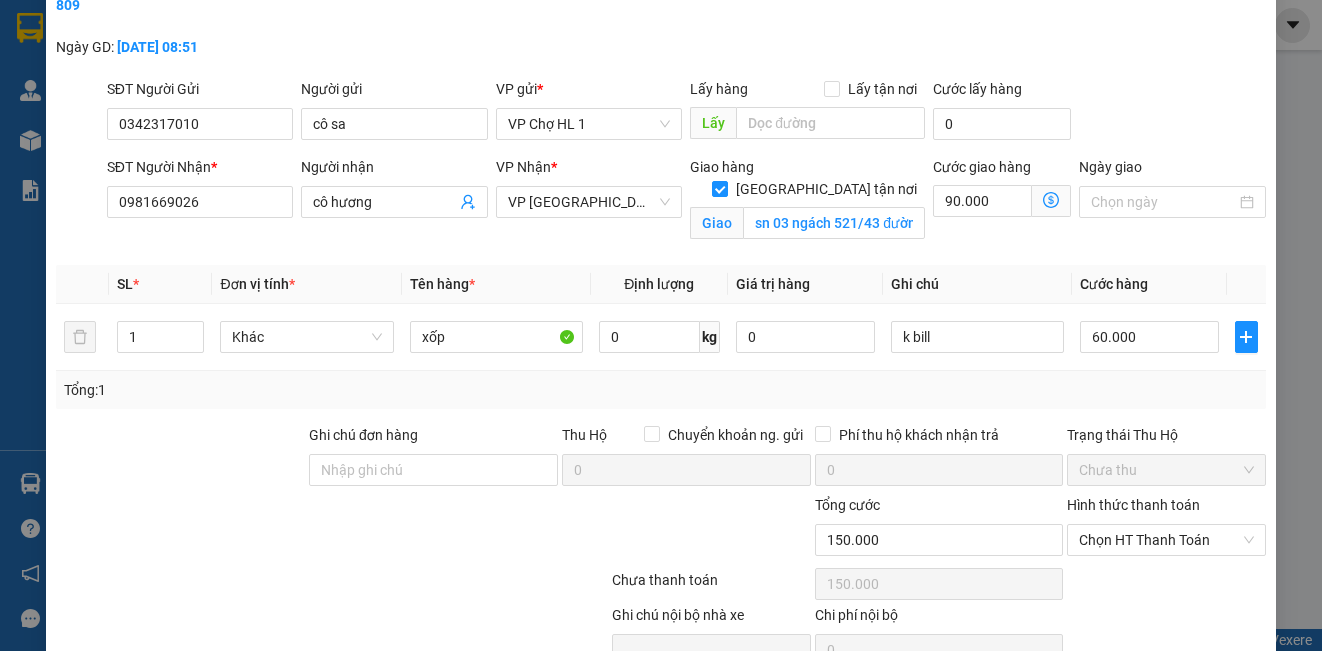 scroll, scrollTop: 200, scrollLeft: 0, axis: vertical 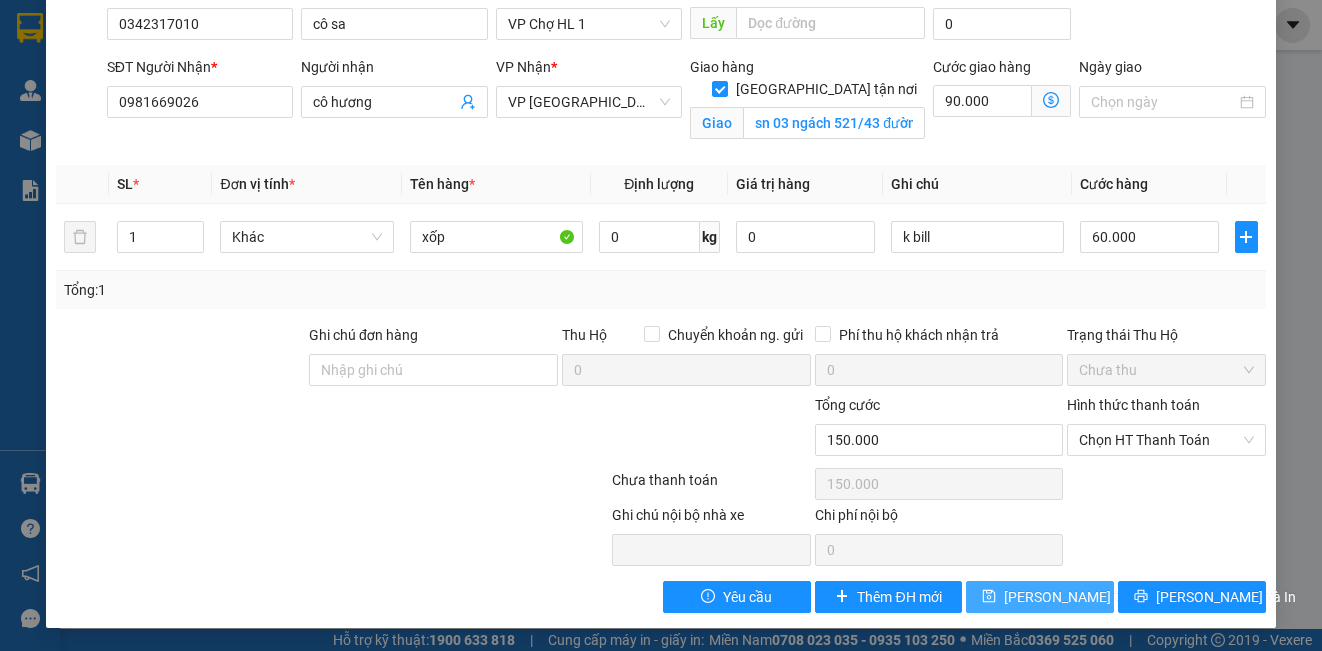 click on "[PERSON_NAME] thay đổi" at bounding box center [1084, 597] 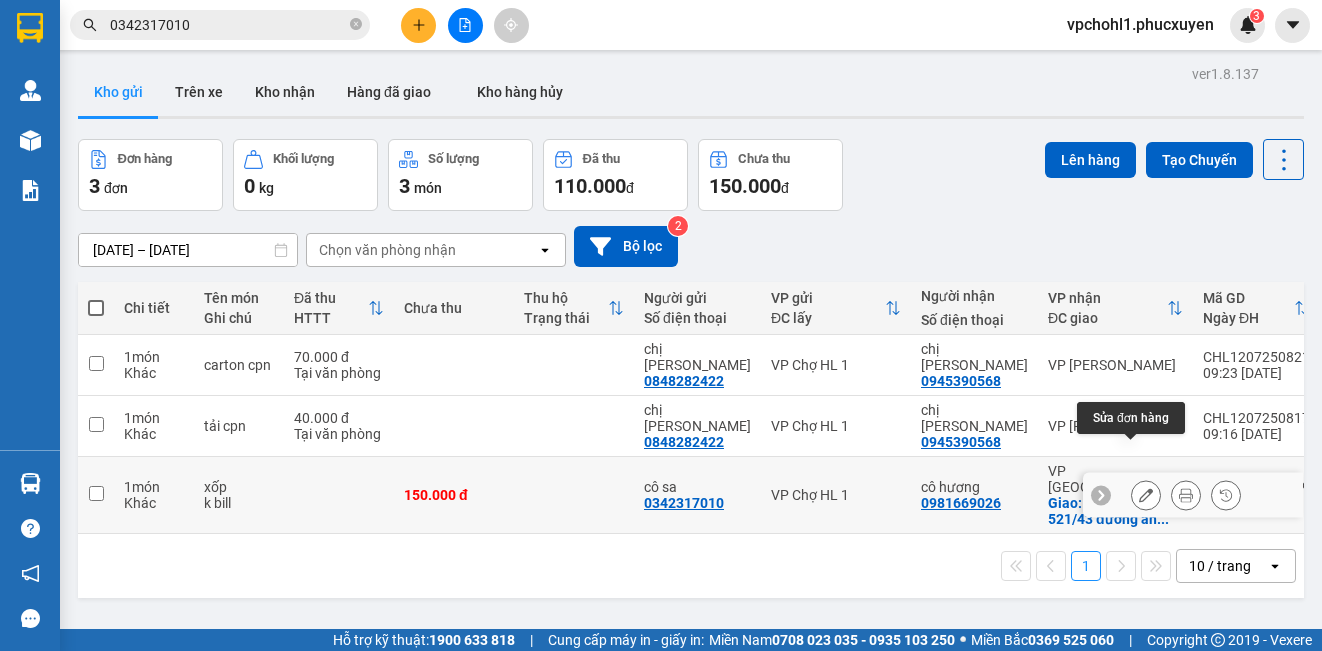 click 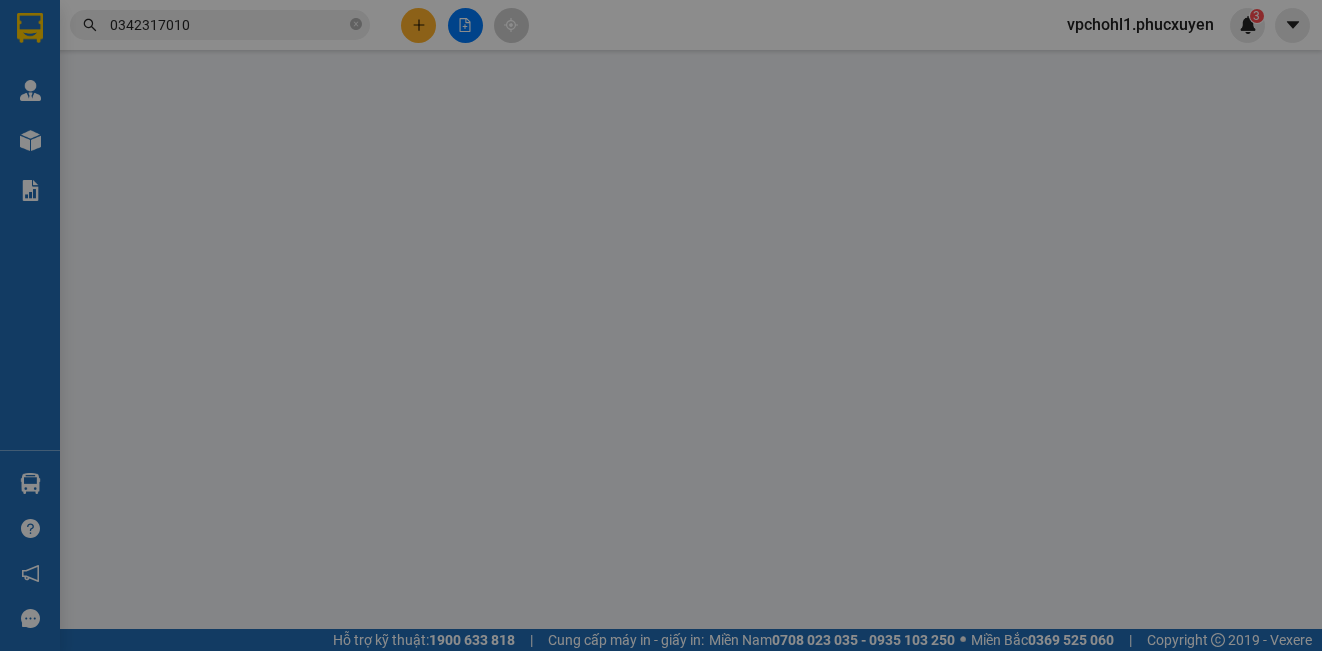 type on "0342317010" 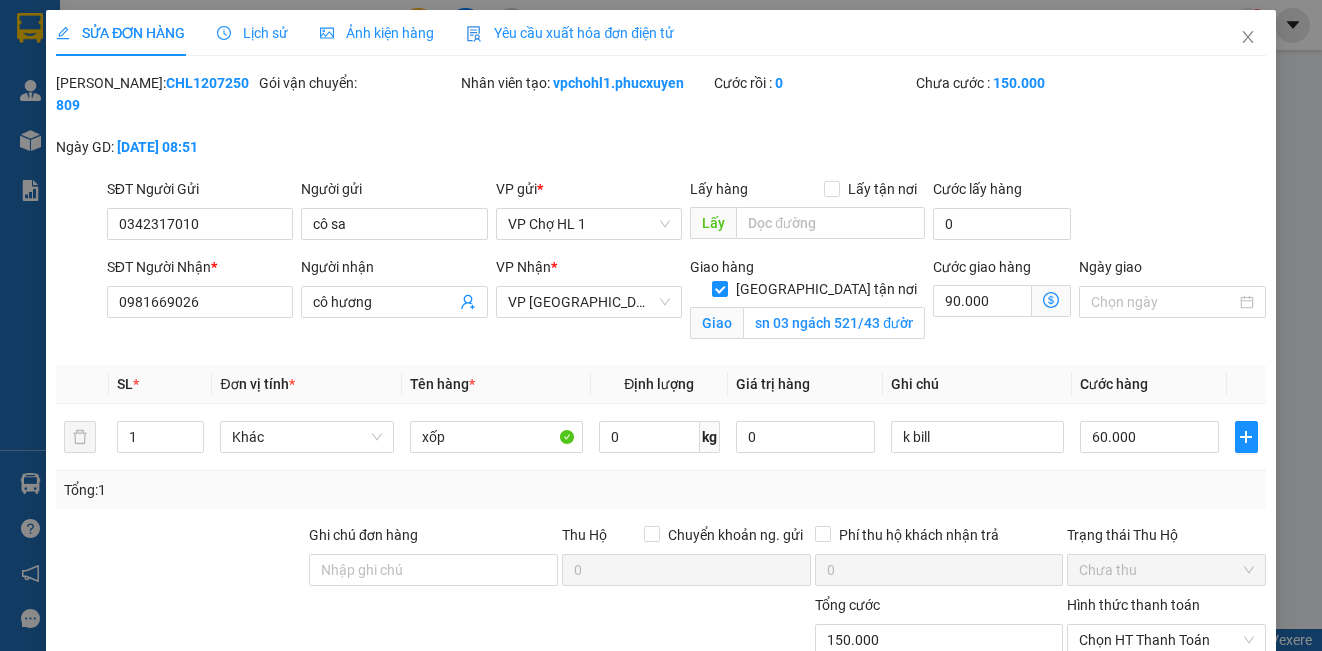click 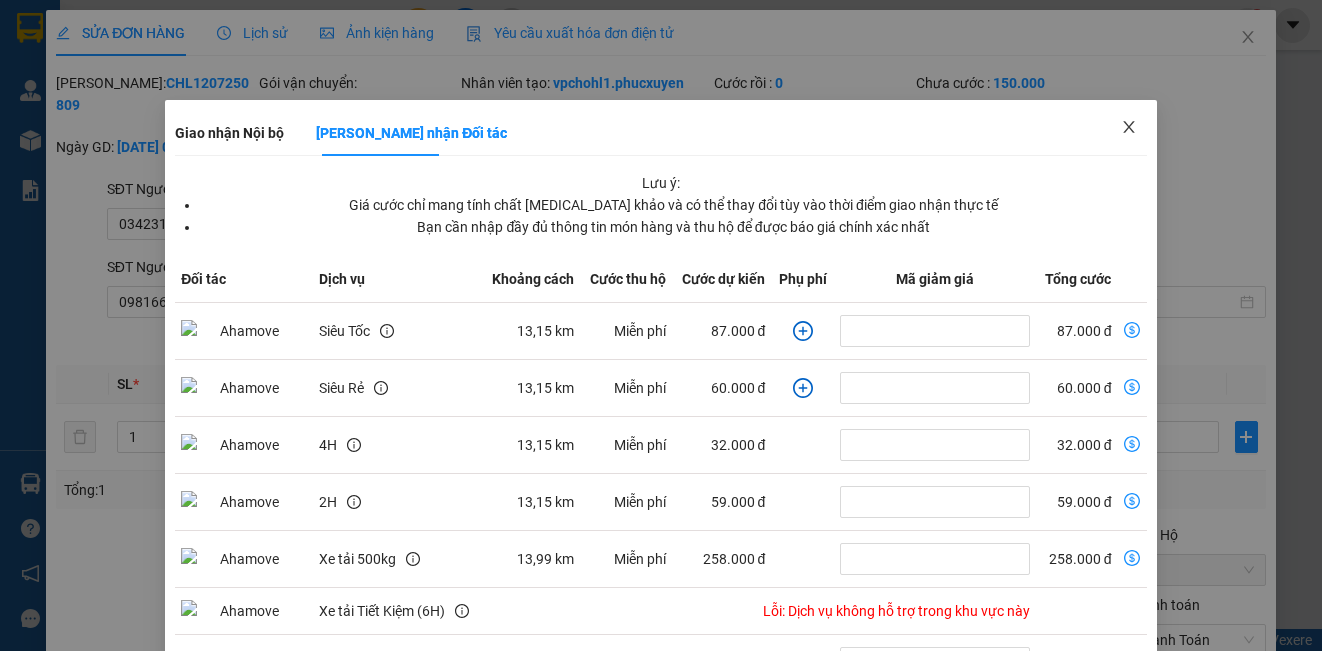 click 